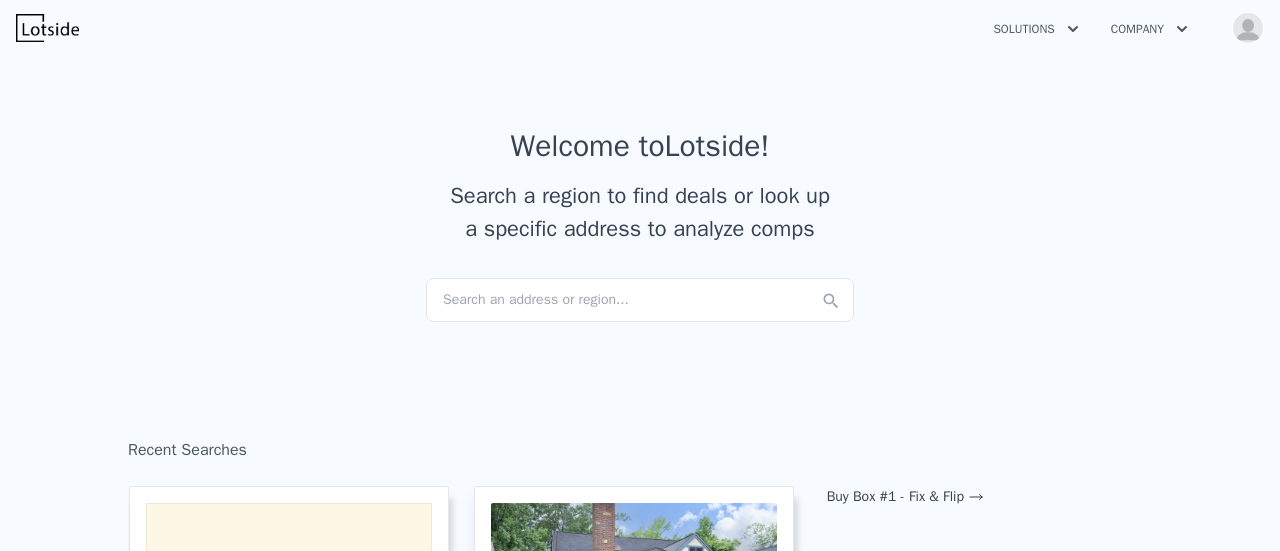 scroll, scrollTop: 0, scrollLeft: 0, axis: both 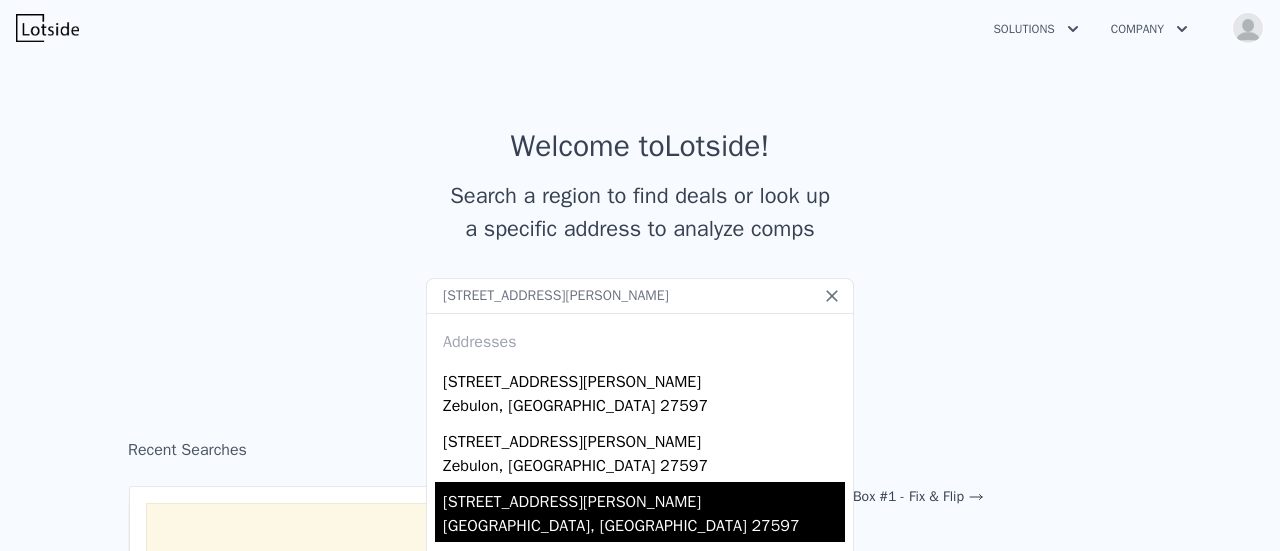 type on "[STREET_ADDRESS][PERSON_NAME]" 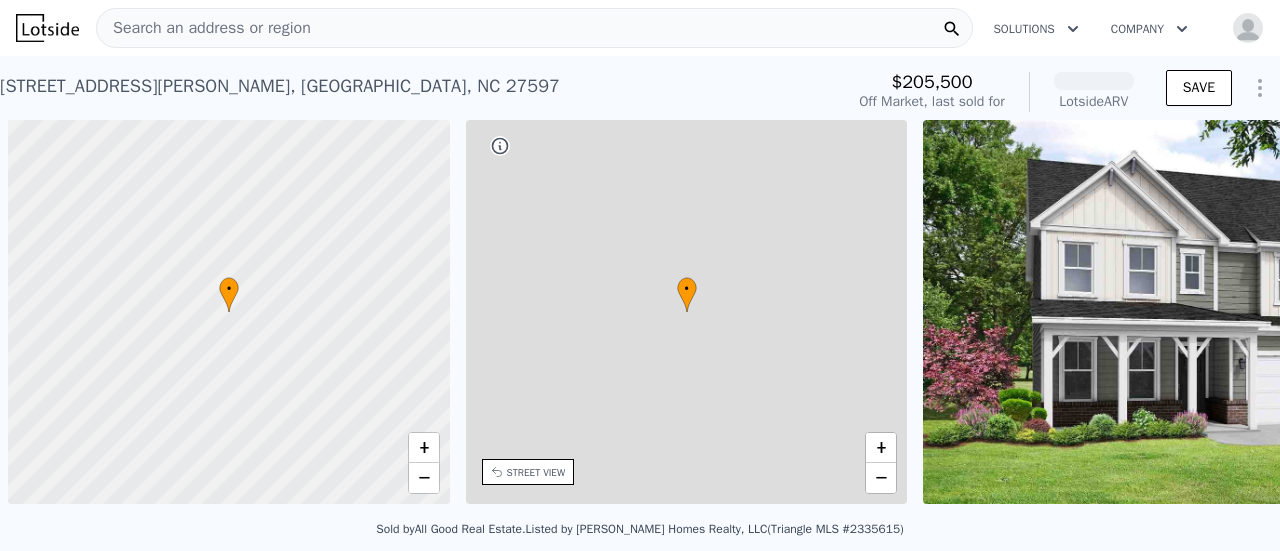 scroll, scrollTop: 0, scrollLeft: 8, axis: horizontal 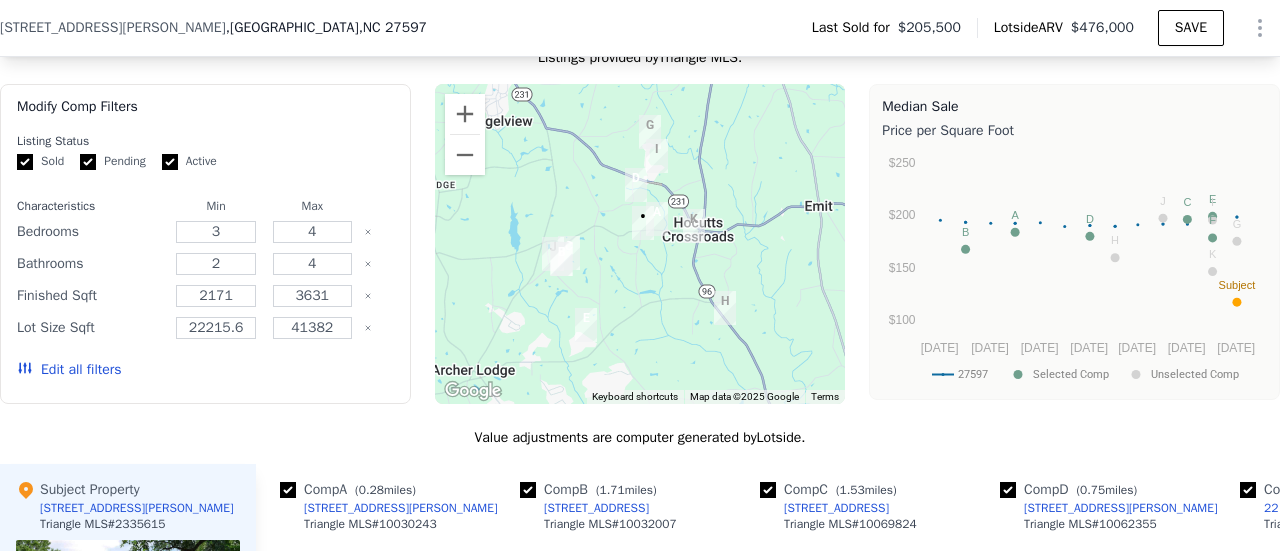 click on "Edit all filters" at bounding box center [69, 370] 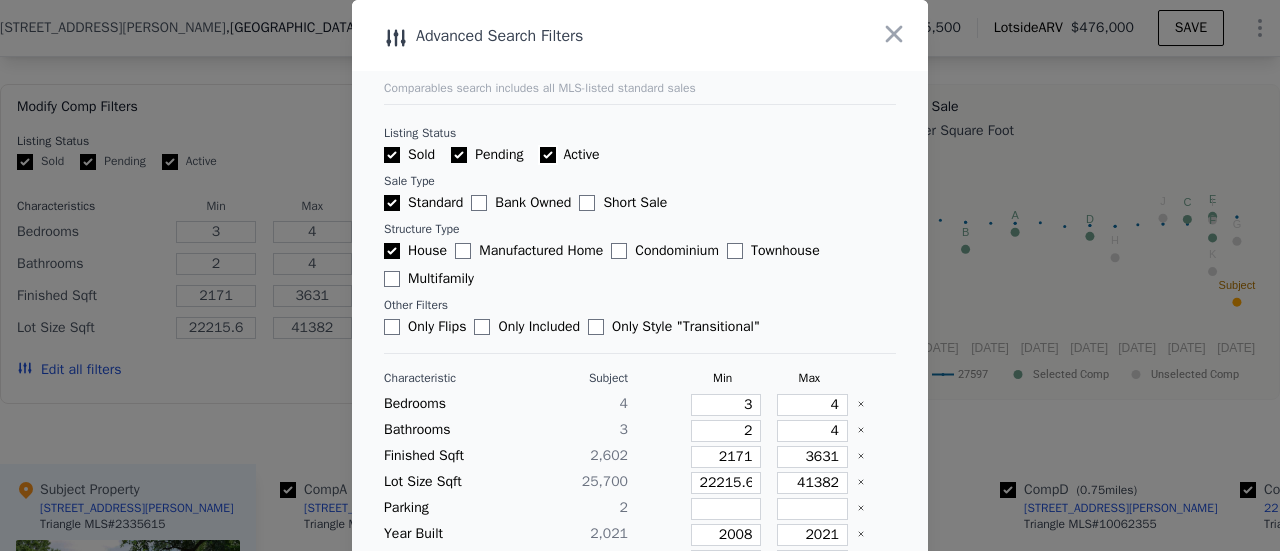 drag, startPoint x: 539, startPoint y: 154, endPoint x: 467, endPoint y: 159, distance: 72.1734 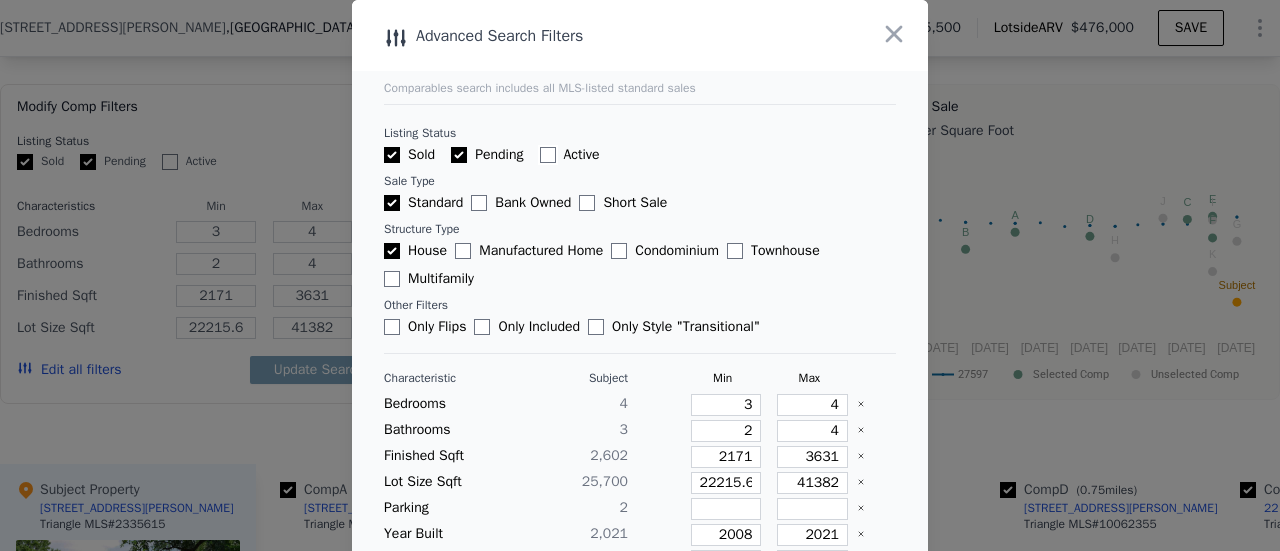 checkbox on "false" 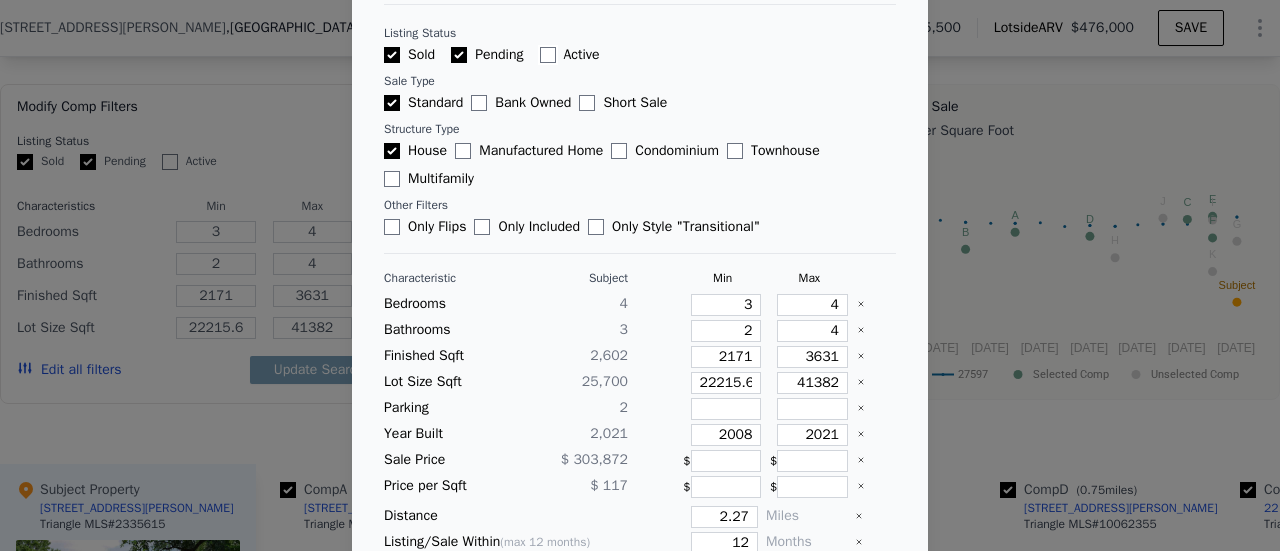 click on "Active" at bounding box center (548, 55) 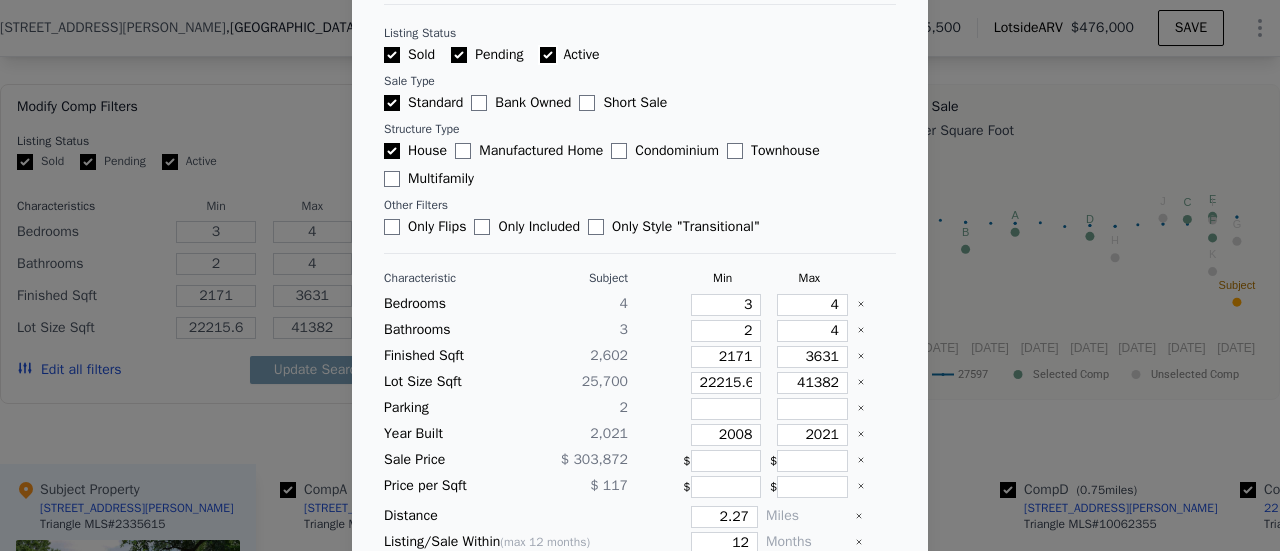 checkbox on "true" 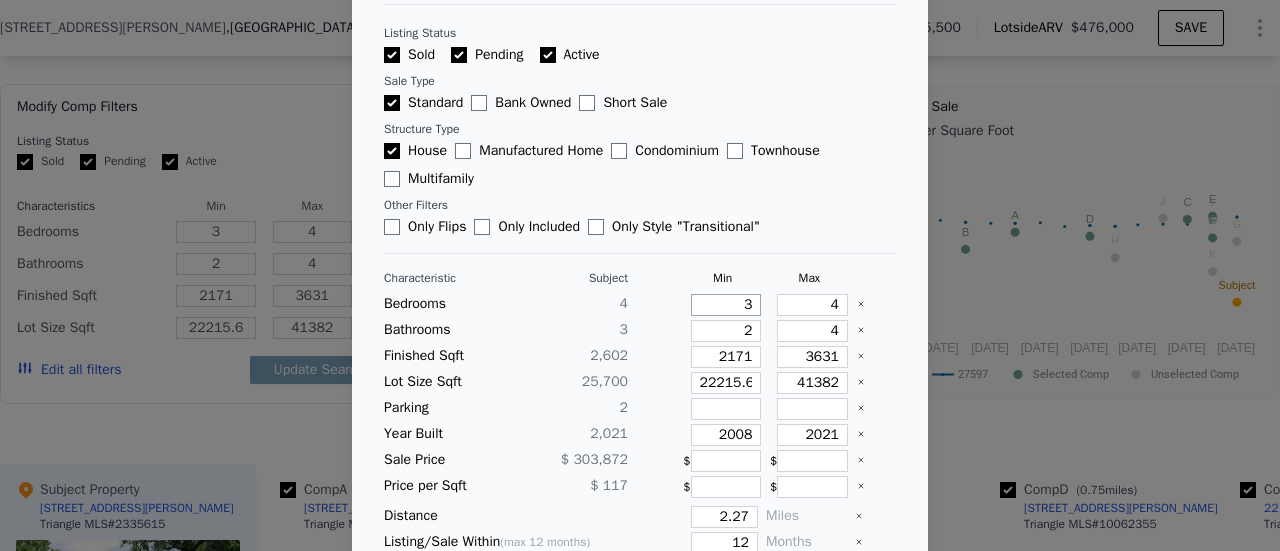click on "3" at bounding box center [726, 305] 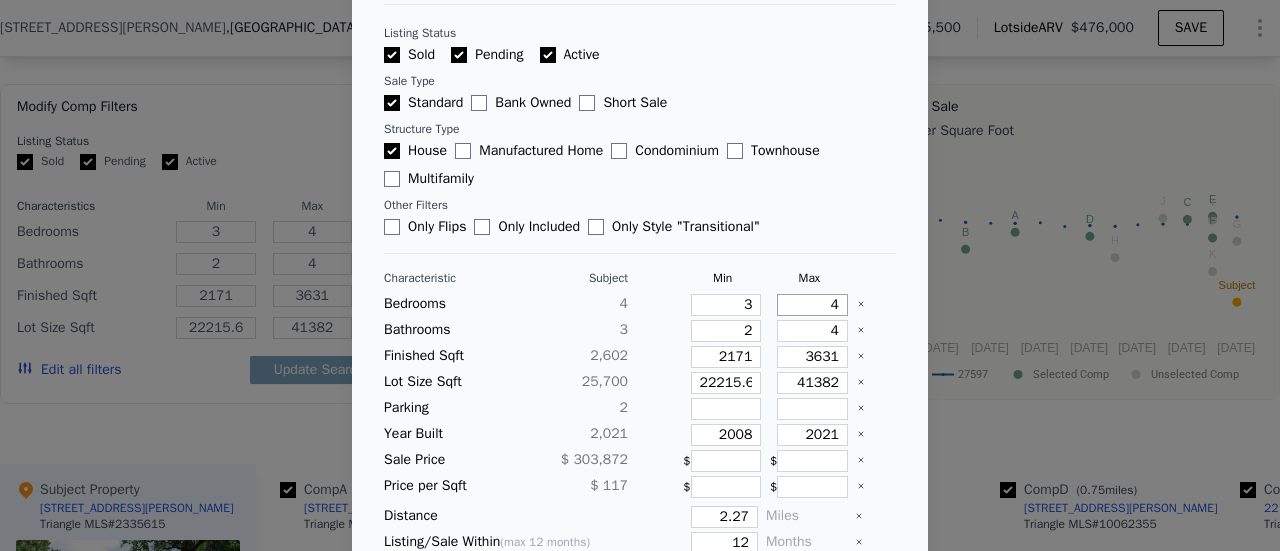type on "5" 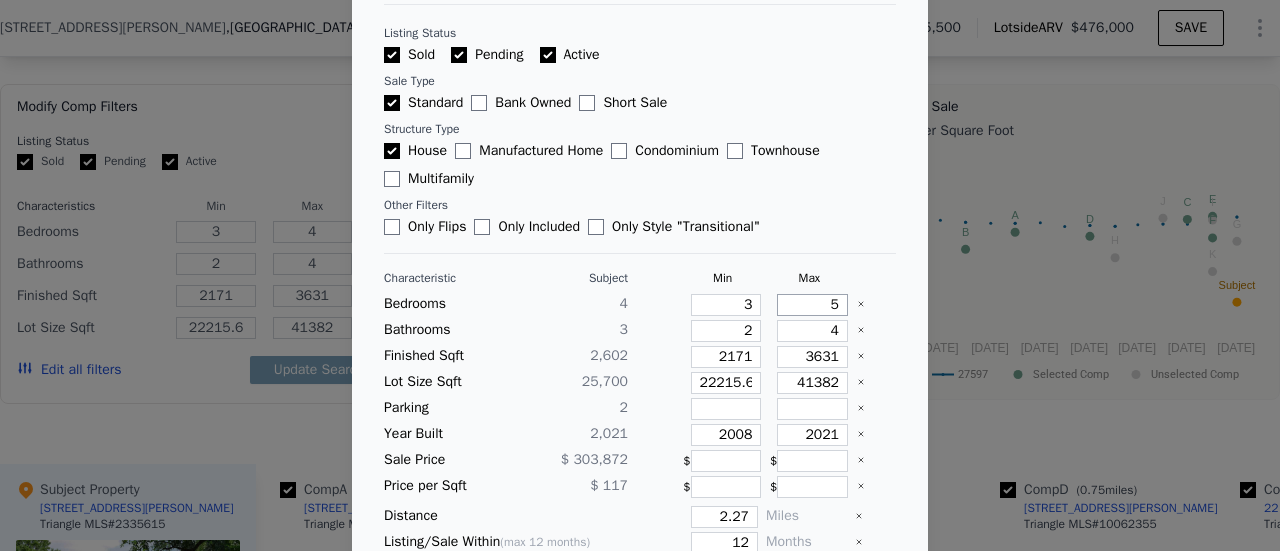 type on "5" 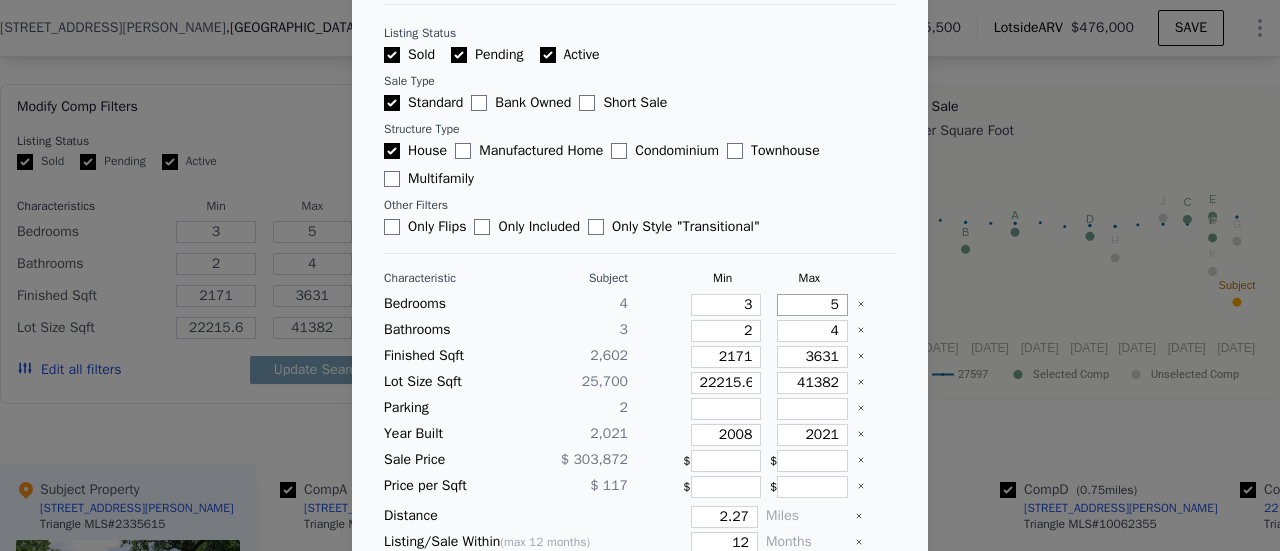 type on "5" 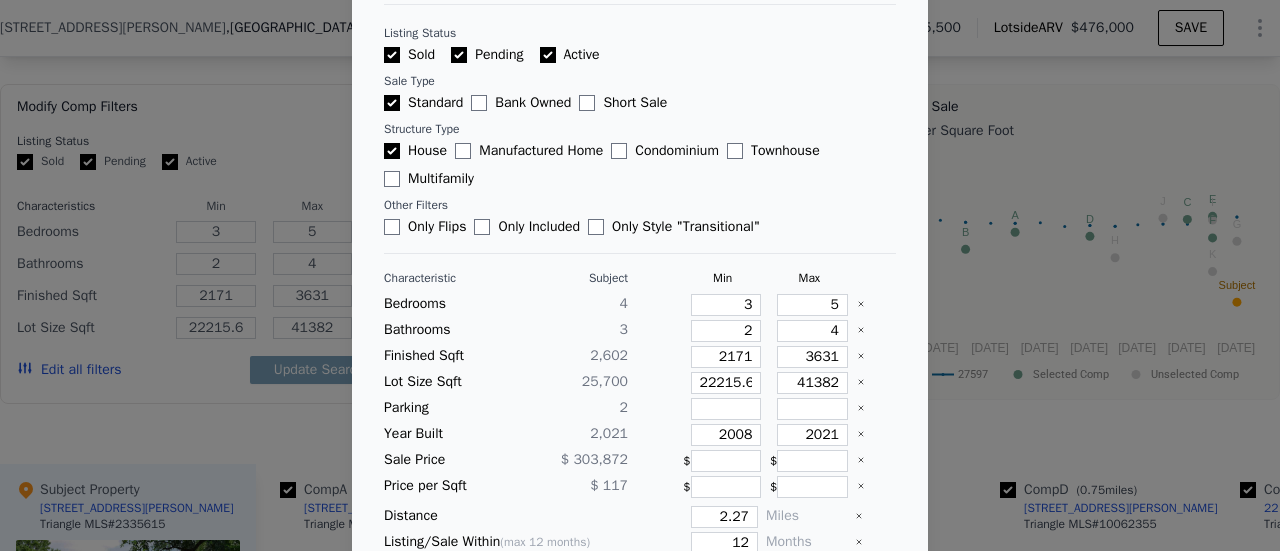type 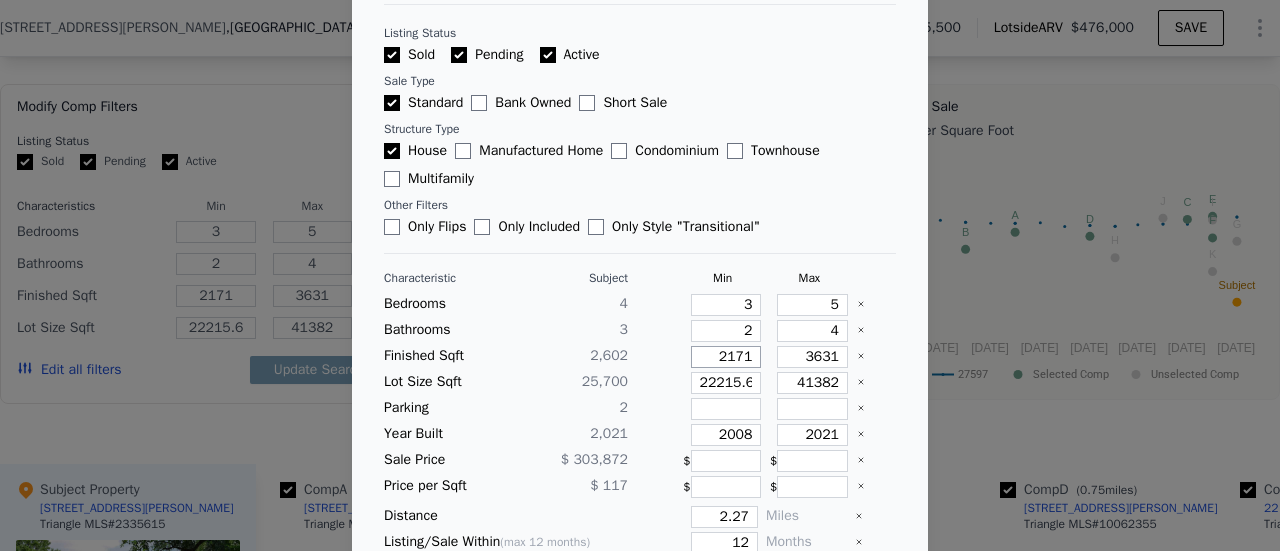 type on "2" 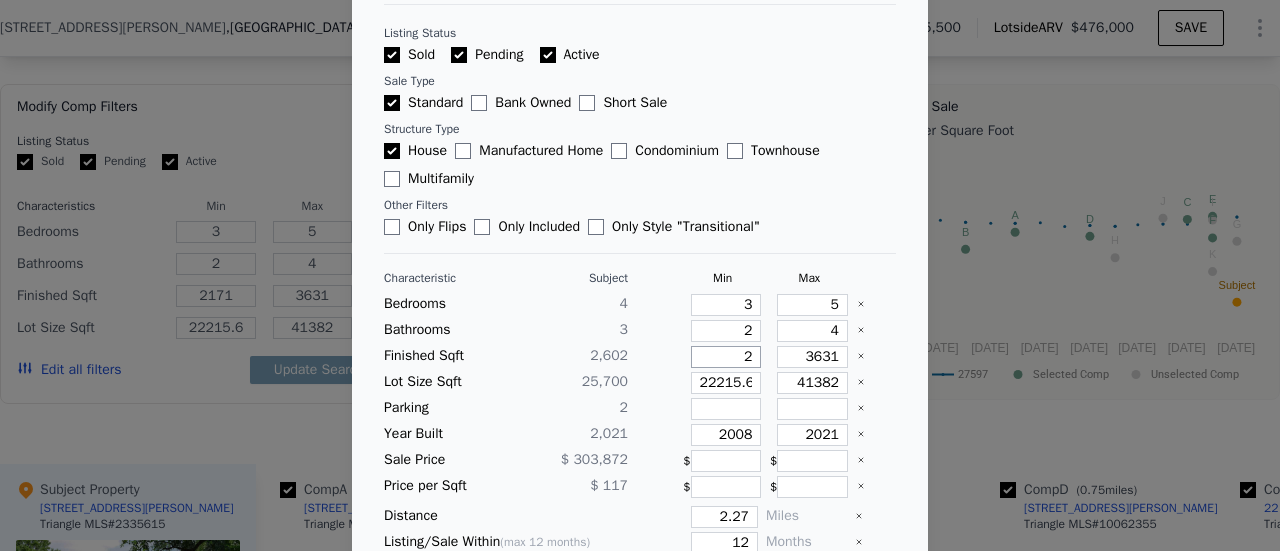 type on "2" 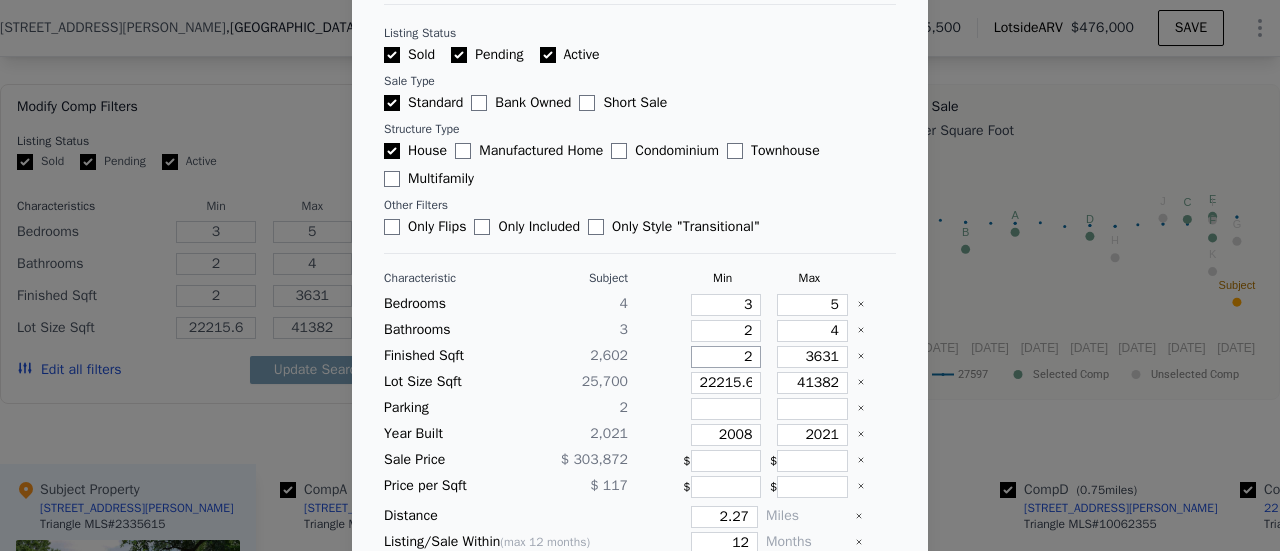 type on "23" 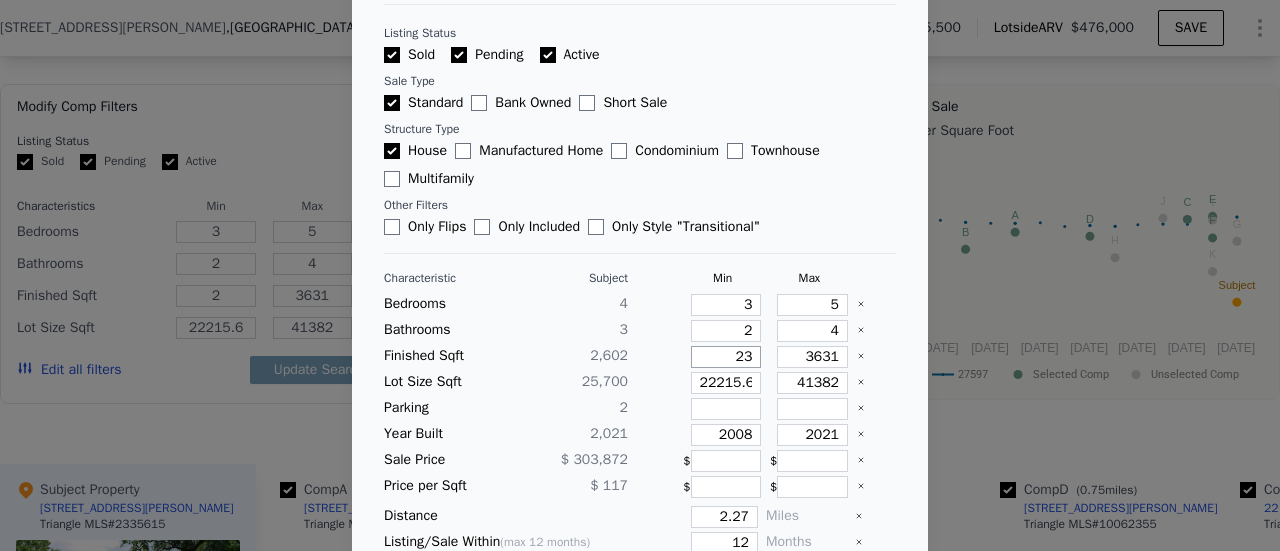 type on "23" 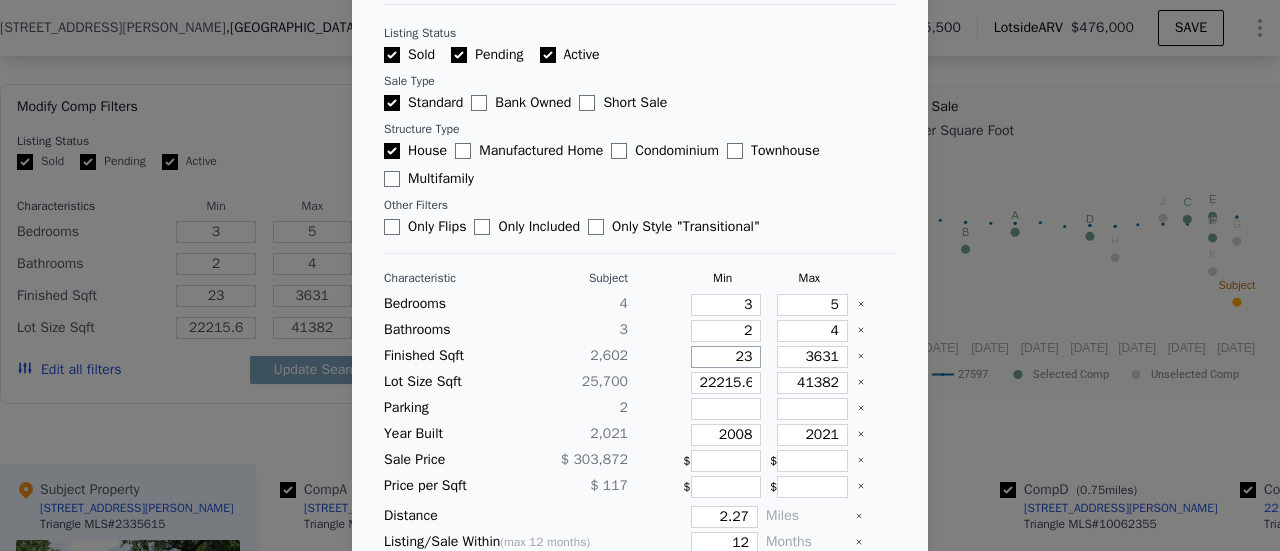 type on "235" 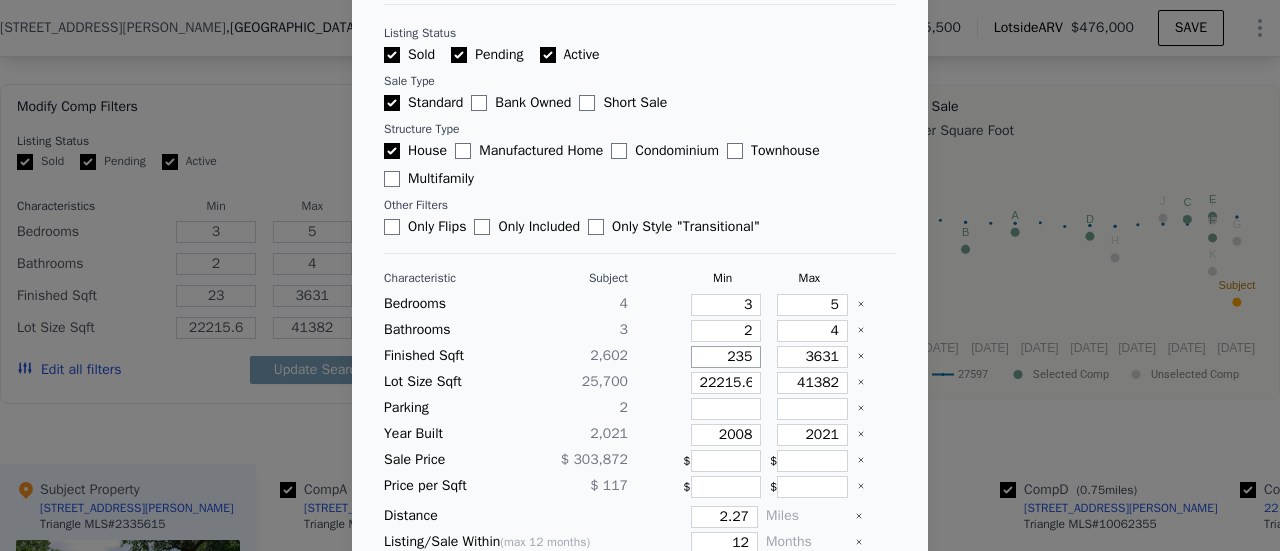 type on "235" 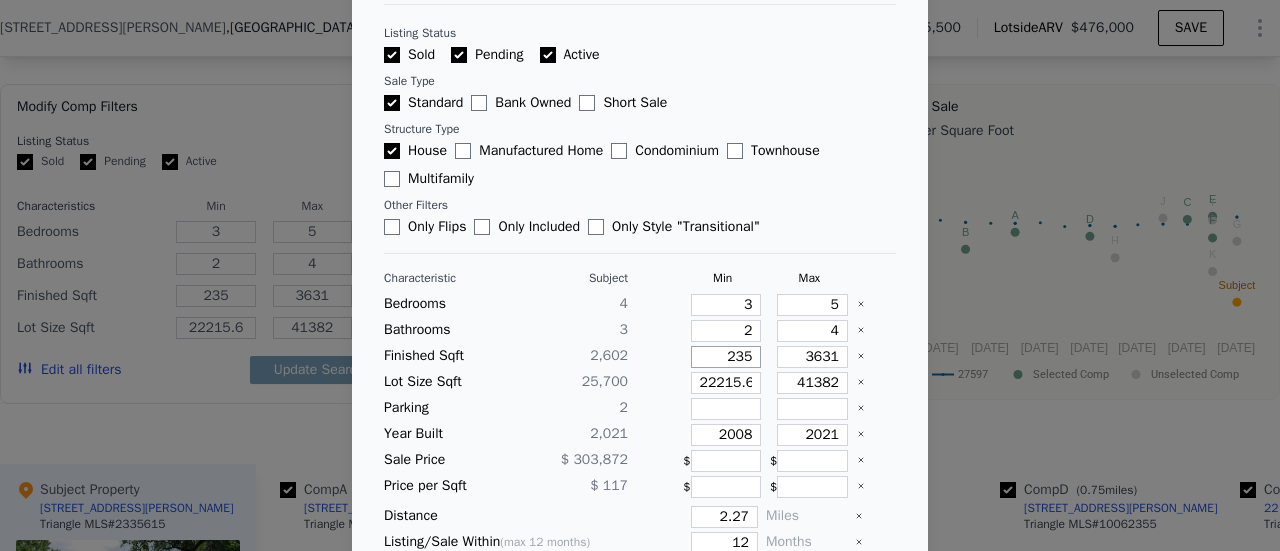 type on "2352" 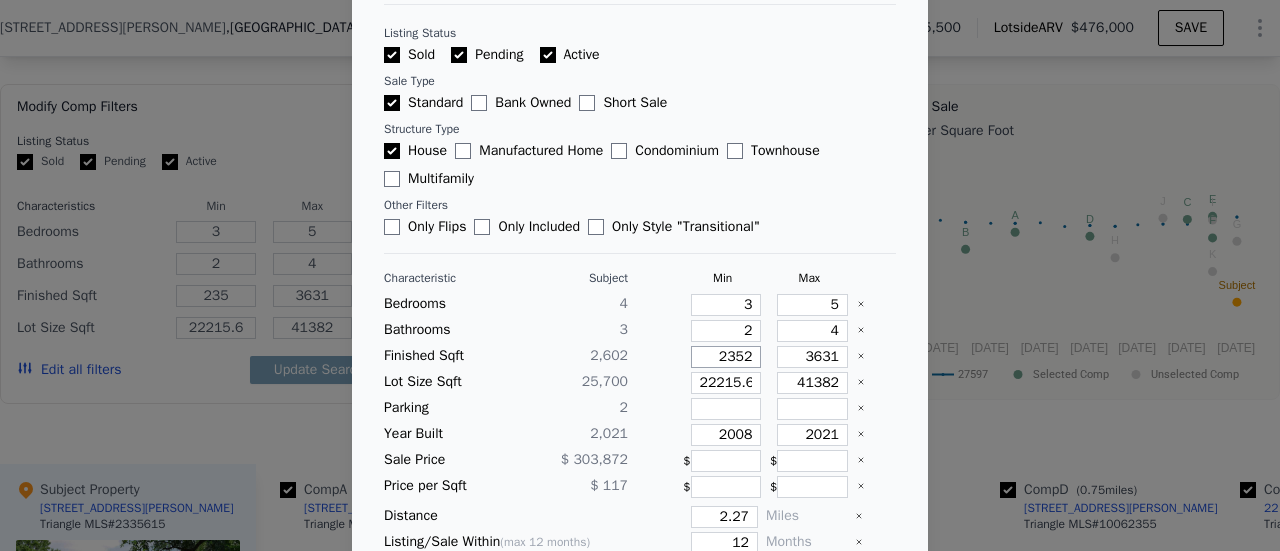 type on "2352" 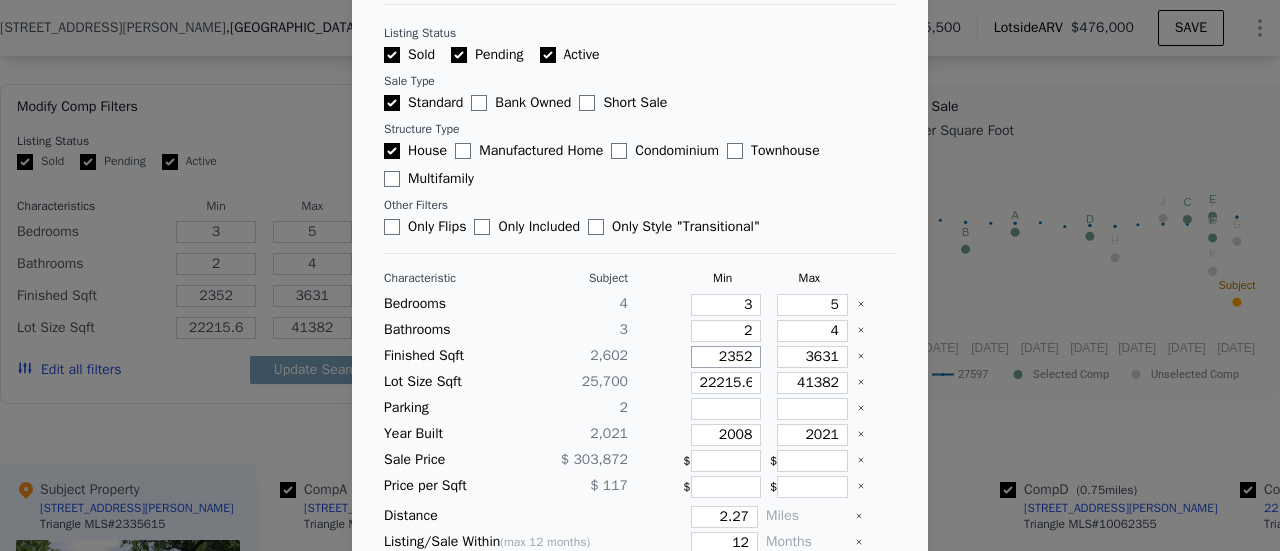 type on "2352" 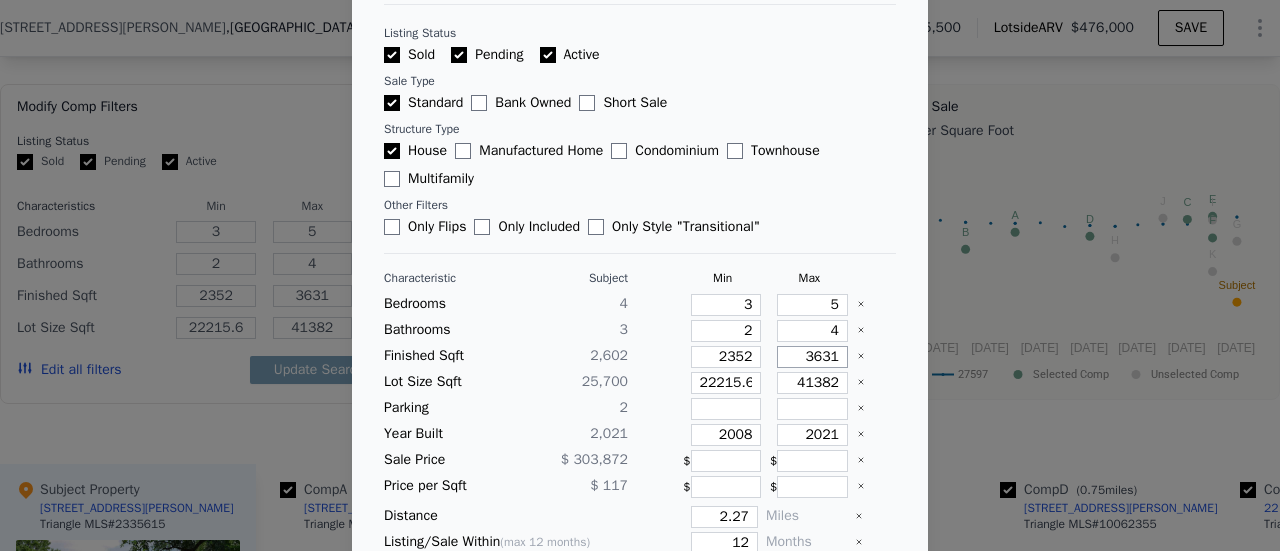 type on "2" 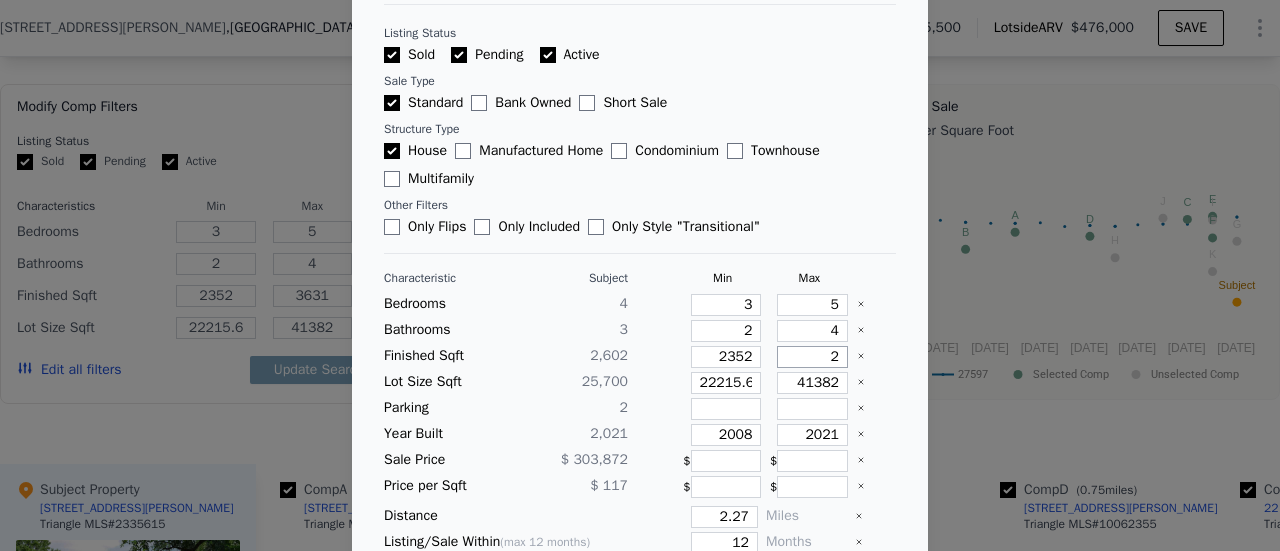 type on "2" 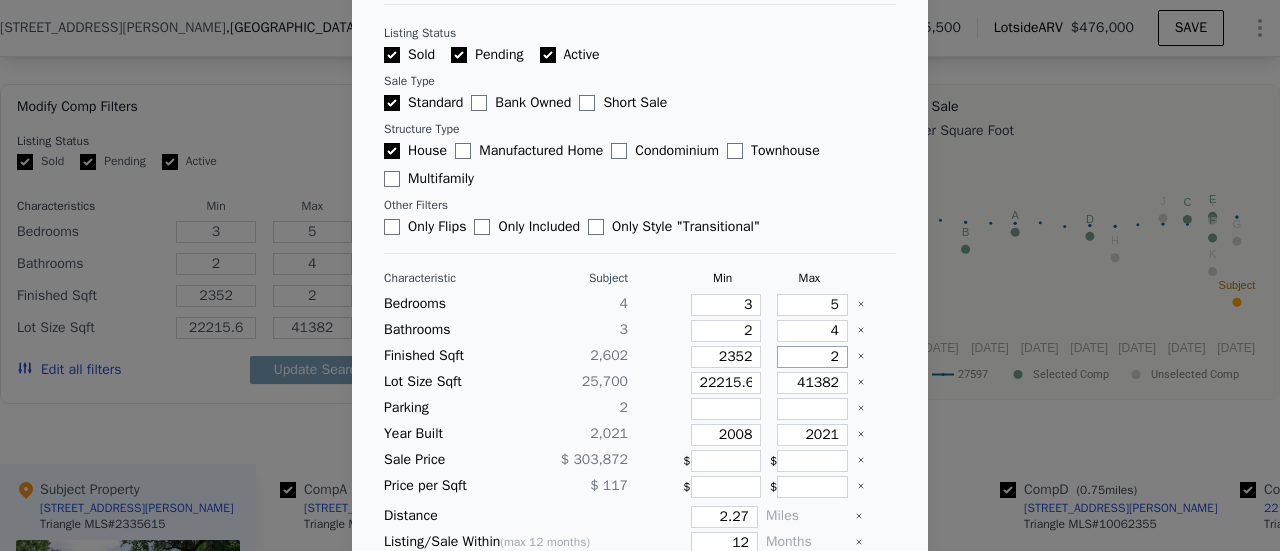 type on "28" 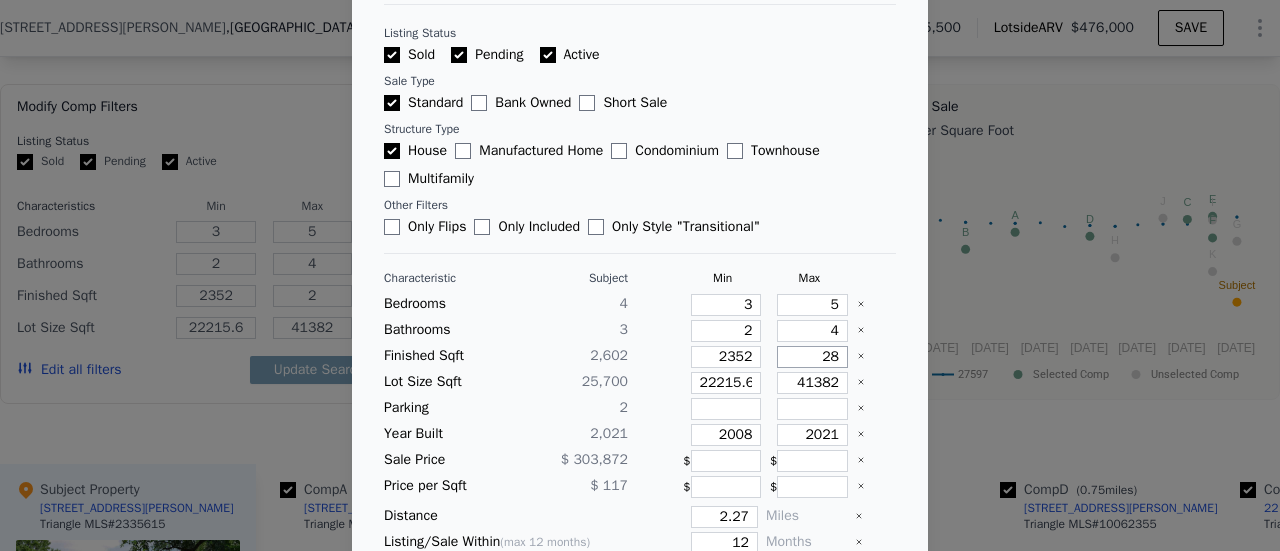 type on "28" 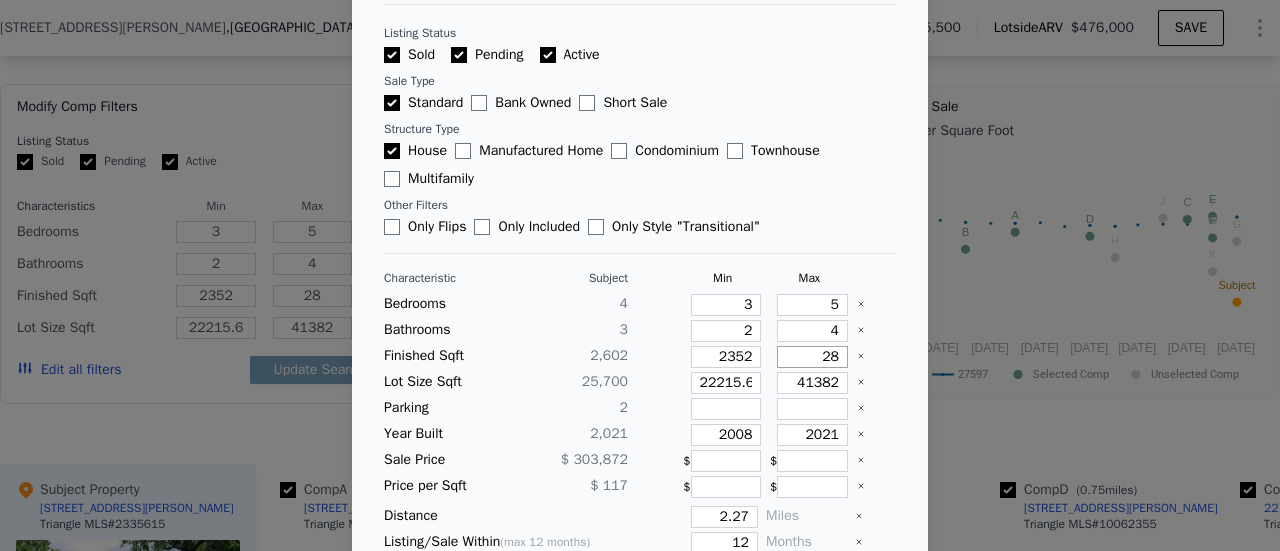 type on "285" 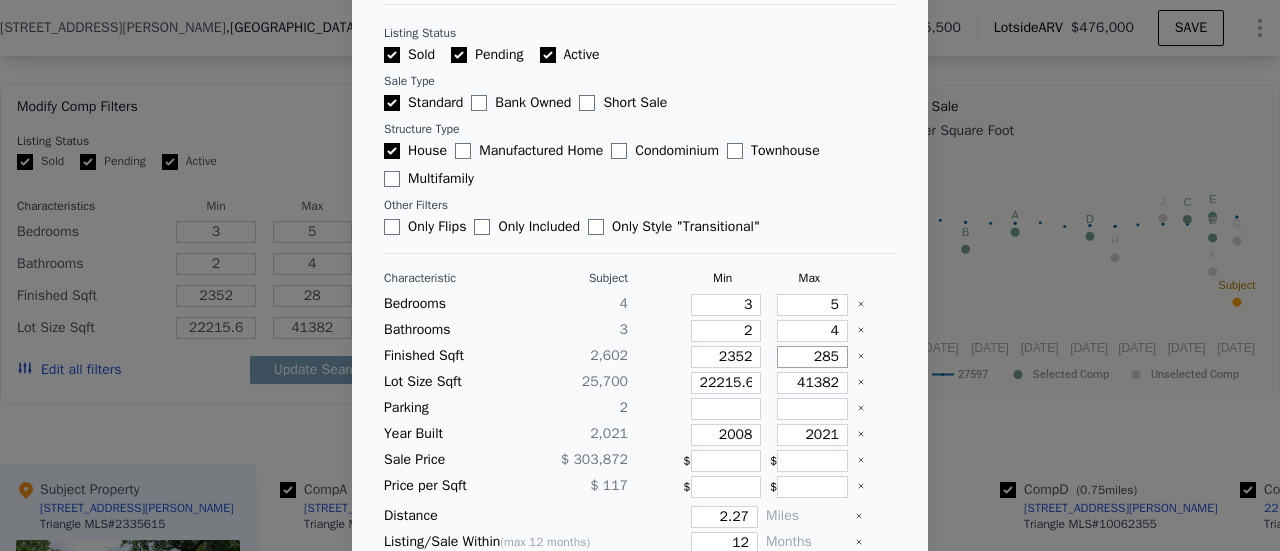 type on "285" 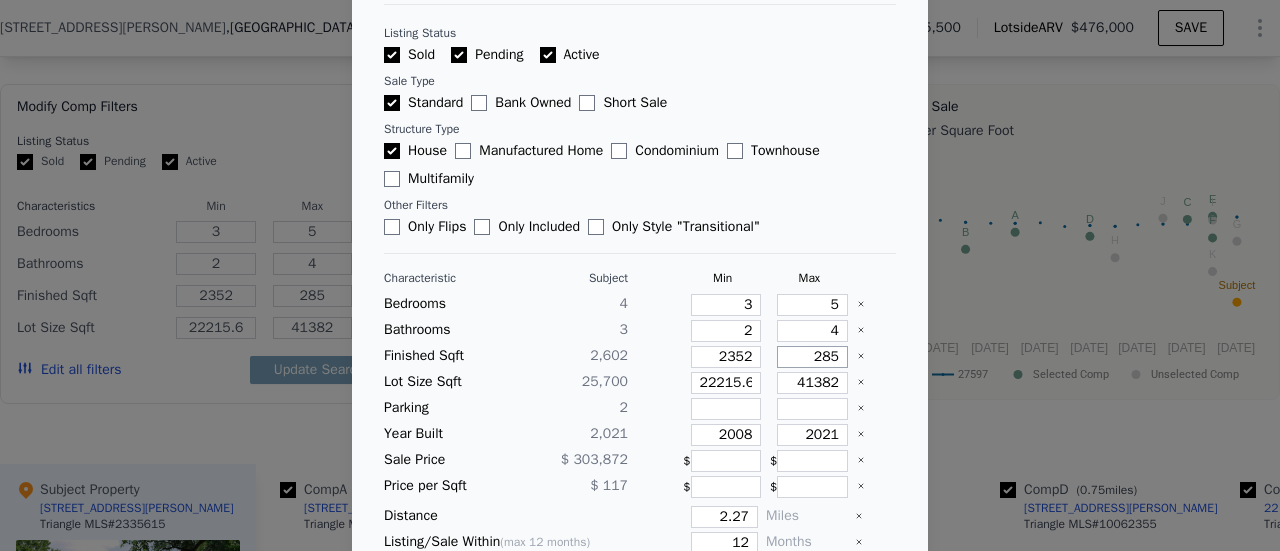 type on "2852" 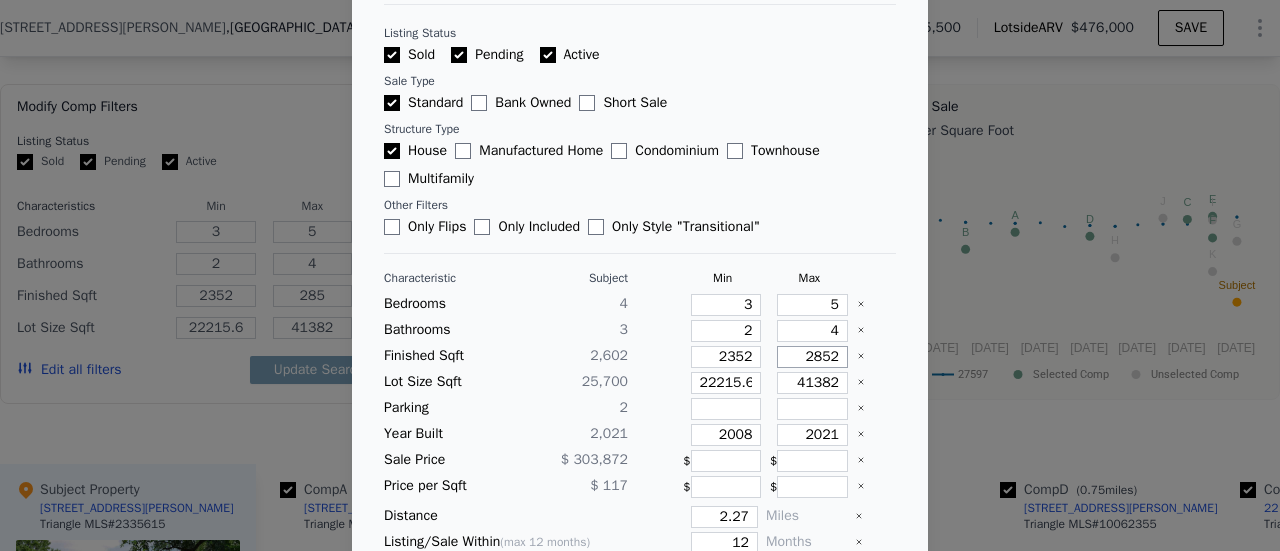 type on "2852" 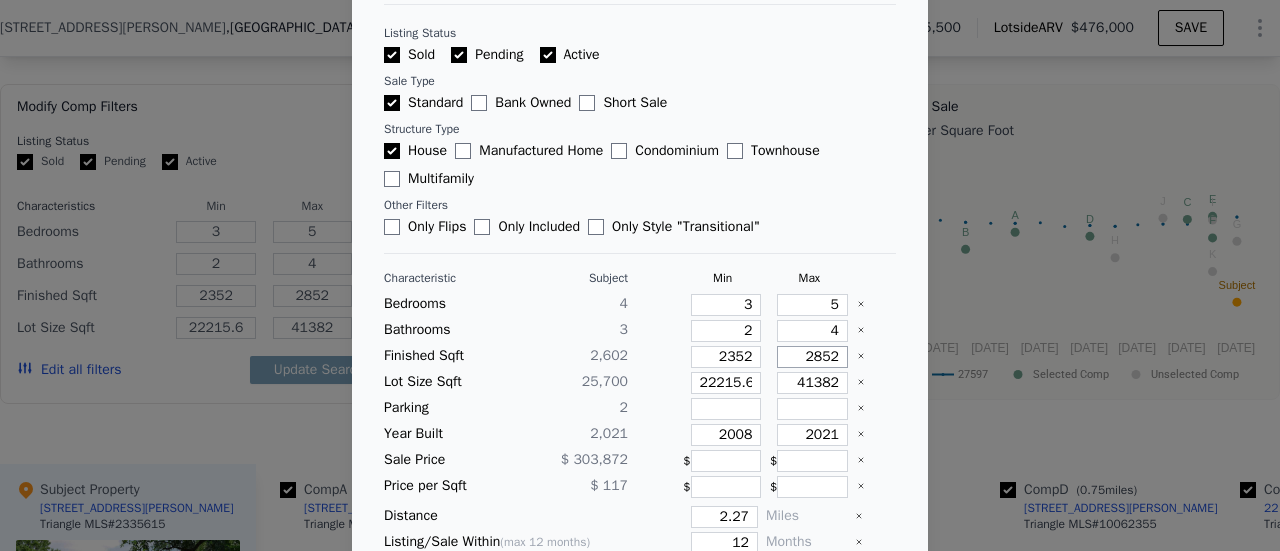 type on "2852" 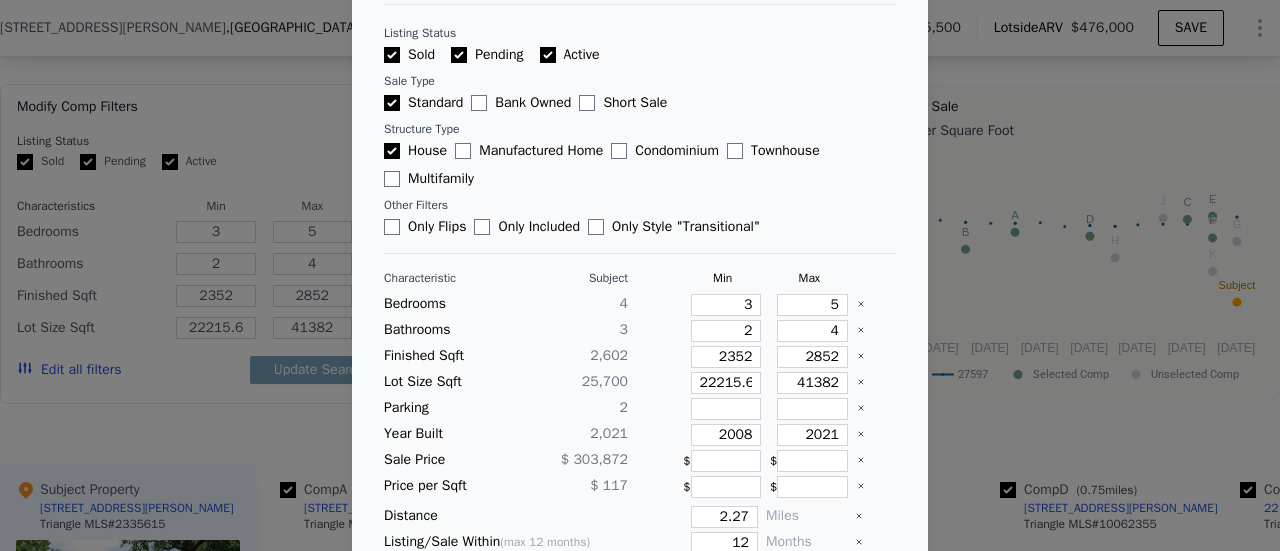 type 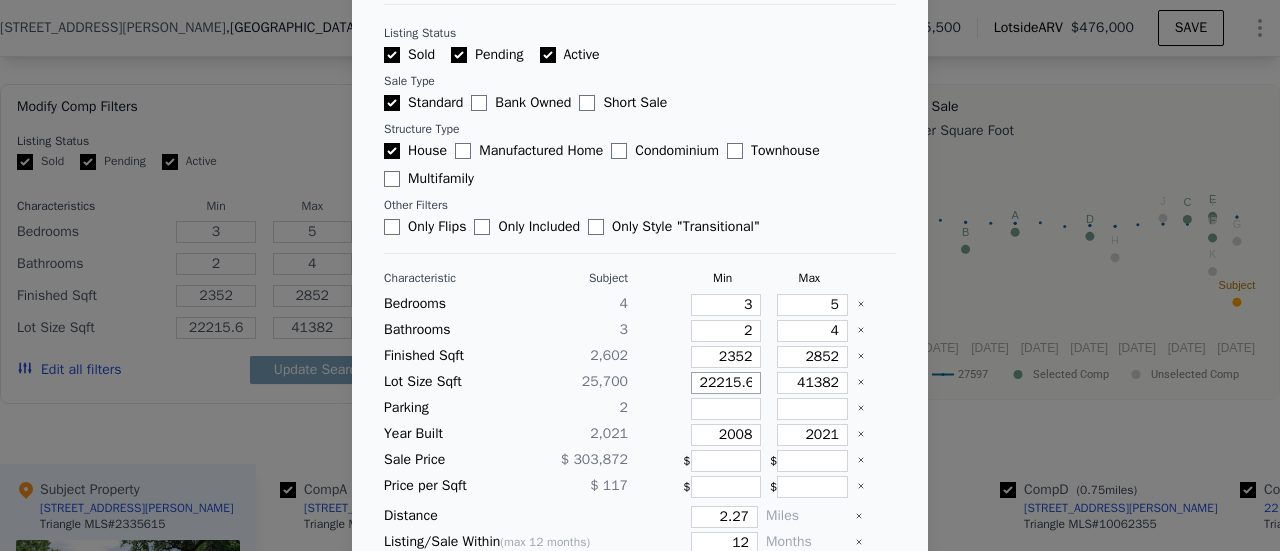 type on "1" 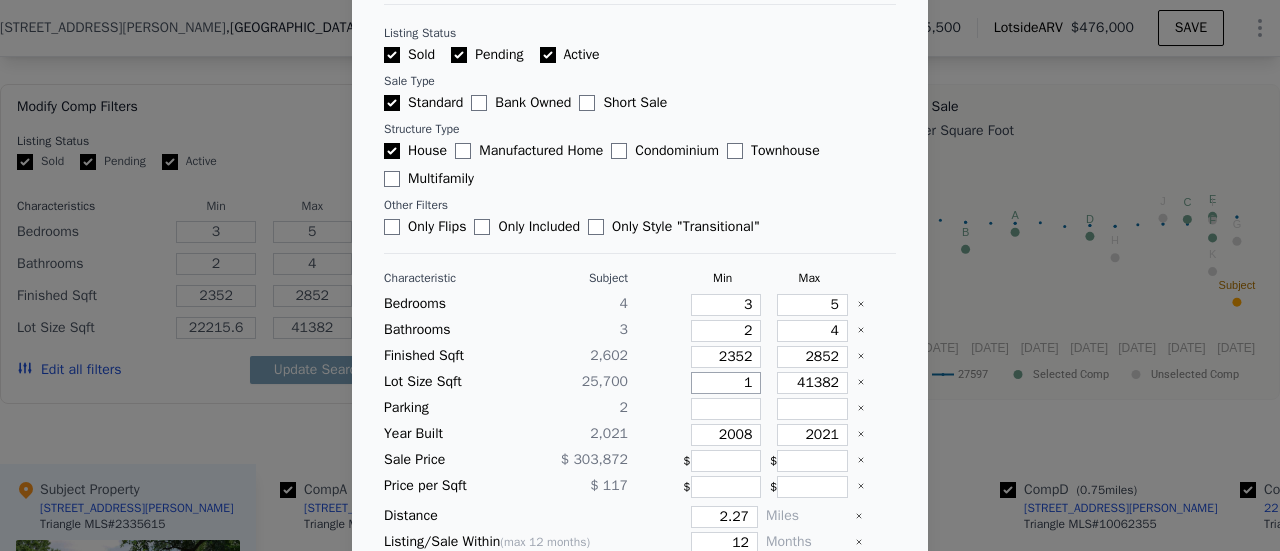 type on "1" 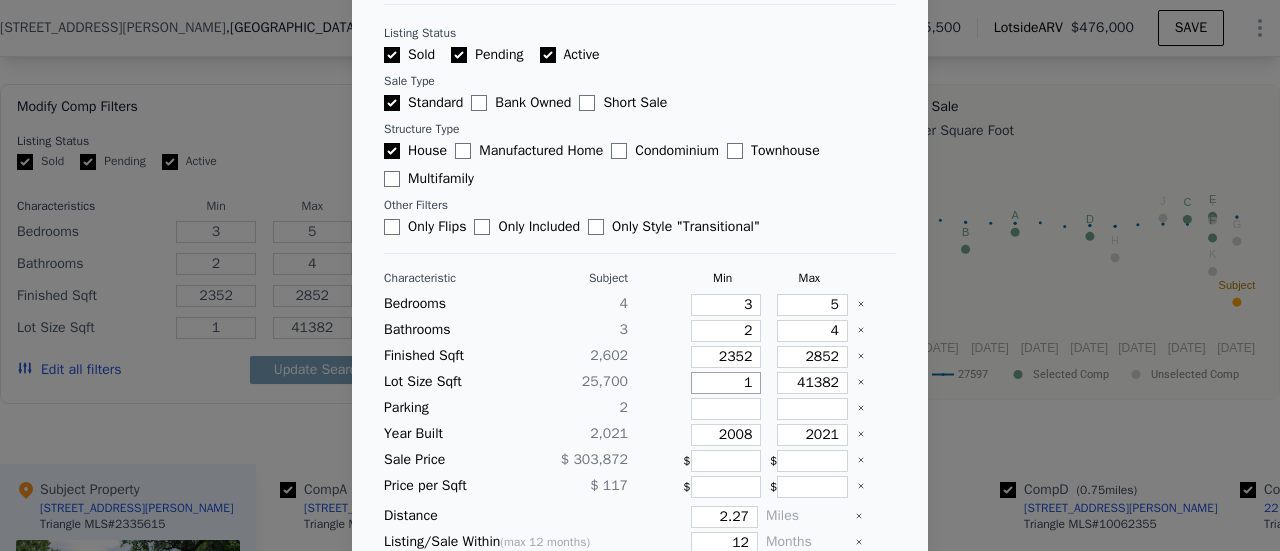 type on "15" 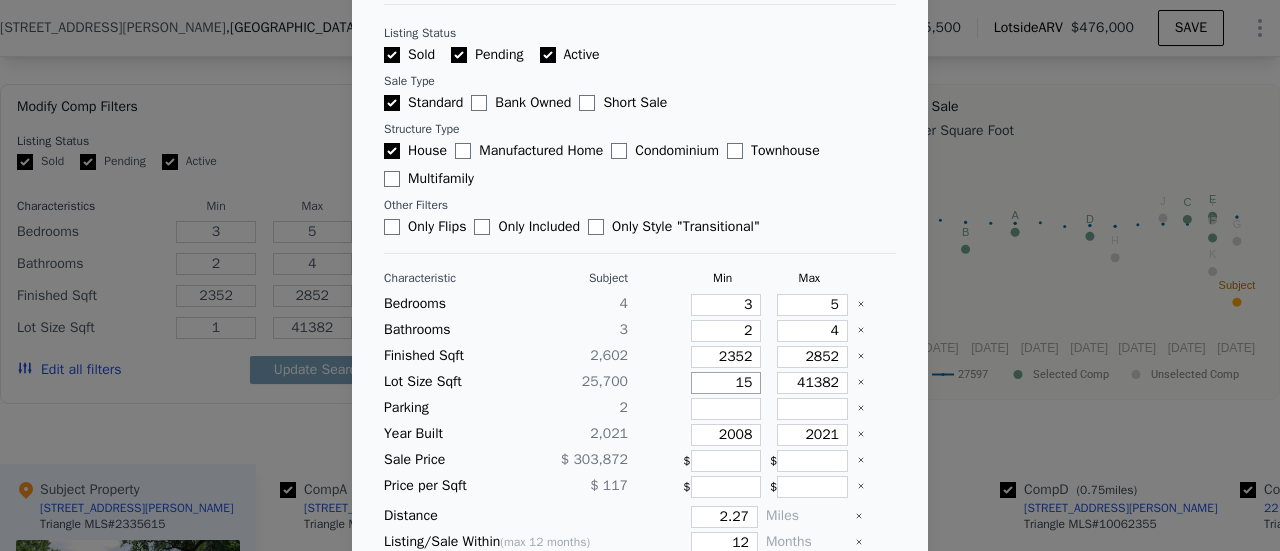type on "15" 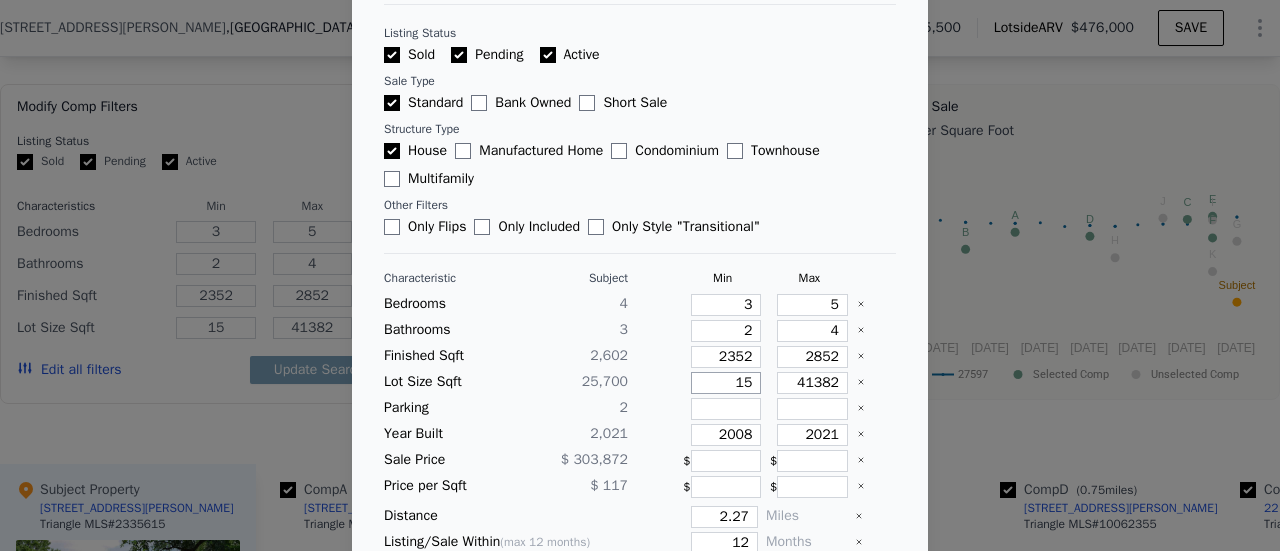 type on "154" 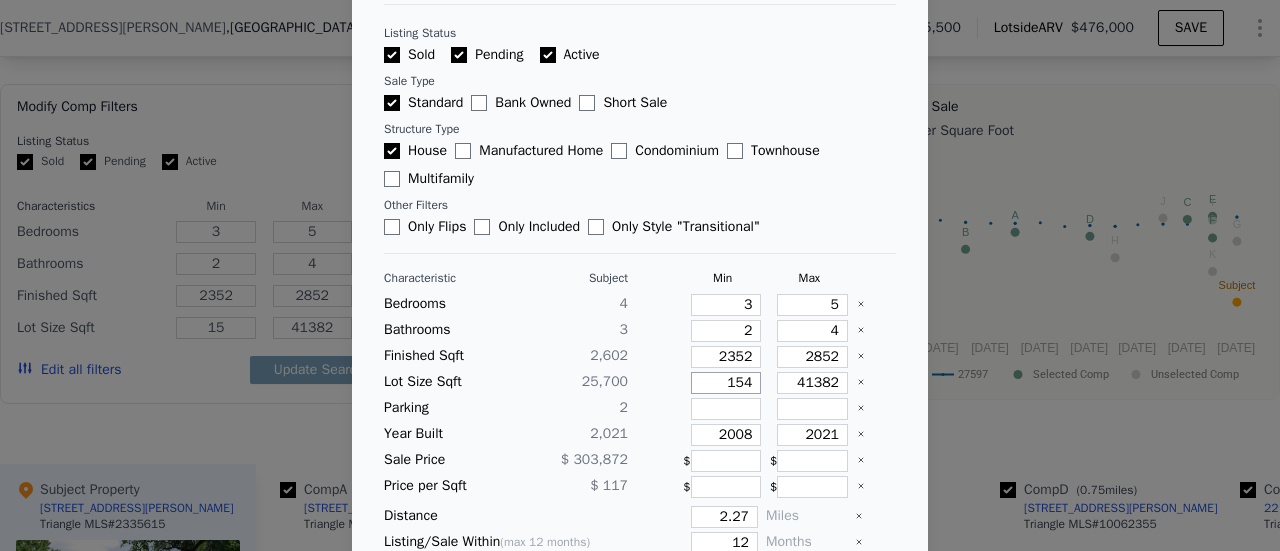 type on "154" 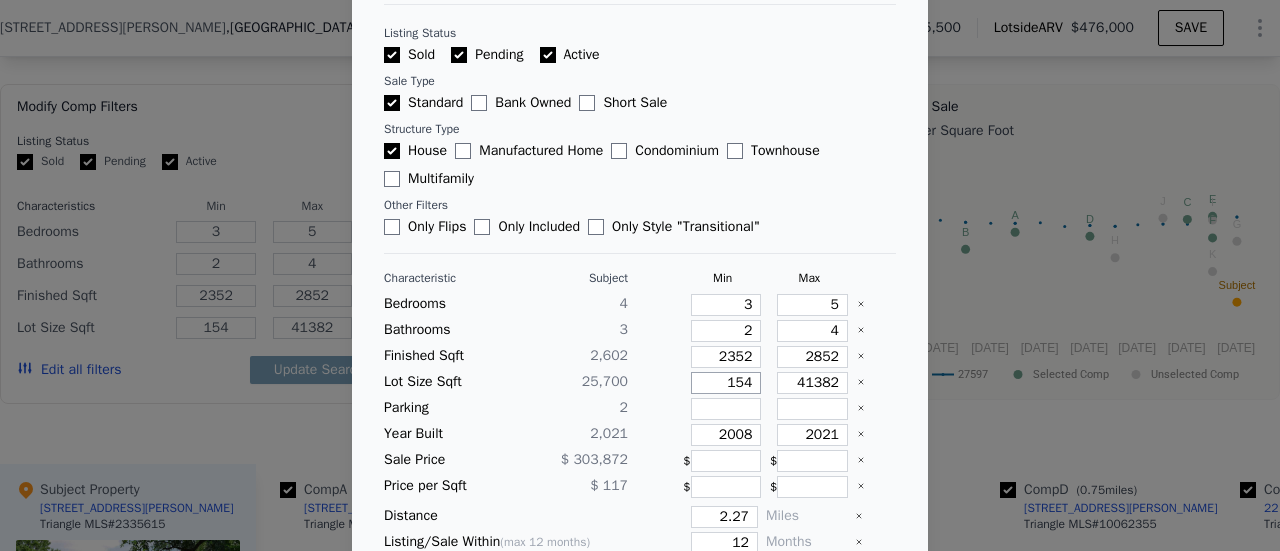 type on "1542" 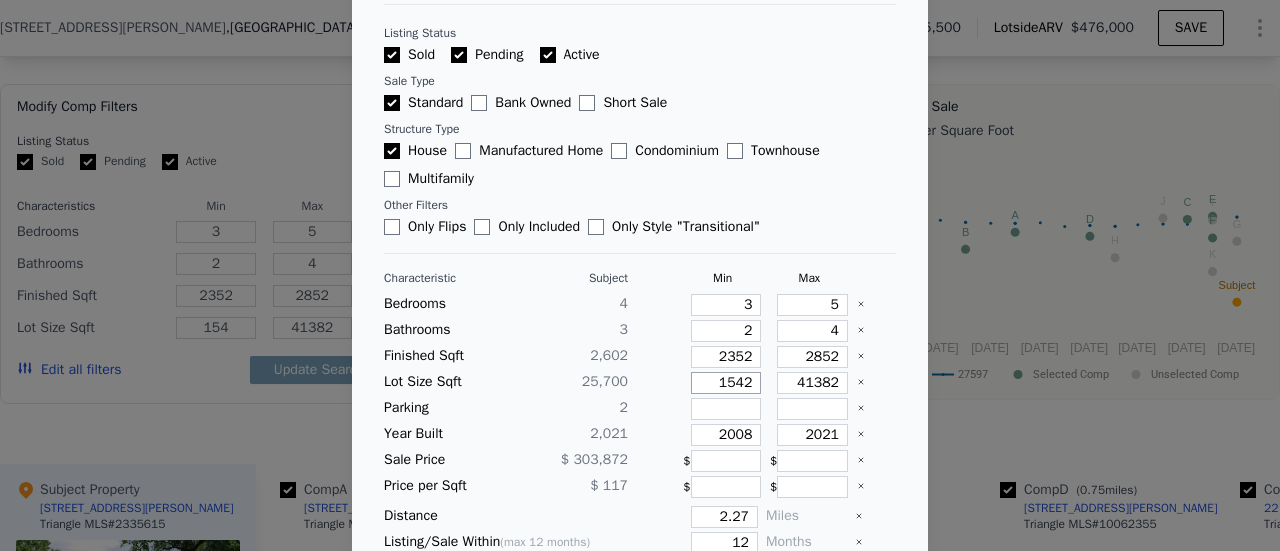 type on "1542" 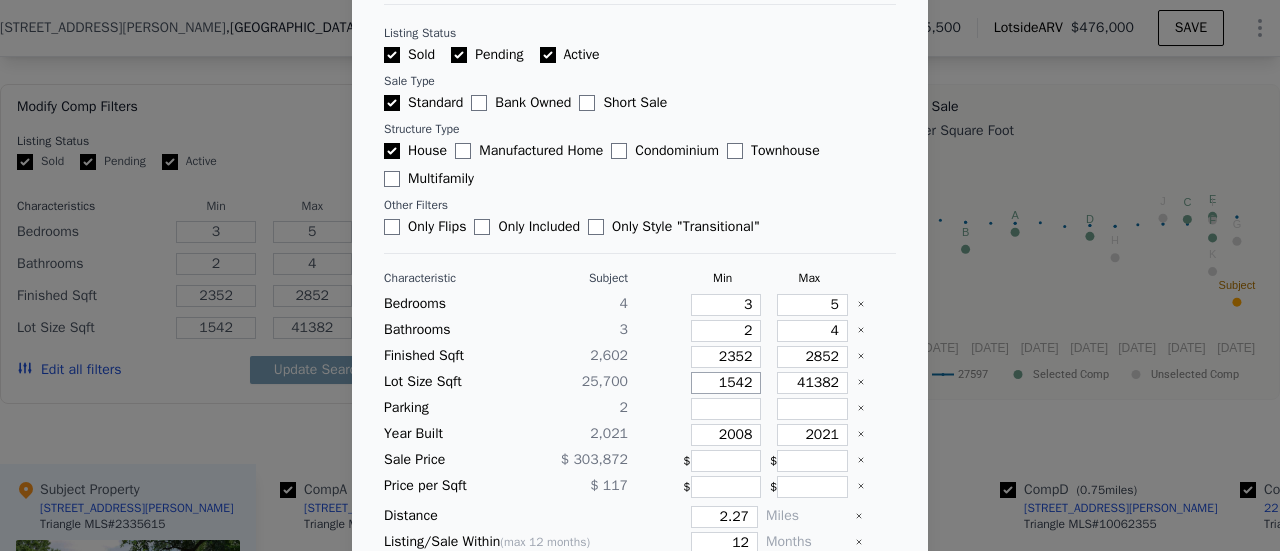 type on "15420" 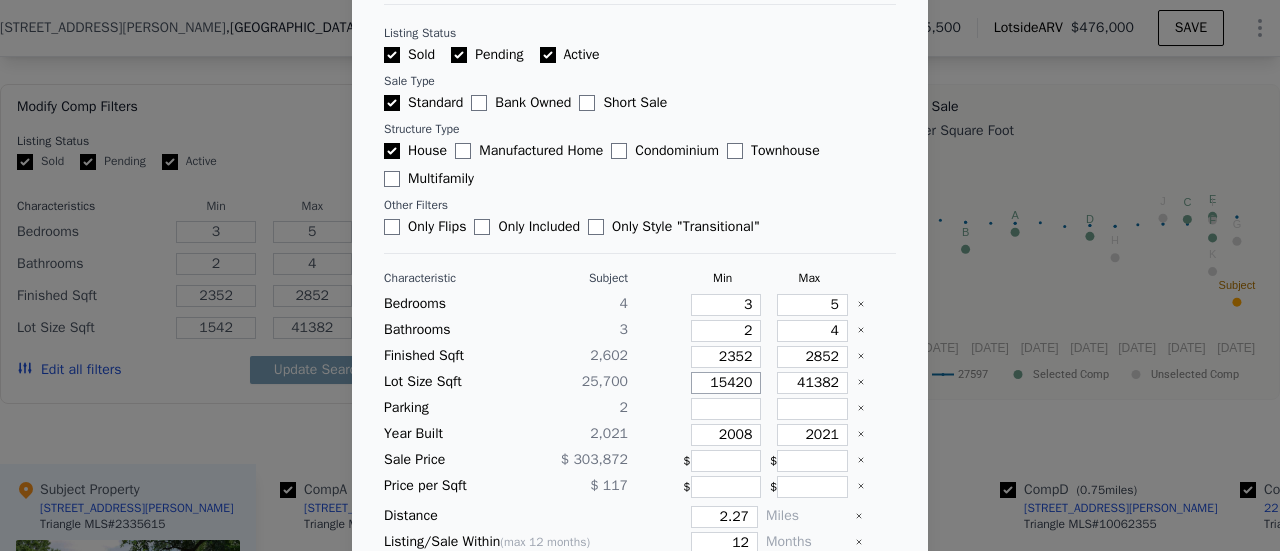 type on "15420" 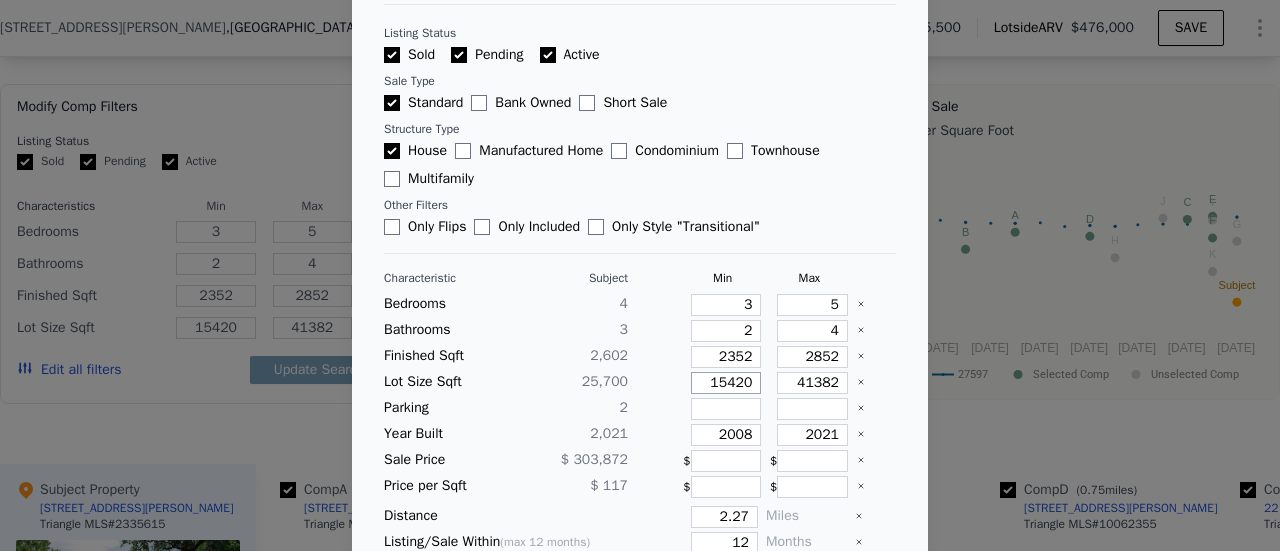 type on "15420" 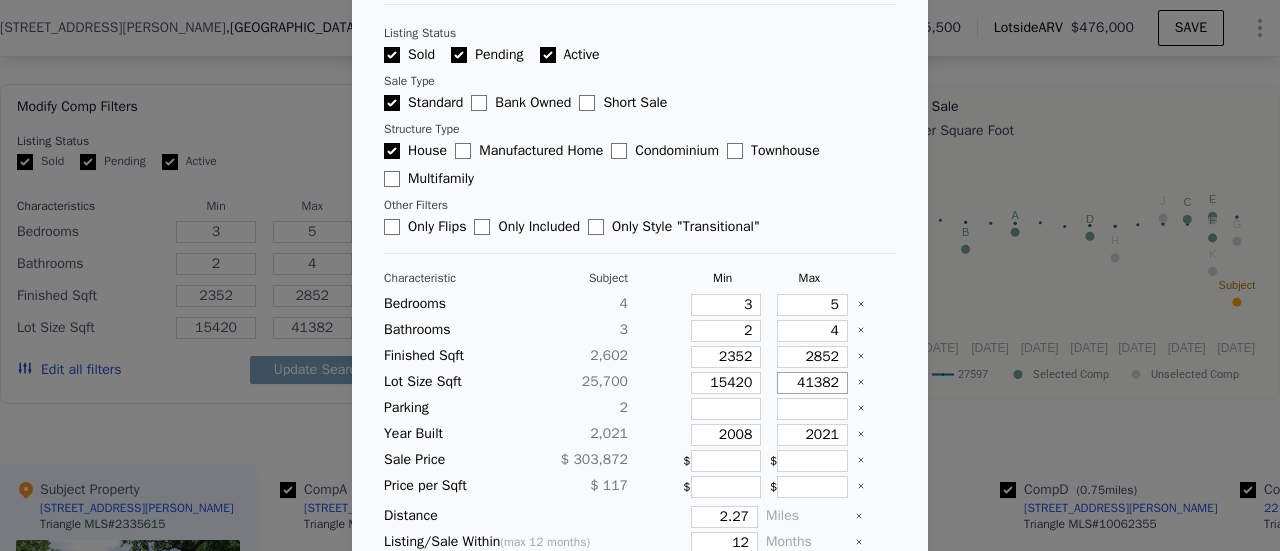 type on "3" 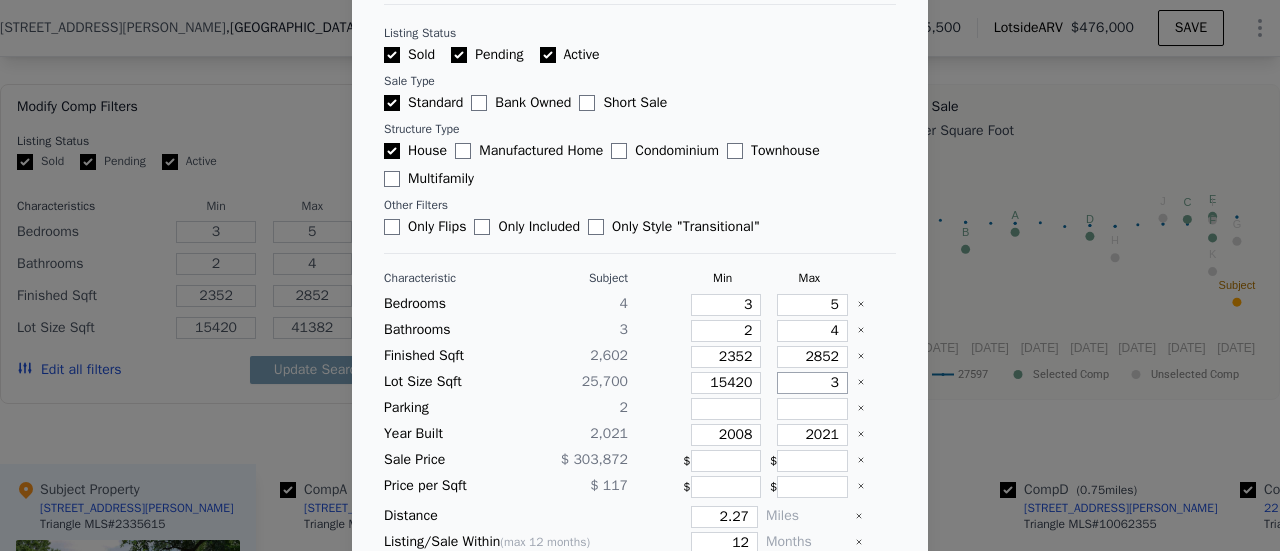 type on "3" 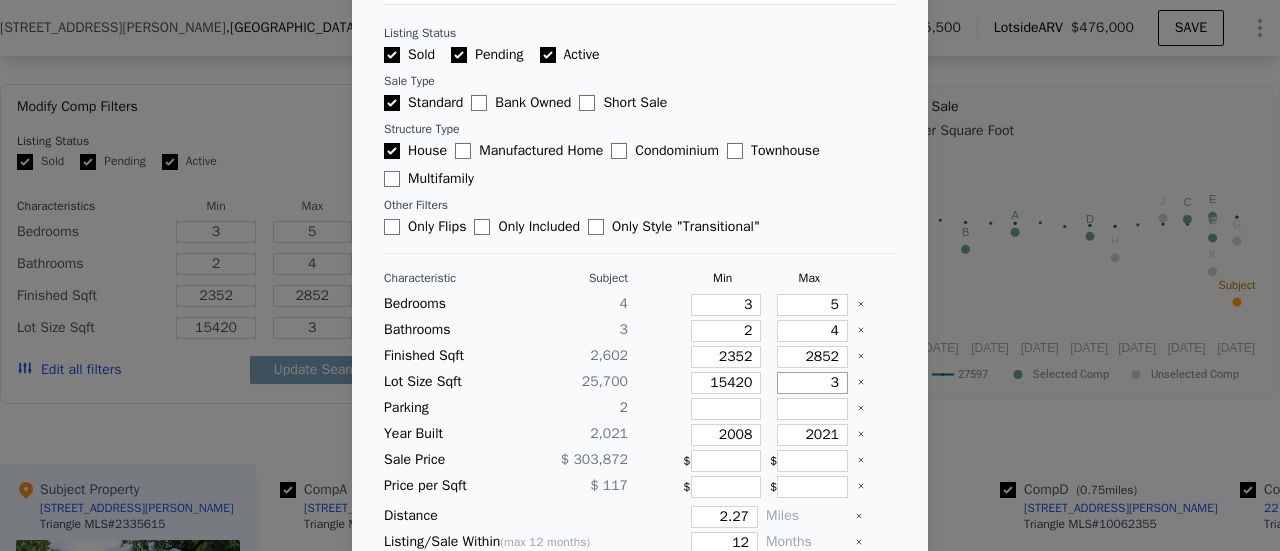 type on "35" 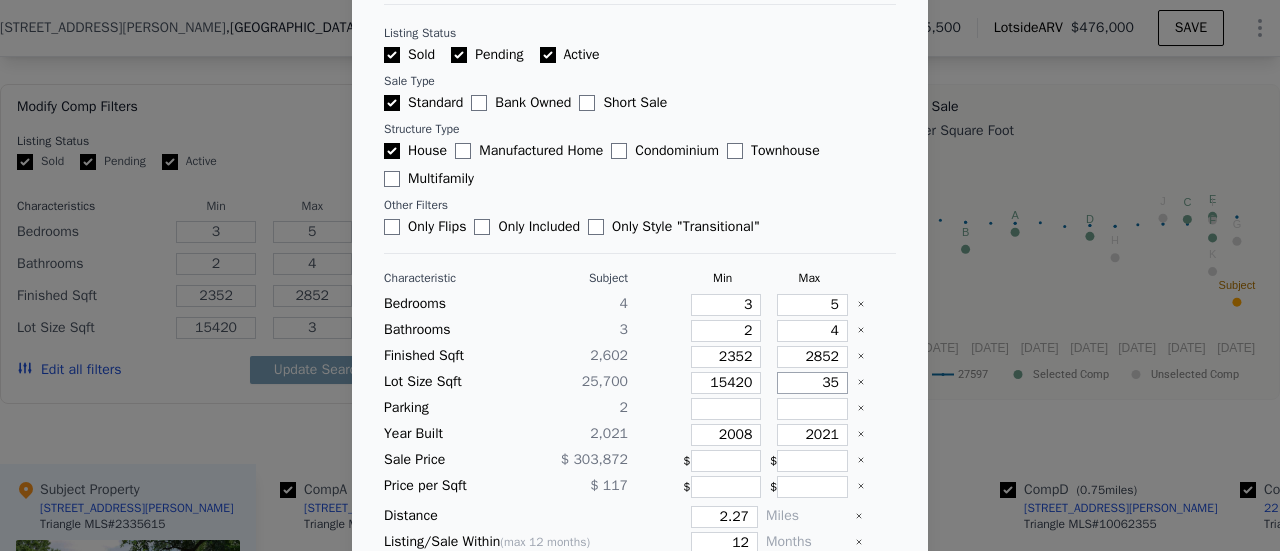 type on "35" 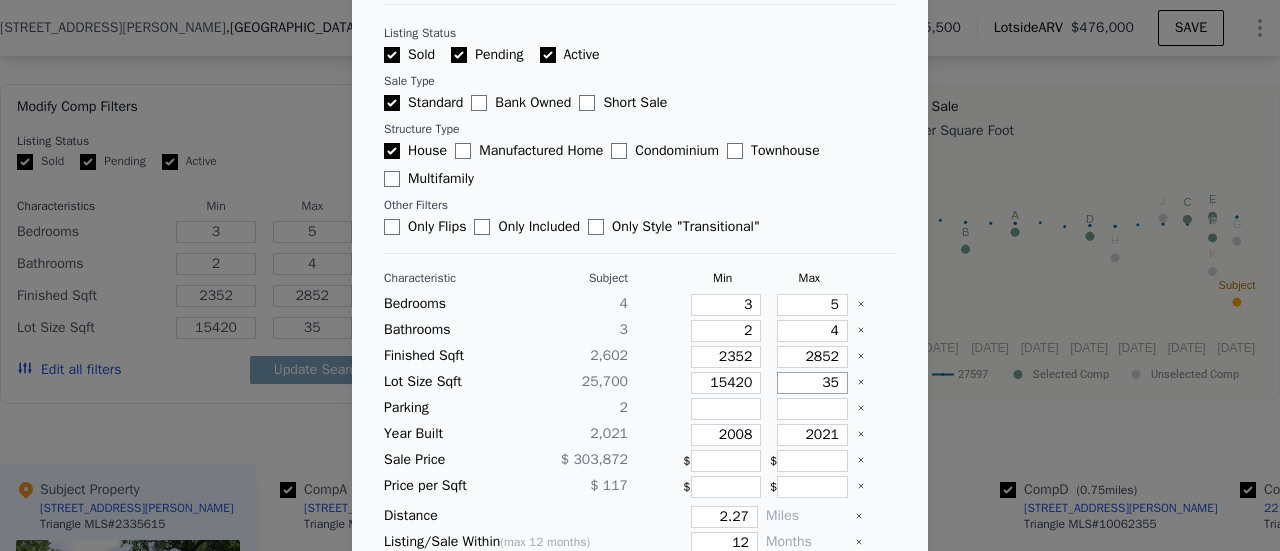 type on "359" 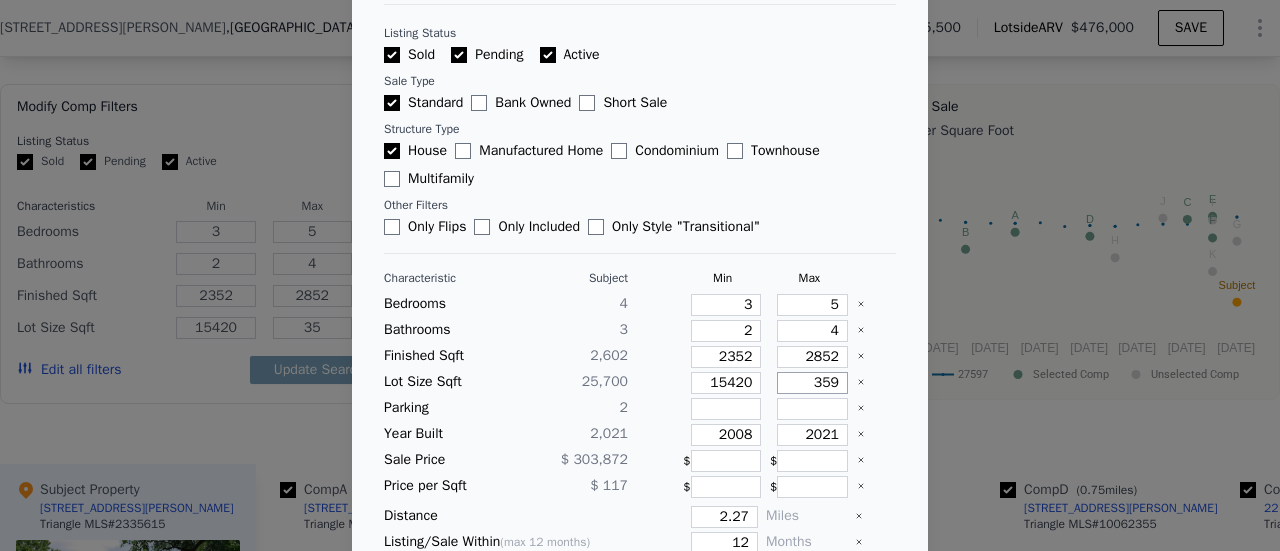 type on "359" 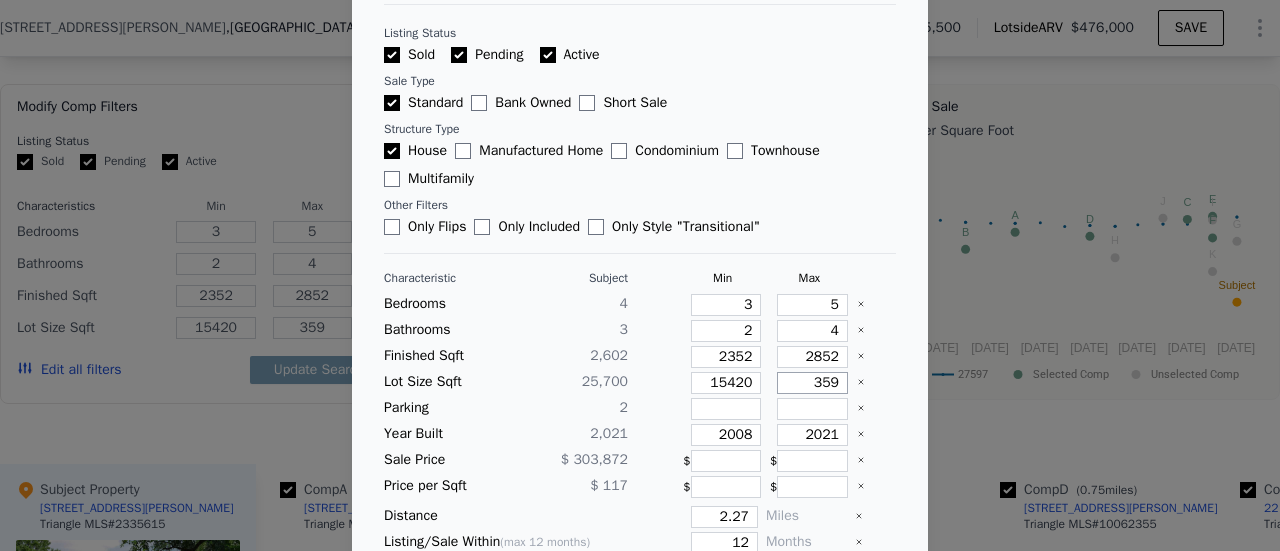 type on "3598" 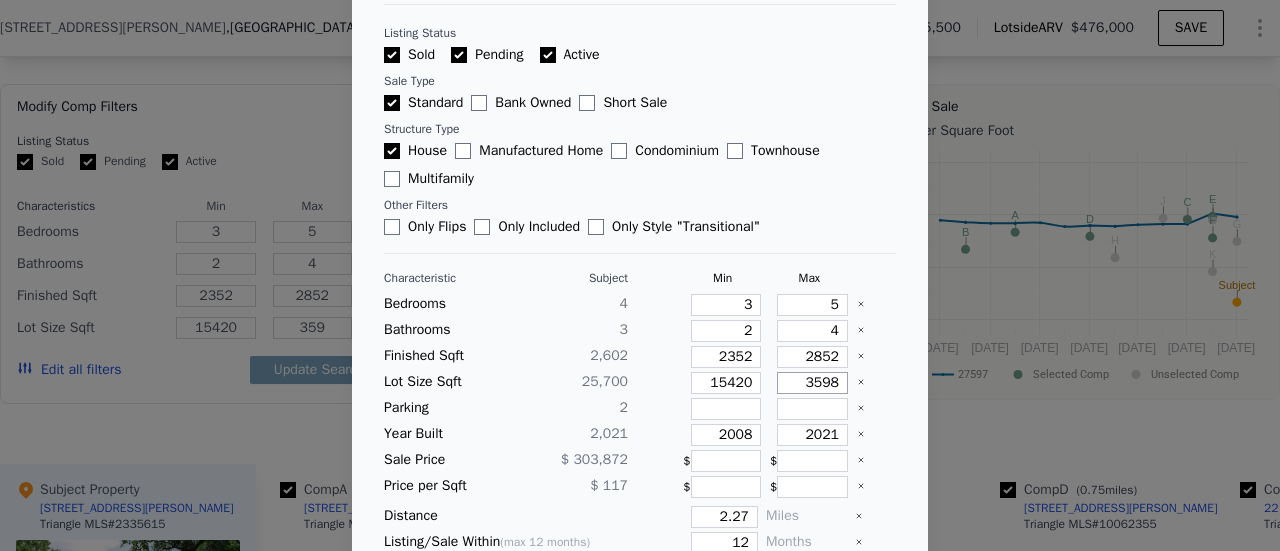 type on "3598" 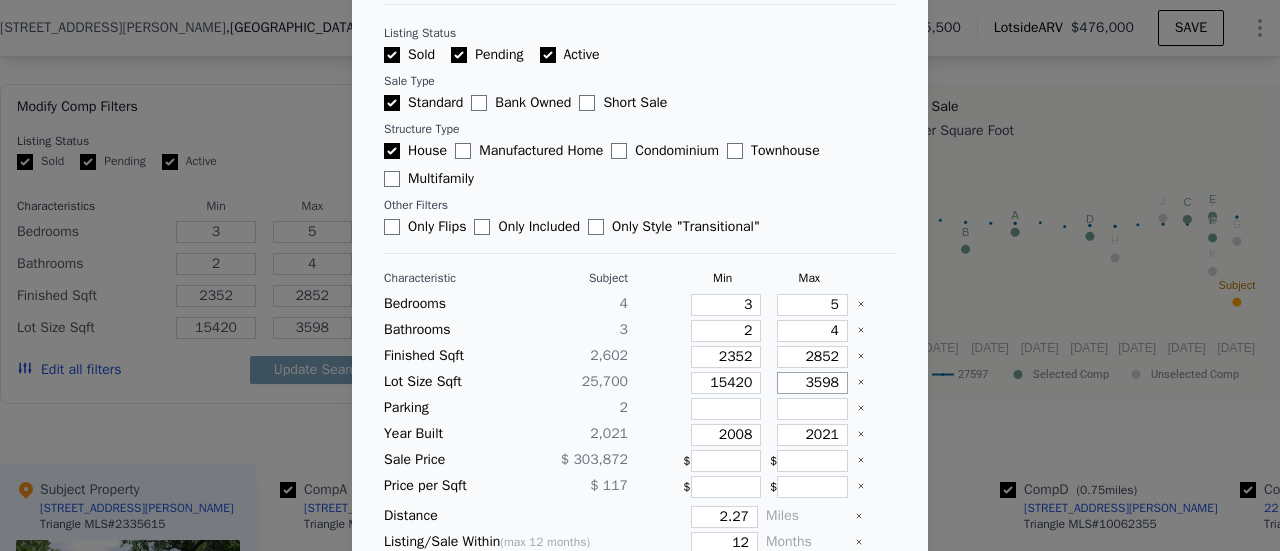 type on "35980" 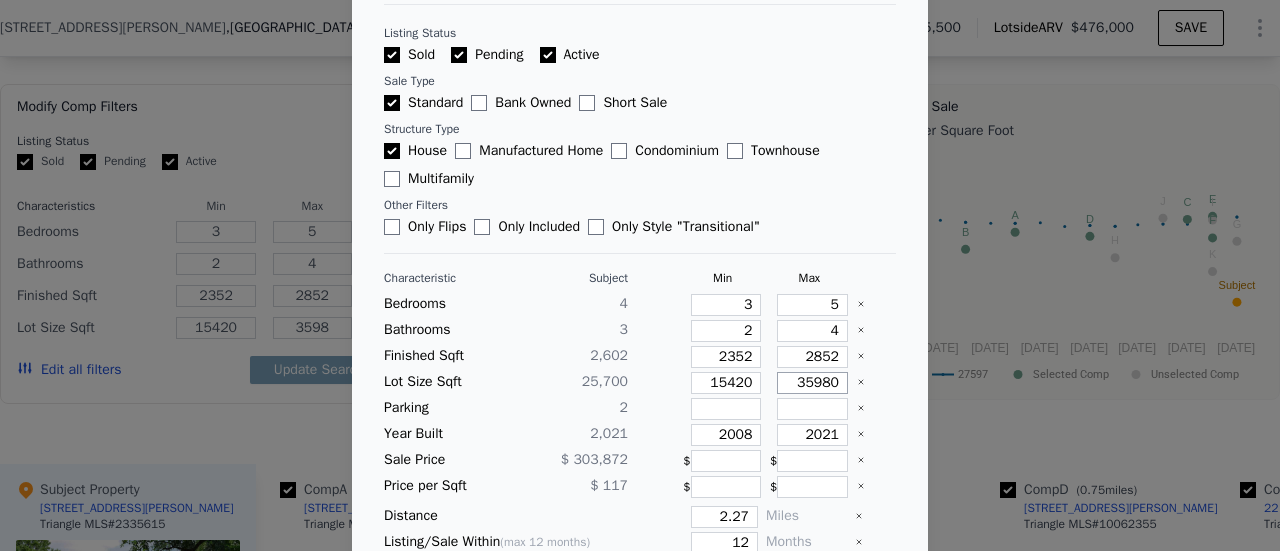 type on "35980" 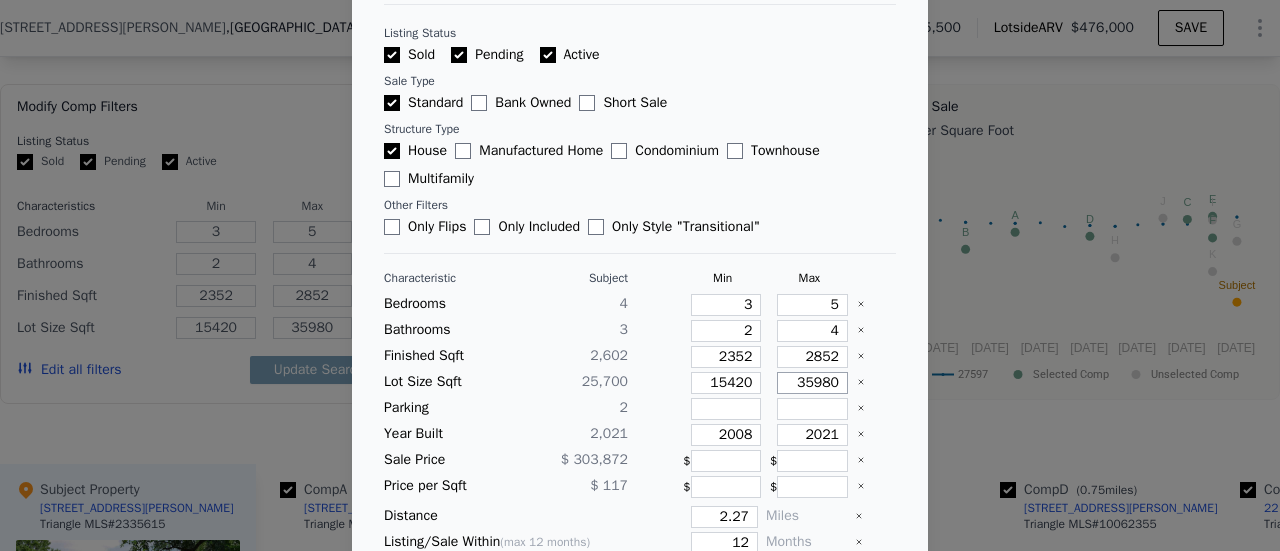 type on "35980" 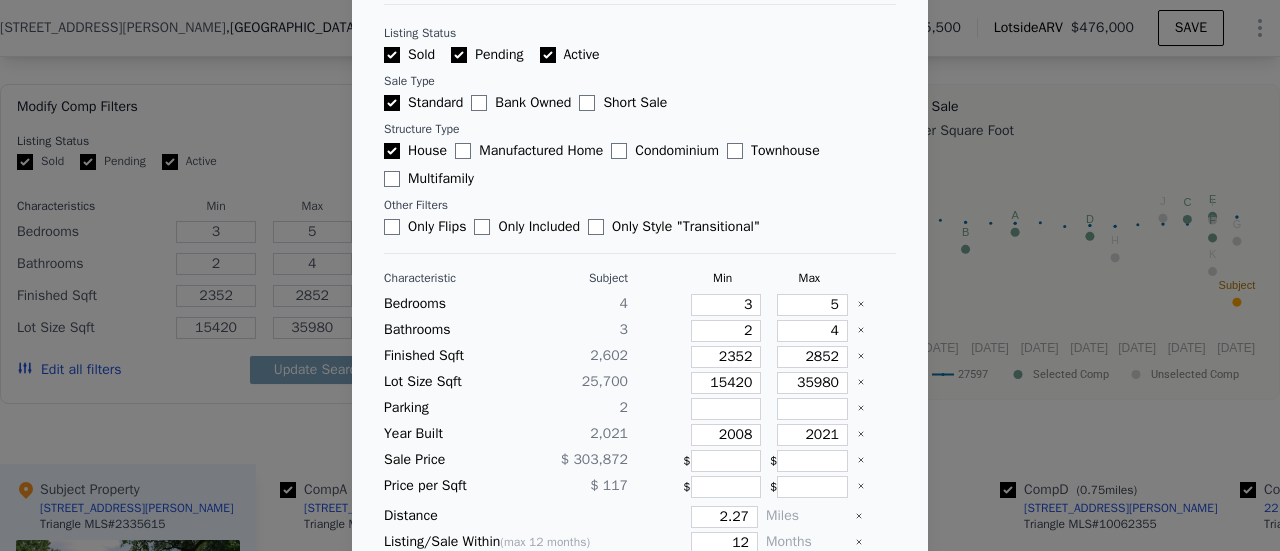 type 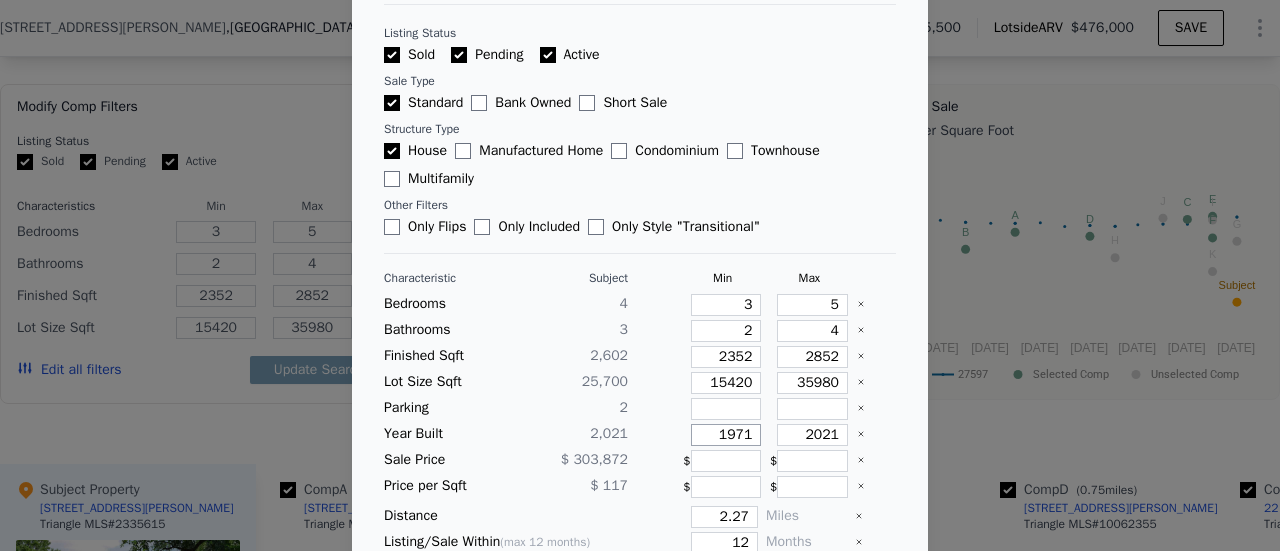type on "1971" 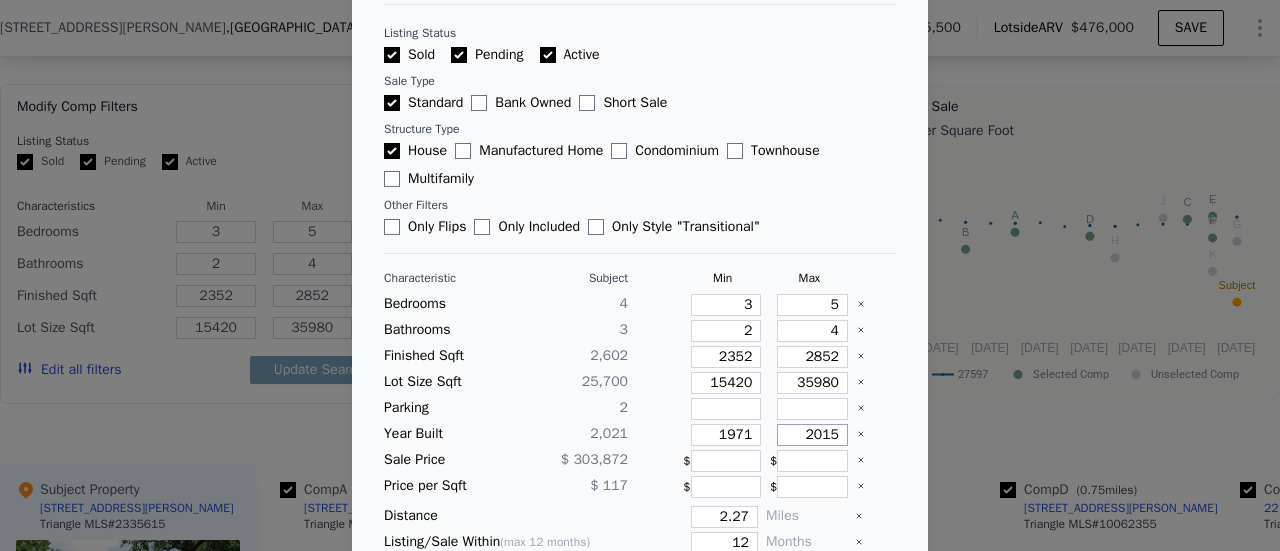 type on "2015" 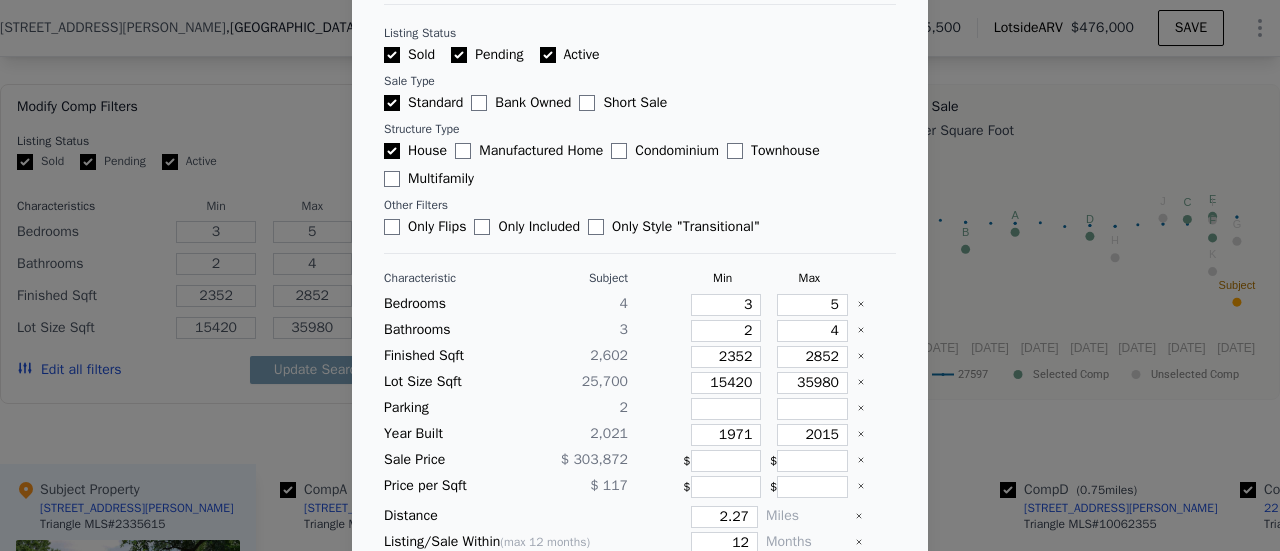 type 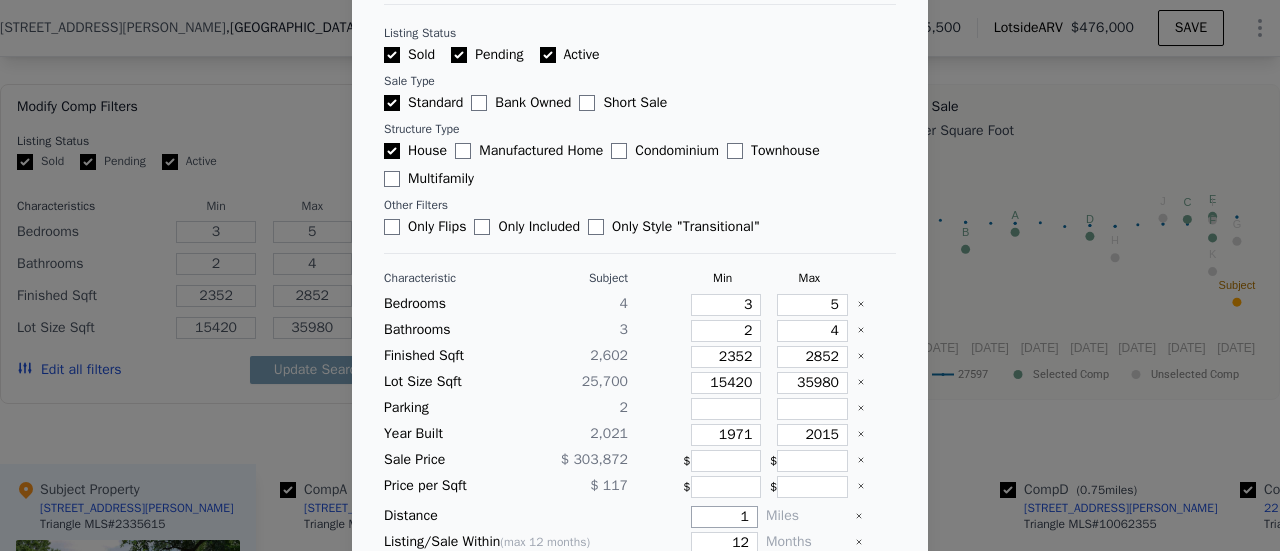 type on "1" 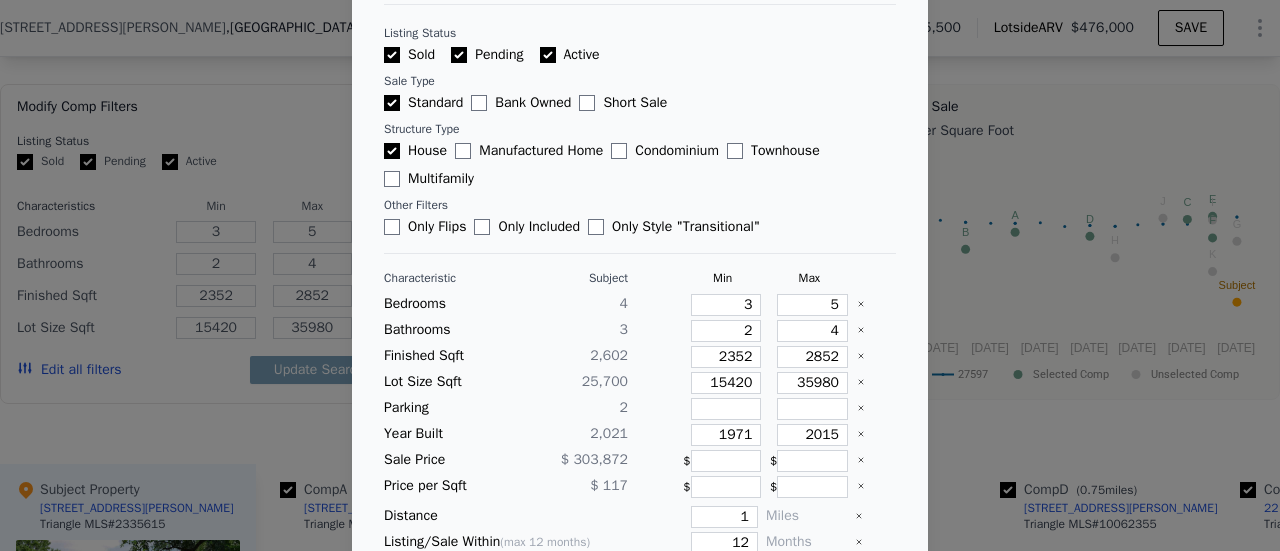 type 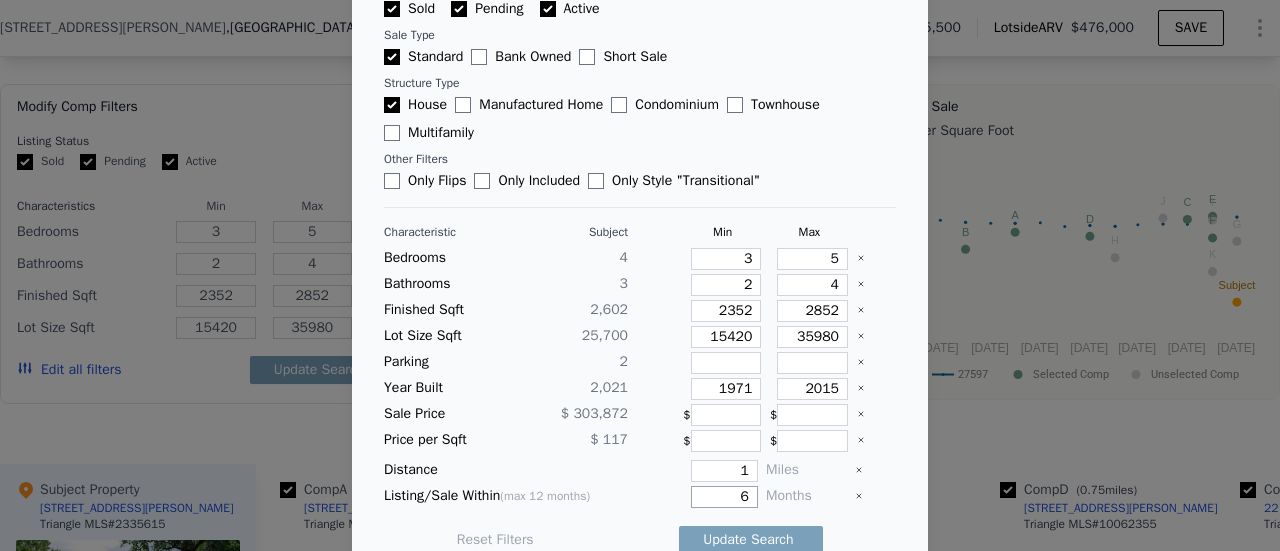 scroll, scrollTop: 167, scrollLeft: 0, axis: vertical 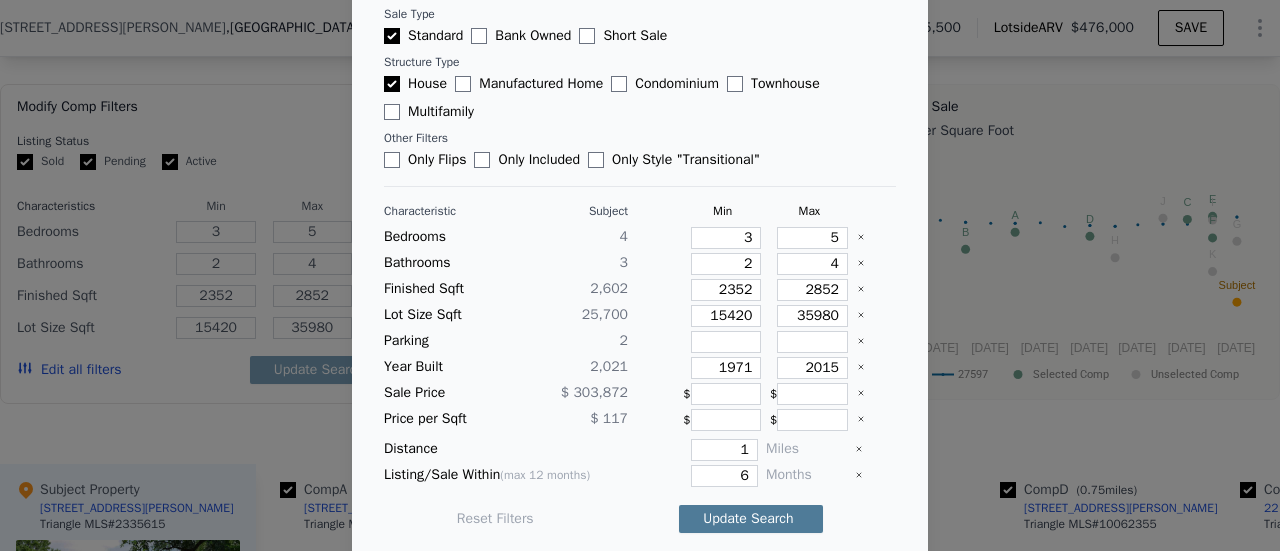 click on "Update Search" at bounding box center (751, 519) 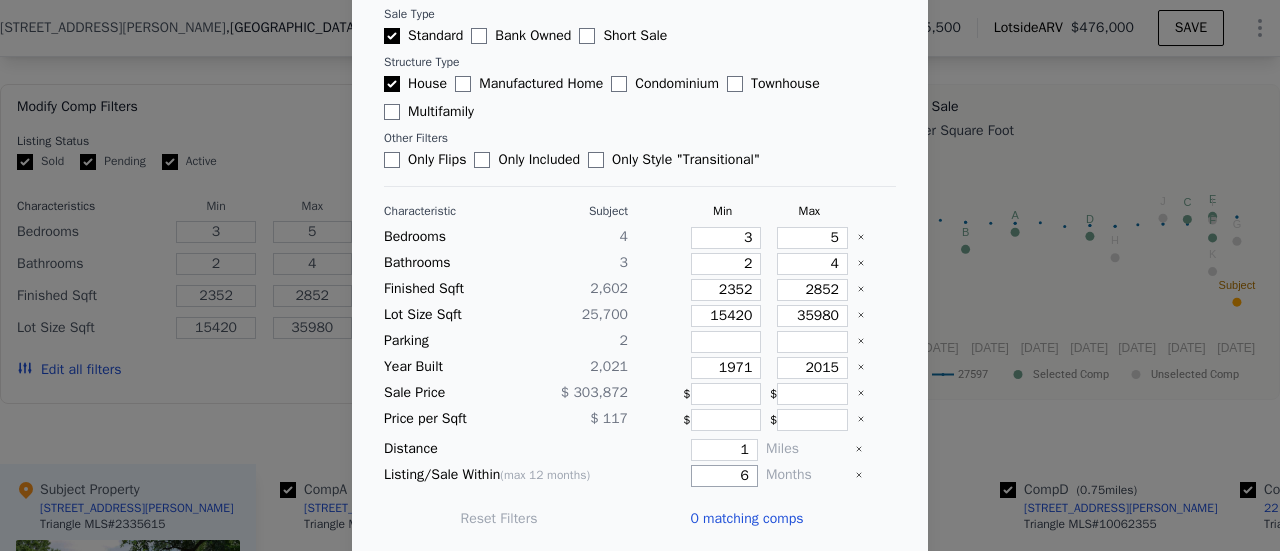 drag, startPoint x: 717, startPoint y: 467, endPoint x: 751, endPoint y: 465, distance: 34.058773 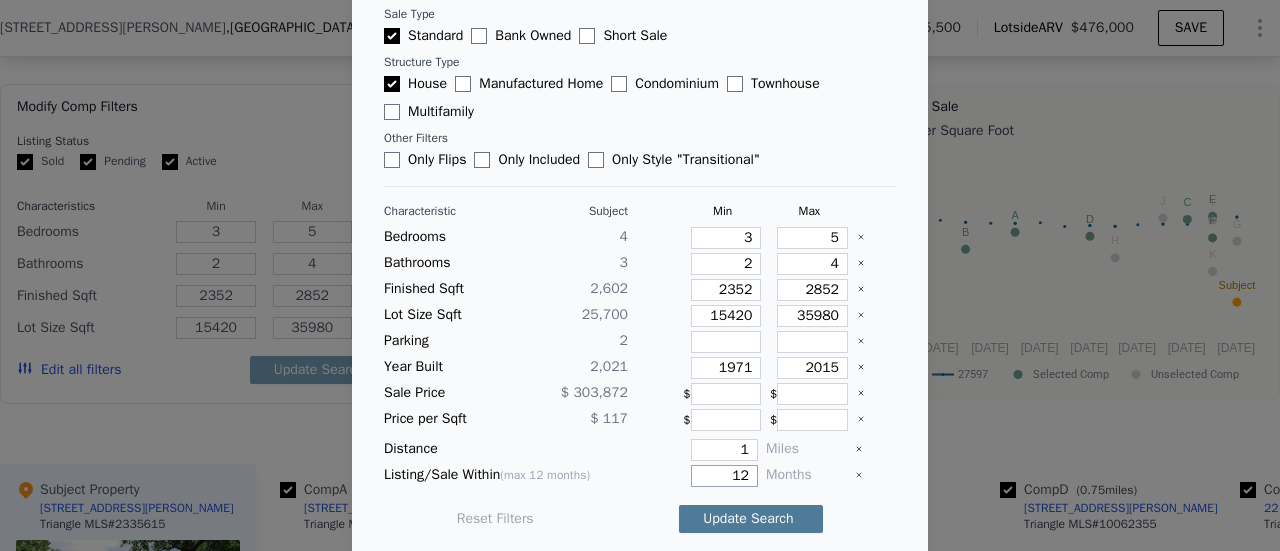 type on "12" 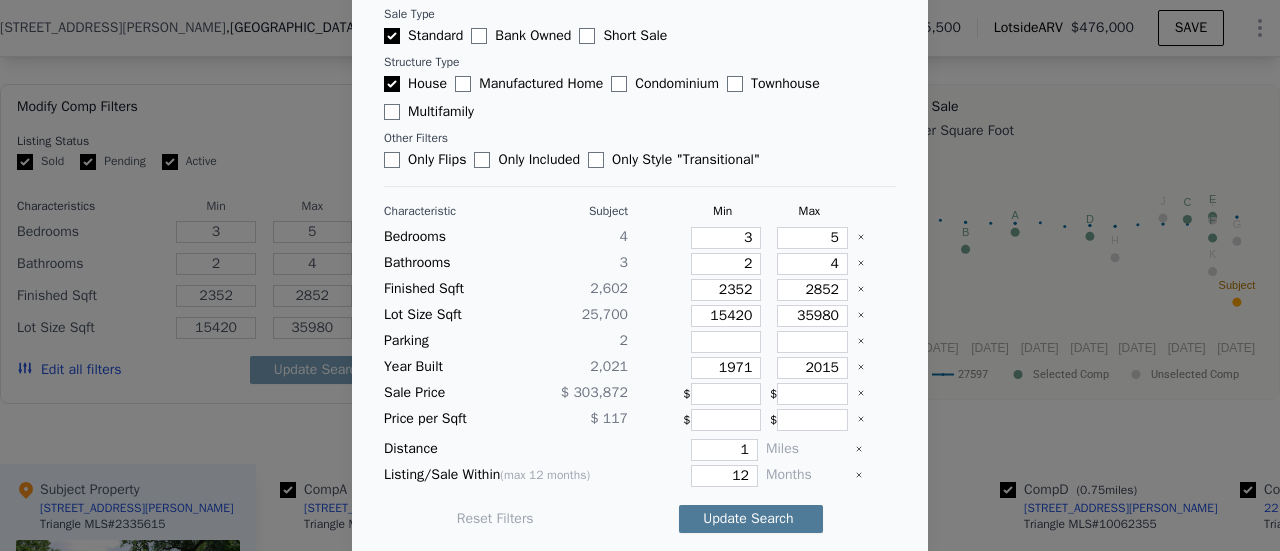 click on "Update Search" at bounding box center (751, 519) 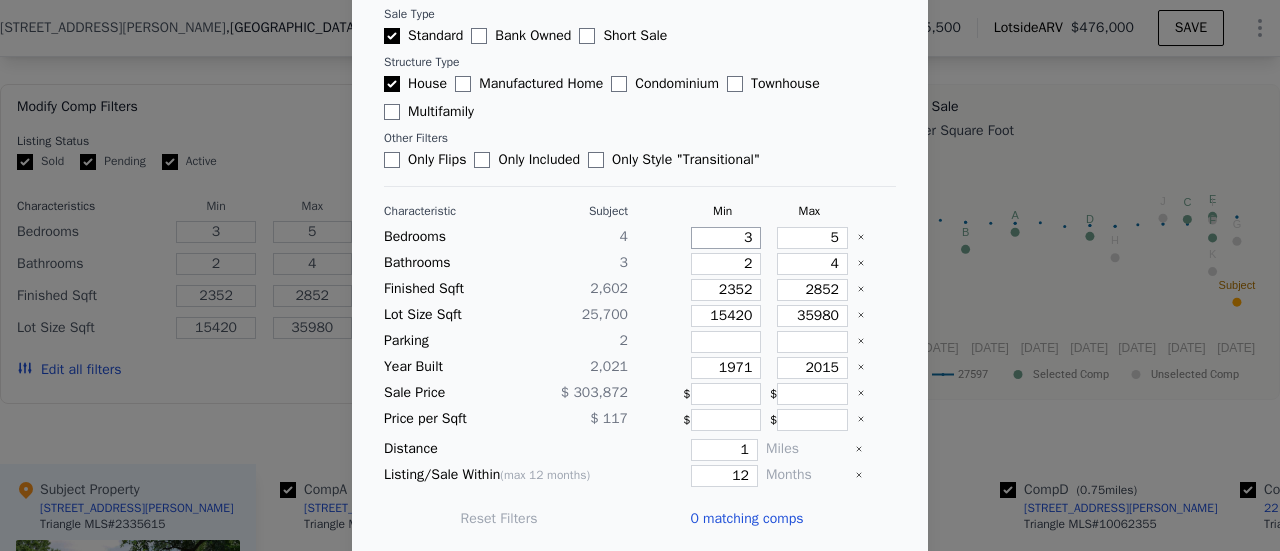 drag, startPoint x: 716, startPoint y: 239, endPoint x: 750, endPoint y: 233, distance: 34.525352 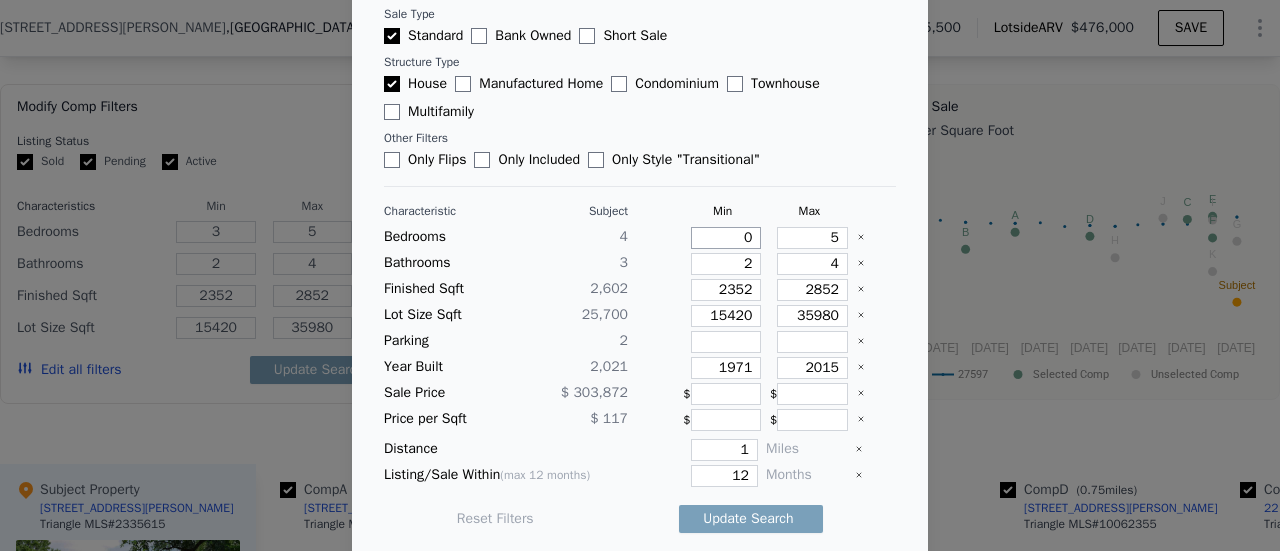 type on "0" 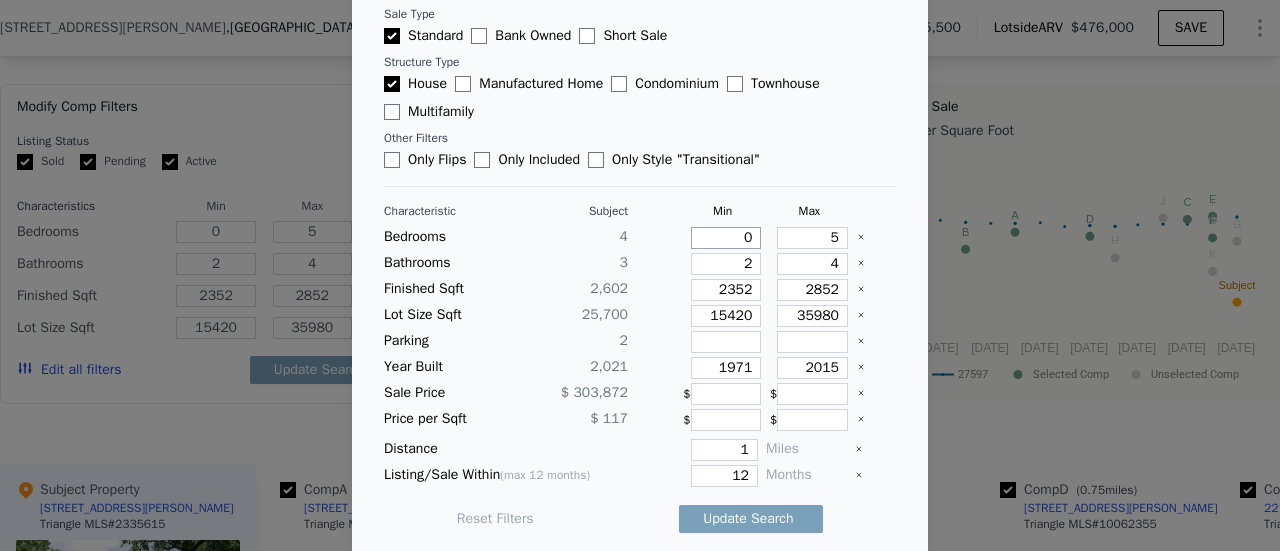 type on "0" 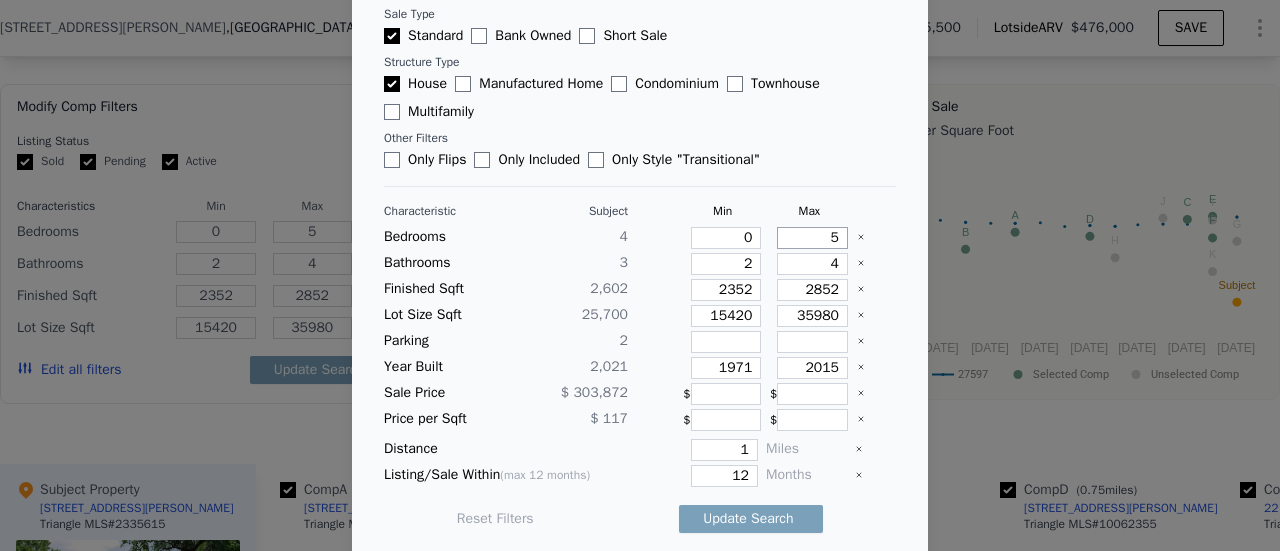 type on "6" 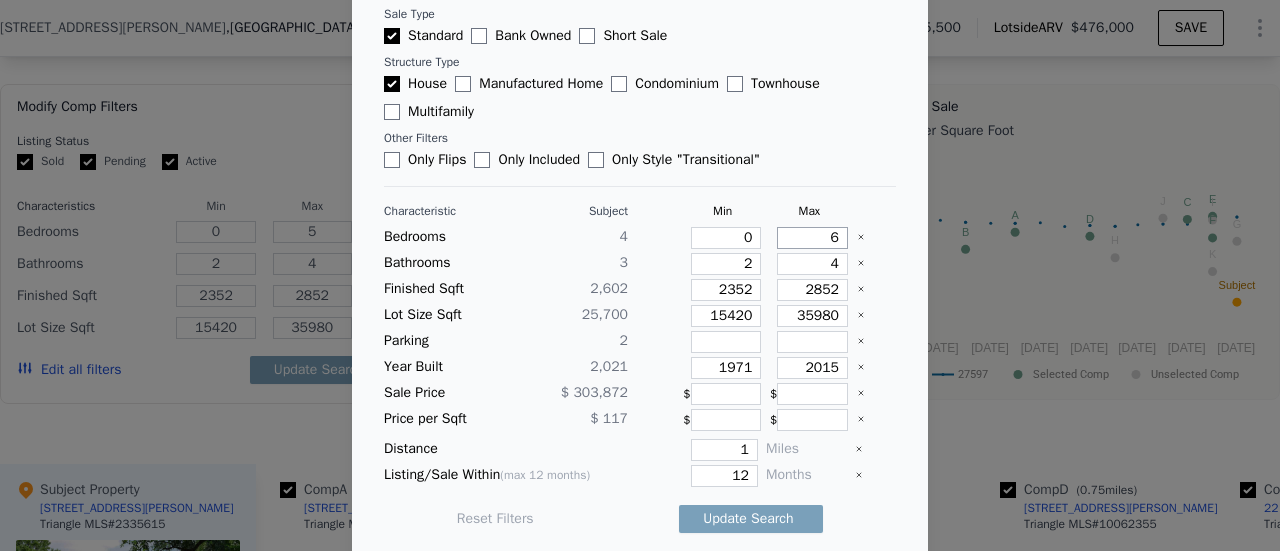 type on "6" 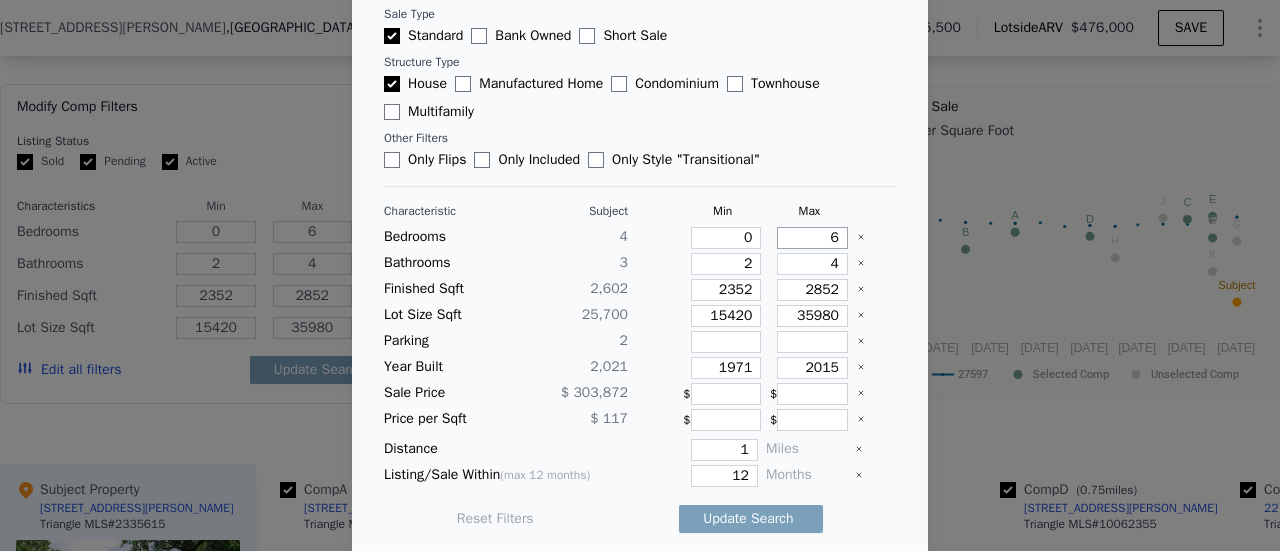 type on "6" 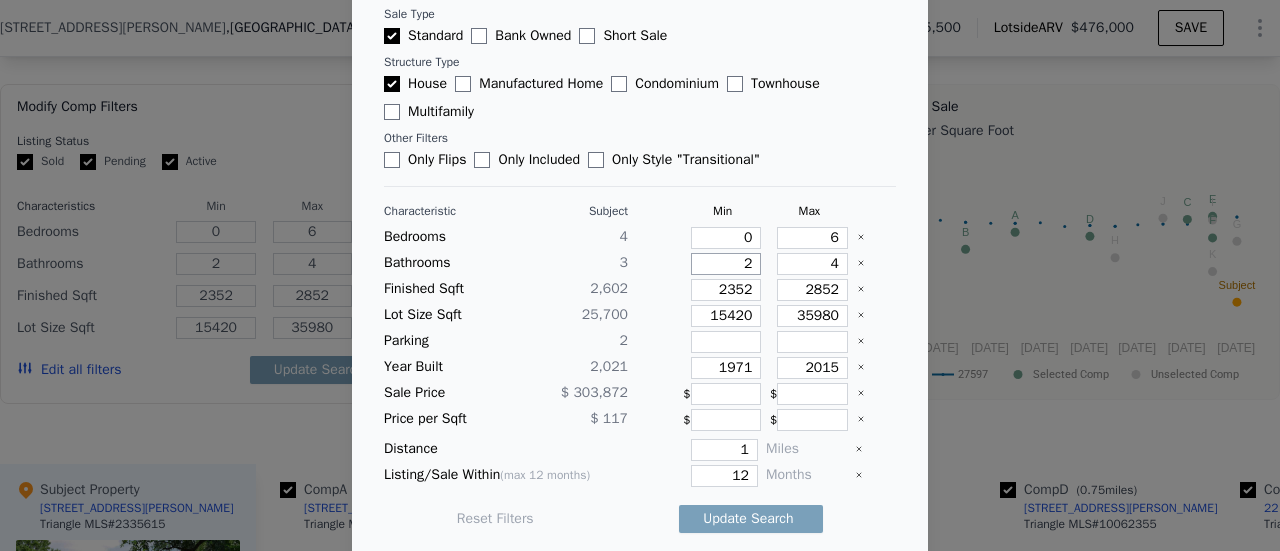 type on "0" 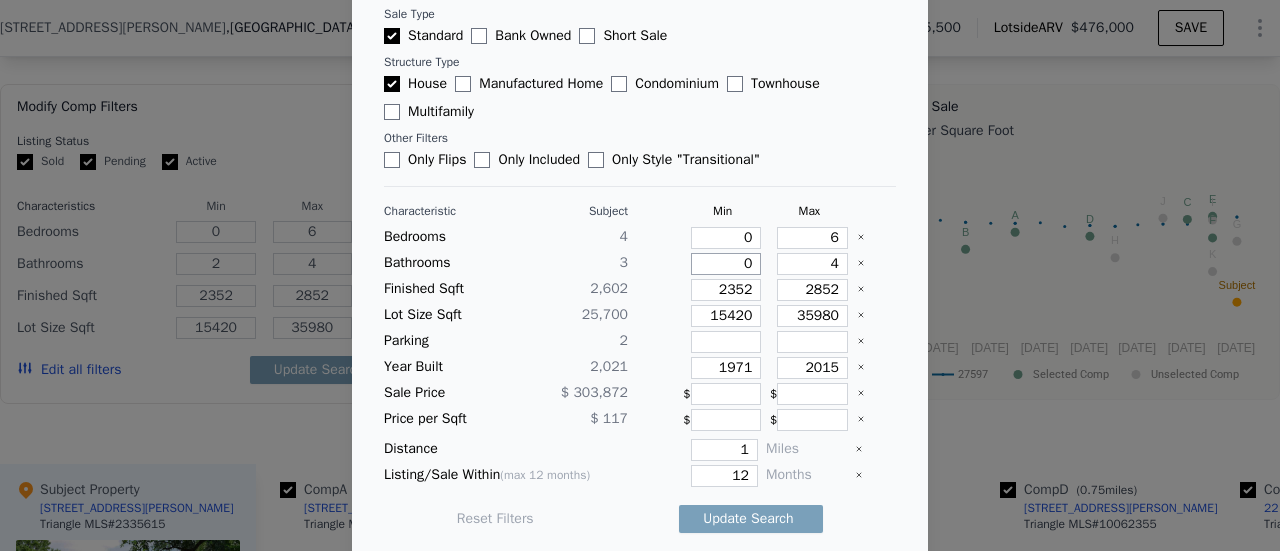type on "0" 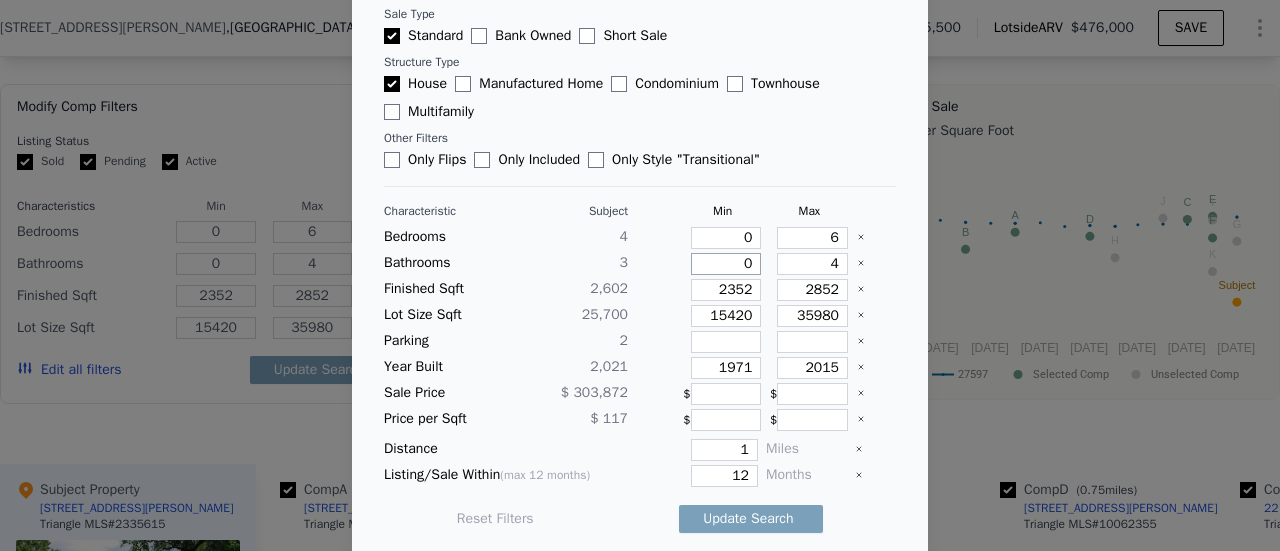 type on "0" 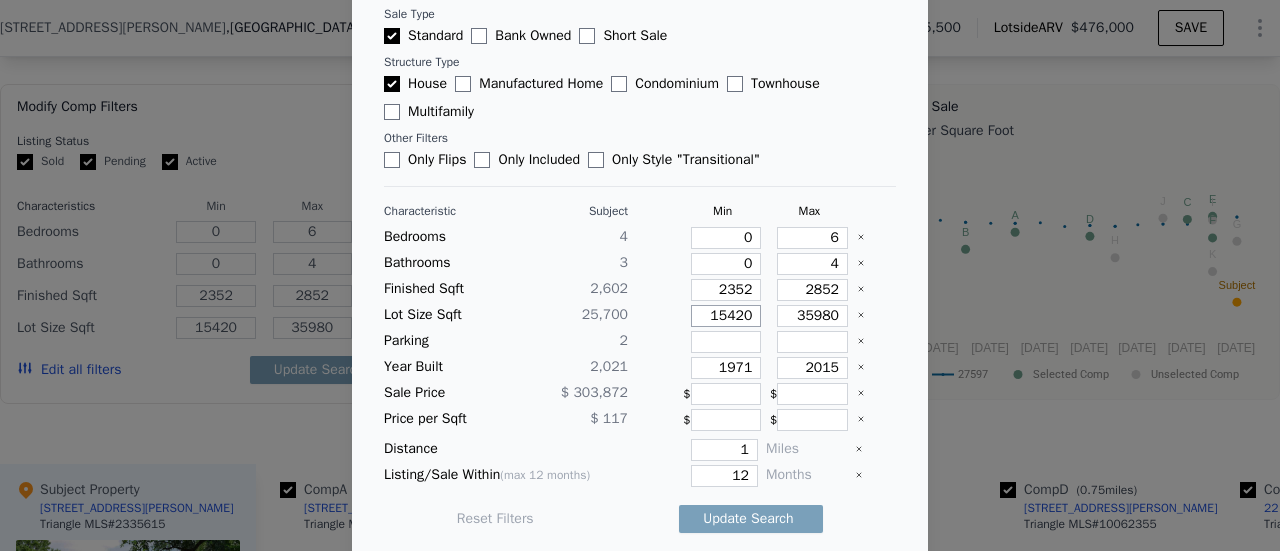 type on "1" 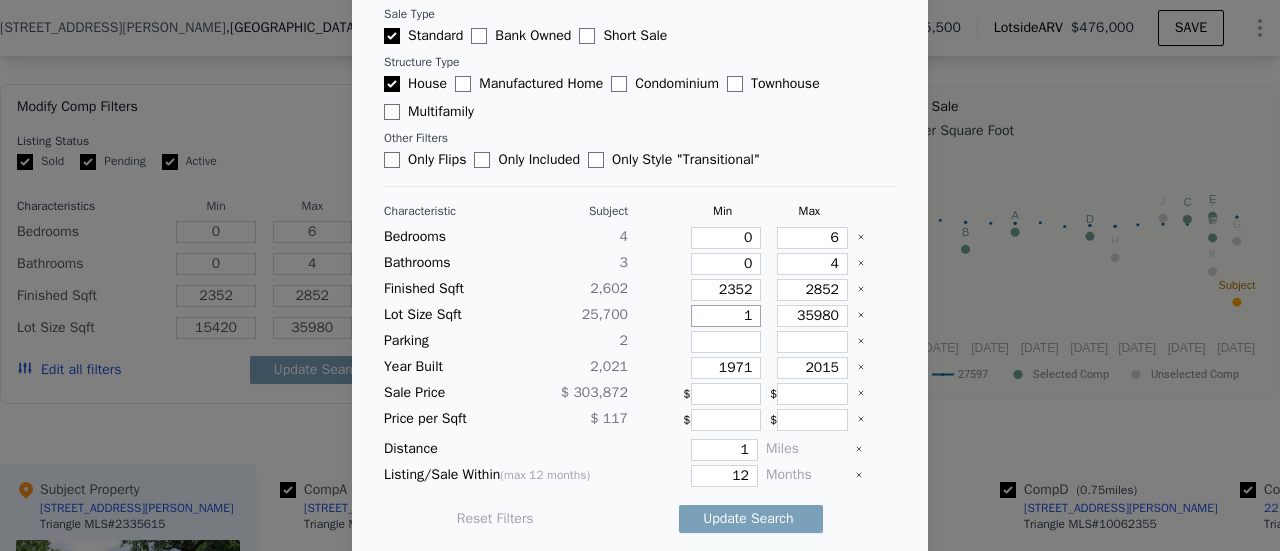 type on "1" 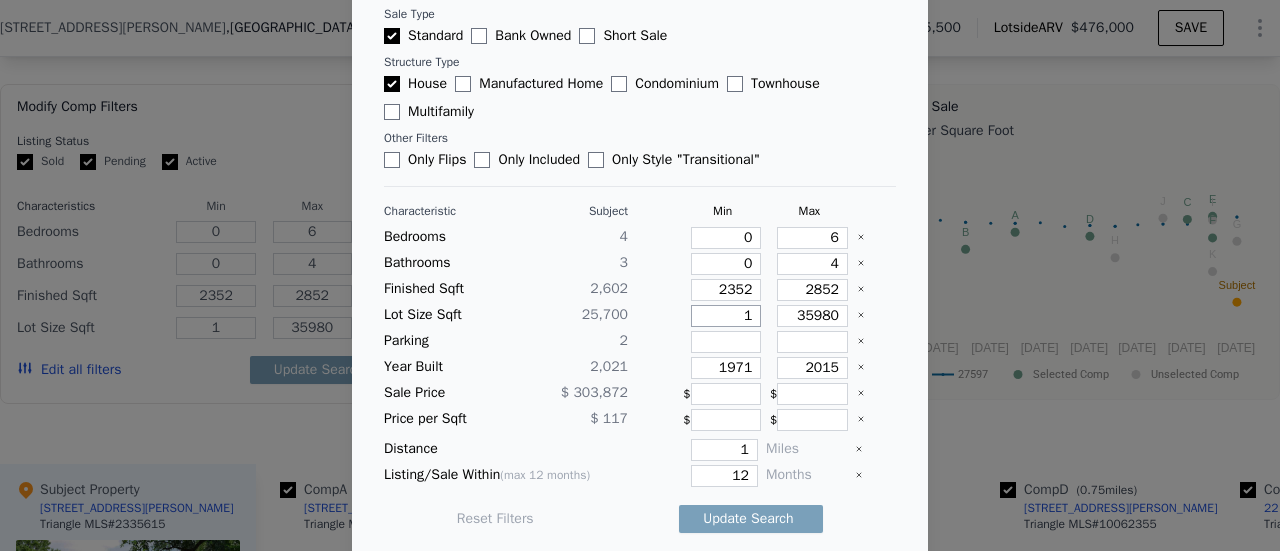 type on "11" 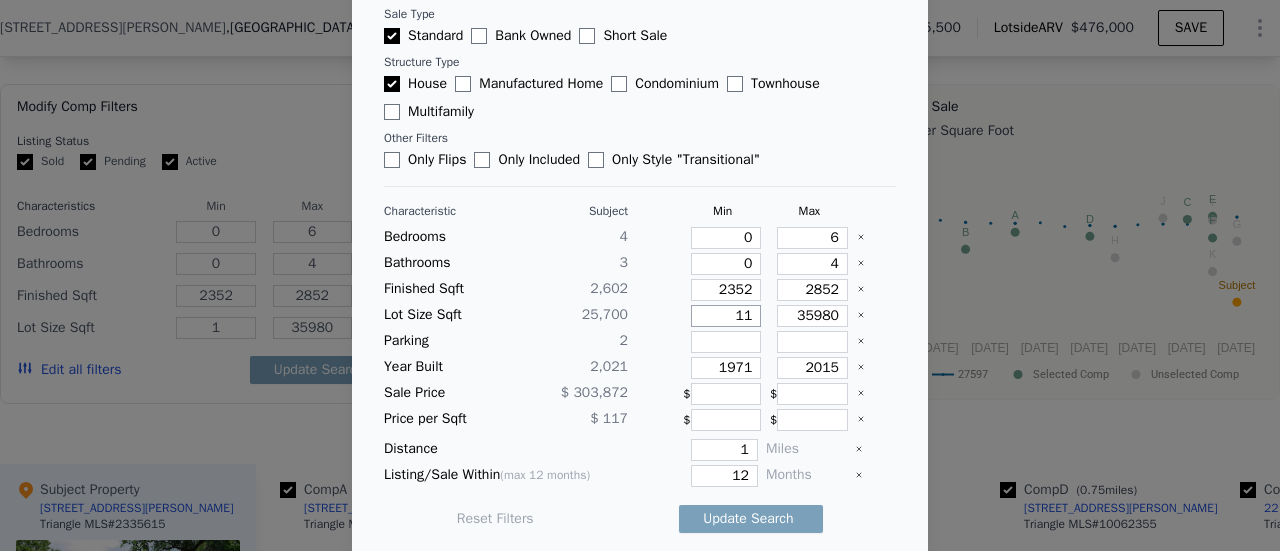 type on "11" 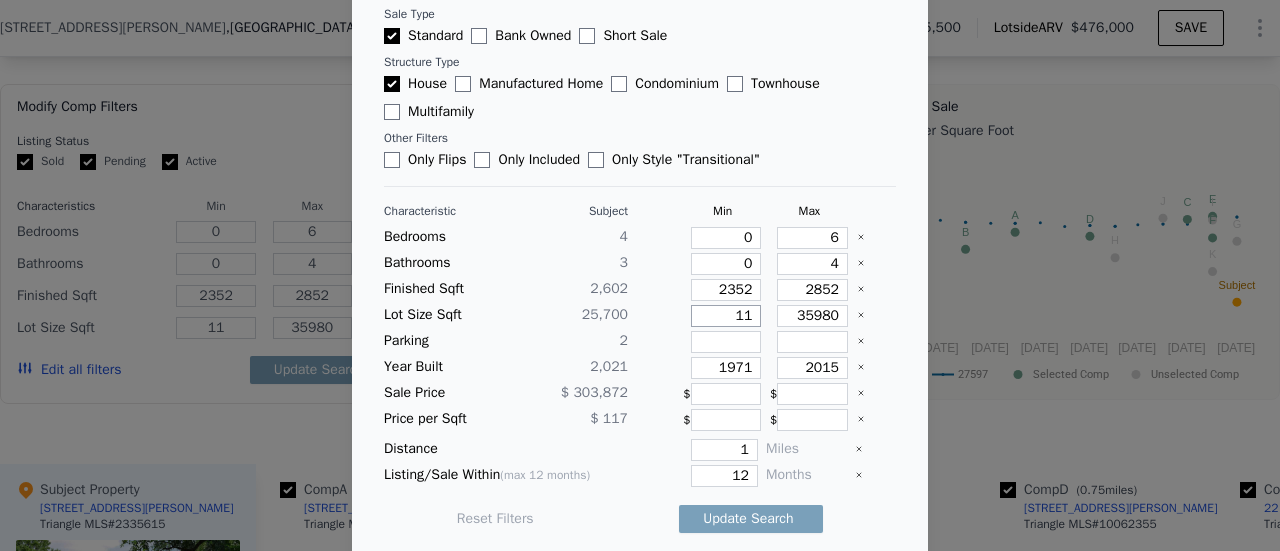 type on "110" 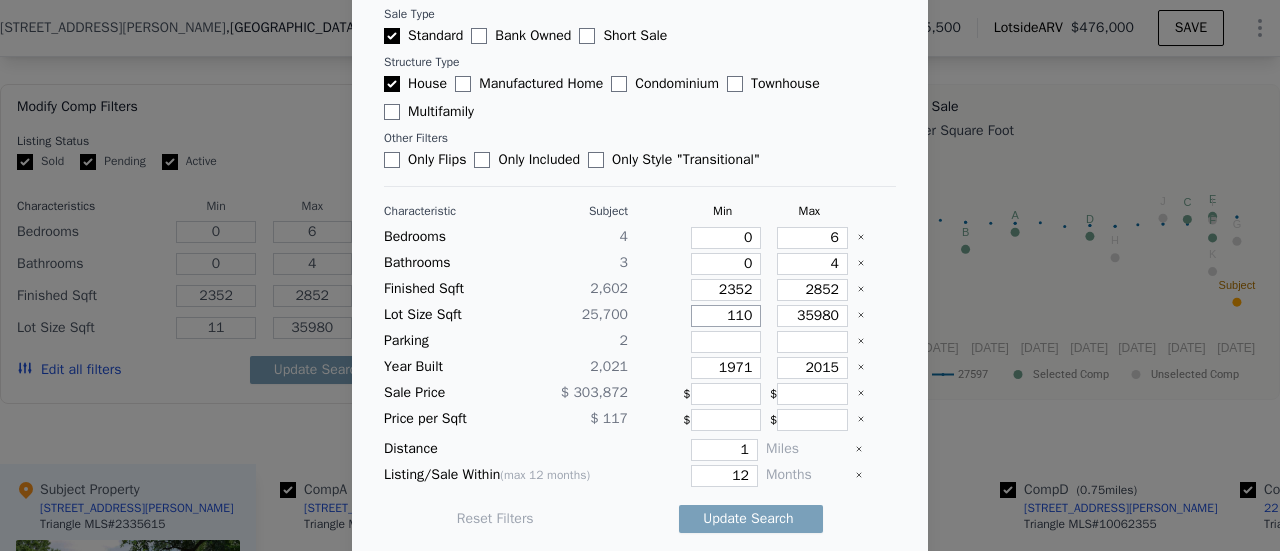 type on "110" 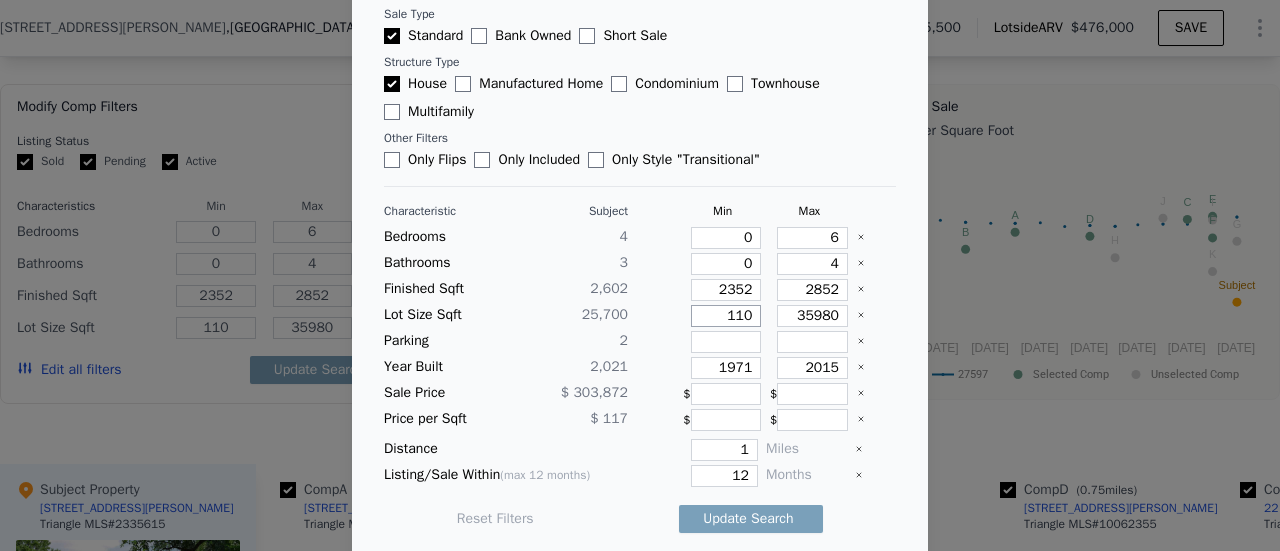 type on "1100" 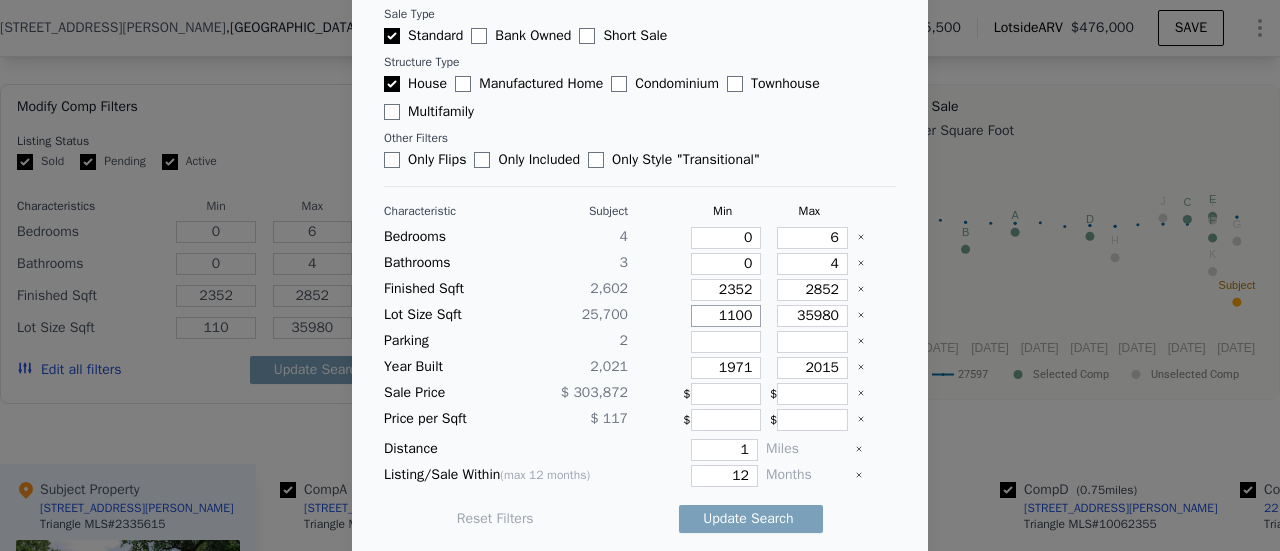 type on "1100" 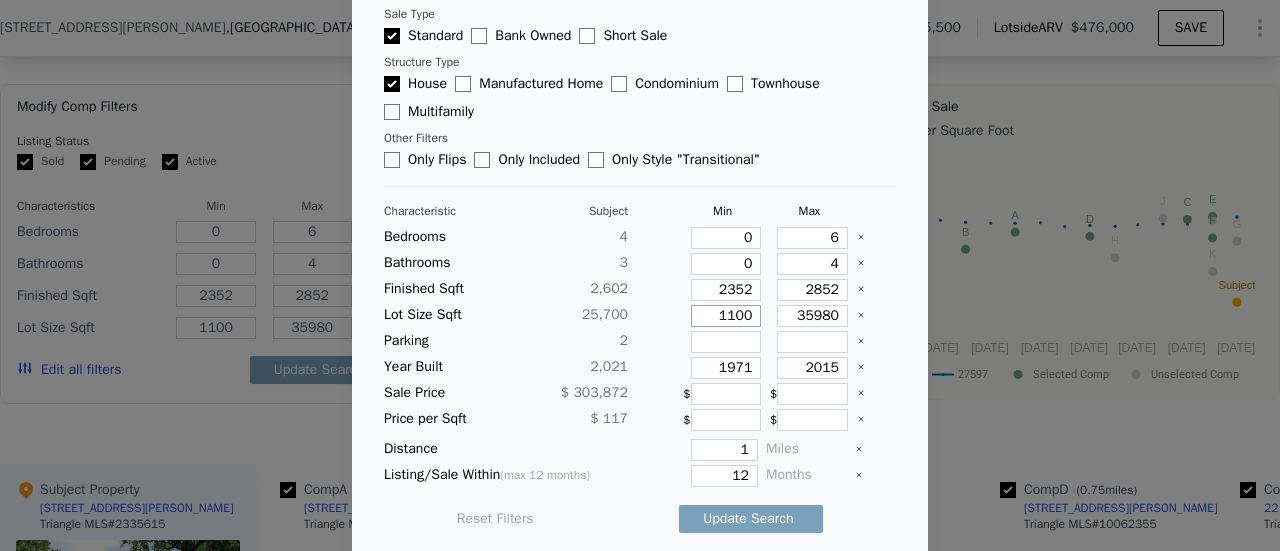 type on "11000" 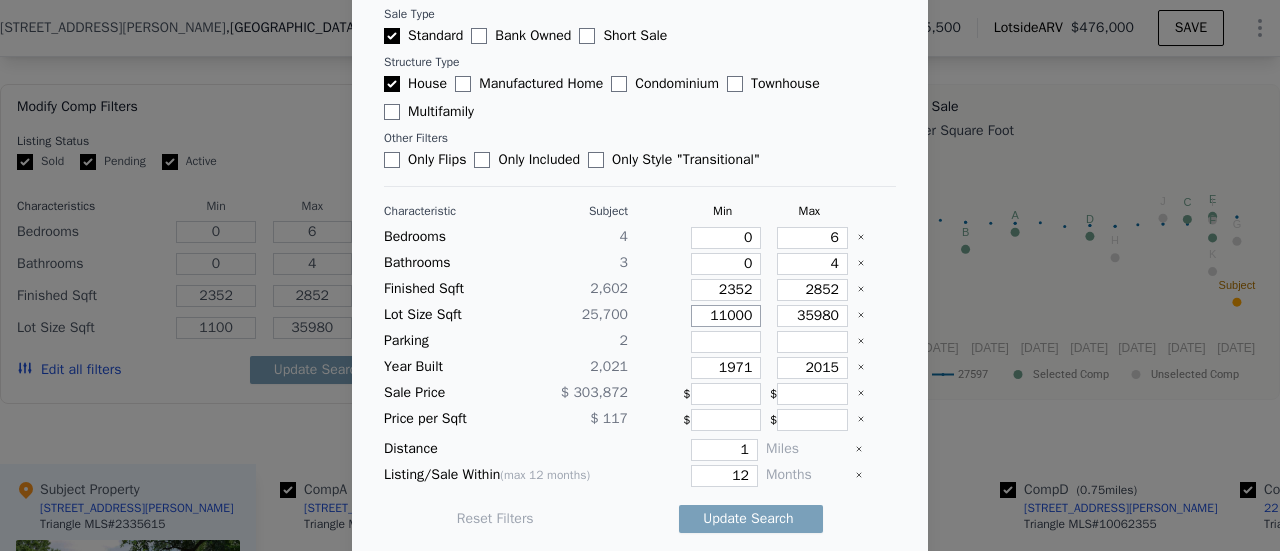 type on "11000" 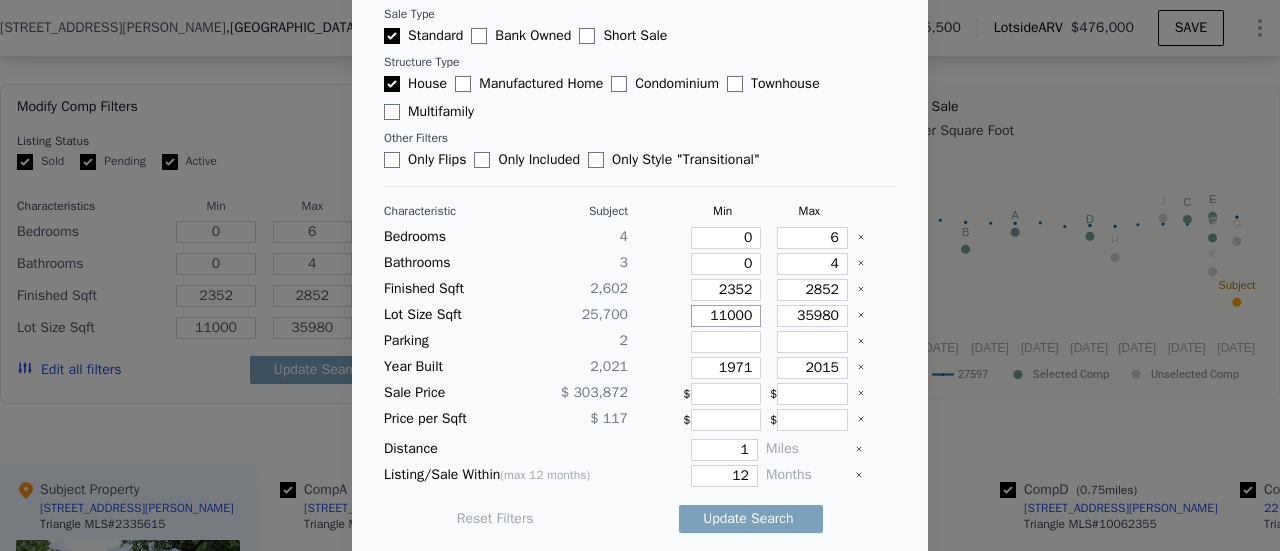 type on "11000" 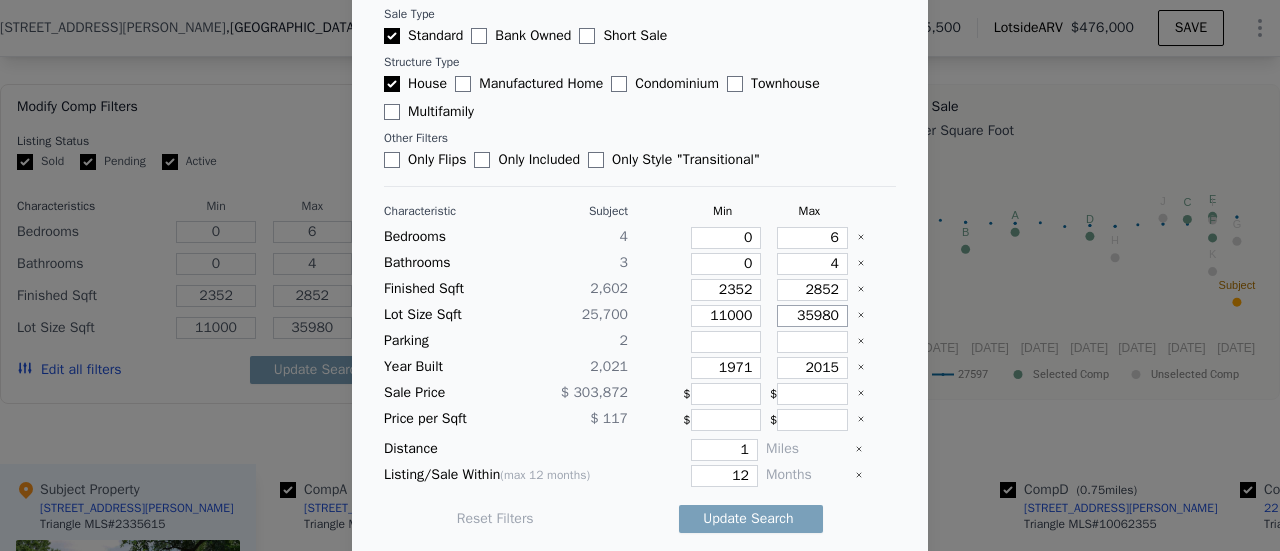 type on "4" 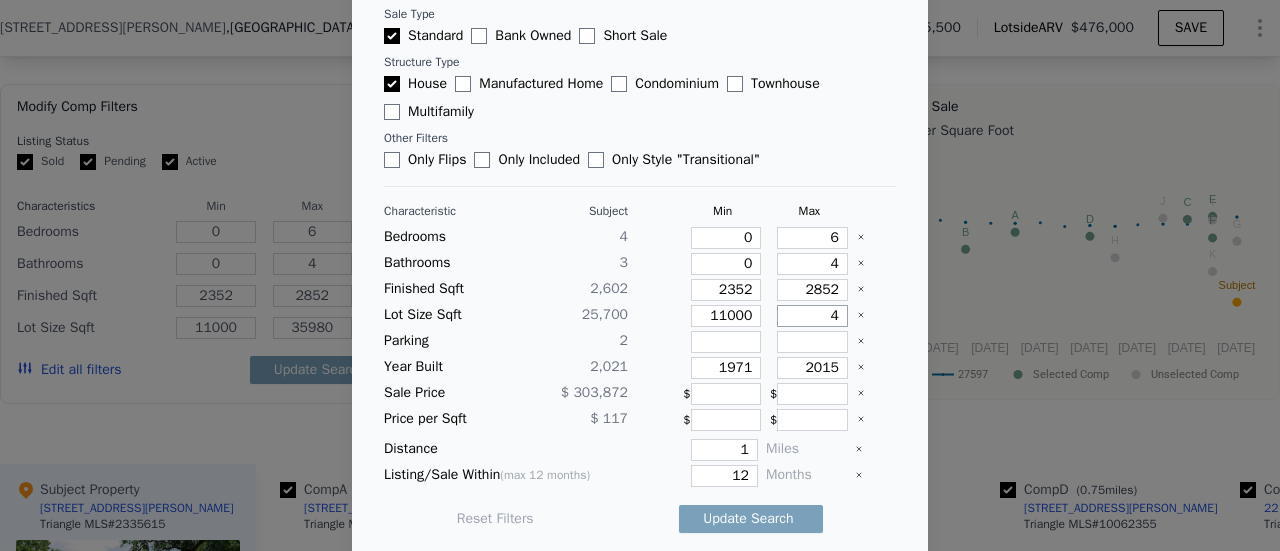 type on "4" 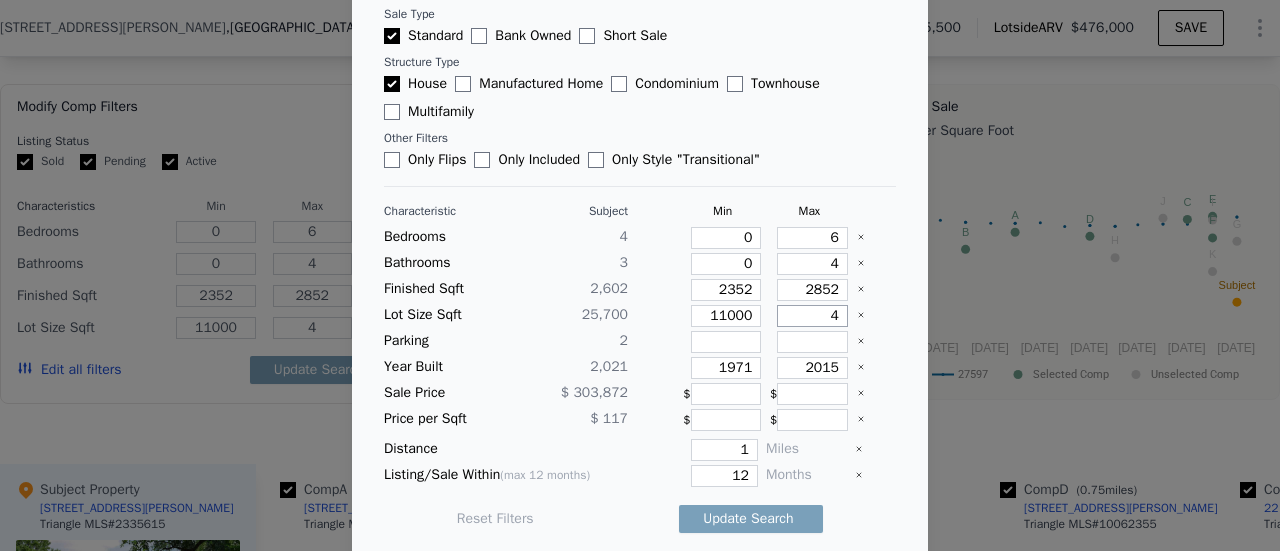 type on "44" 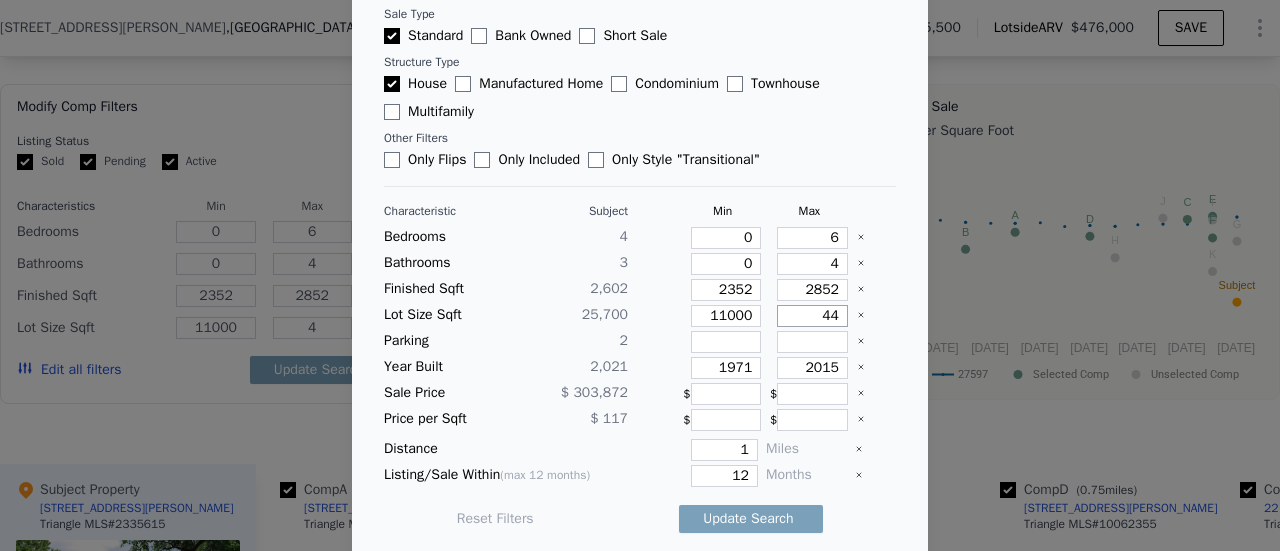 type on "44" 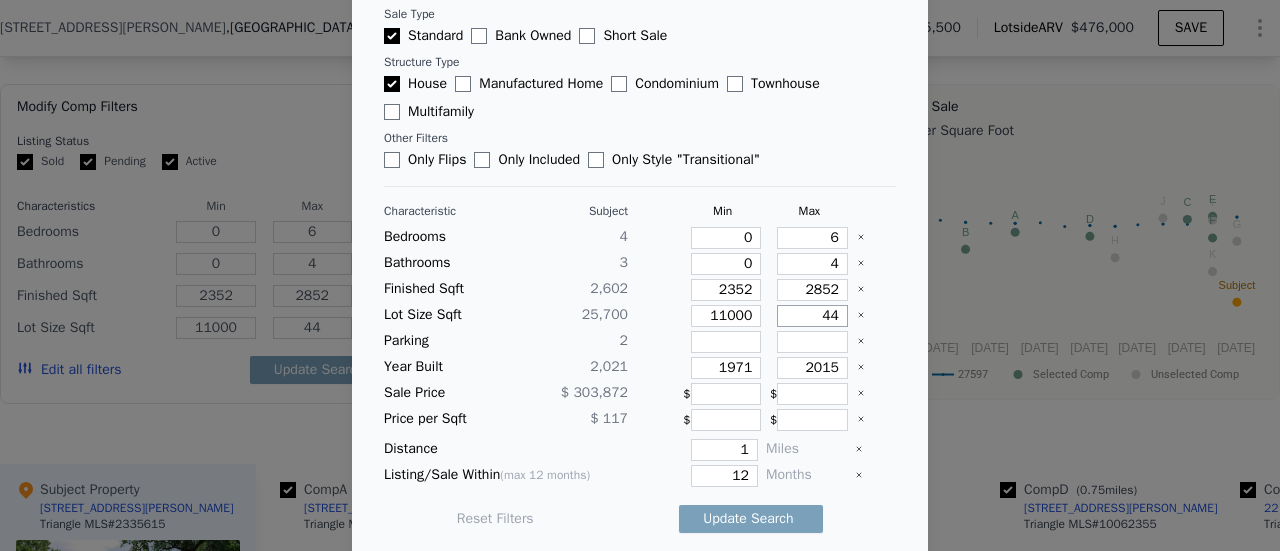 type on "440" 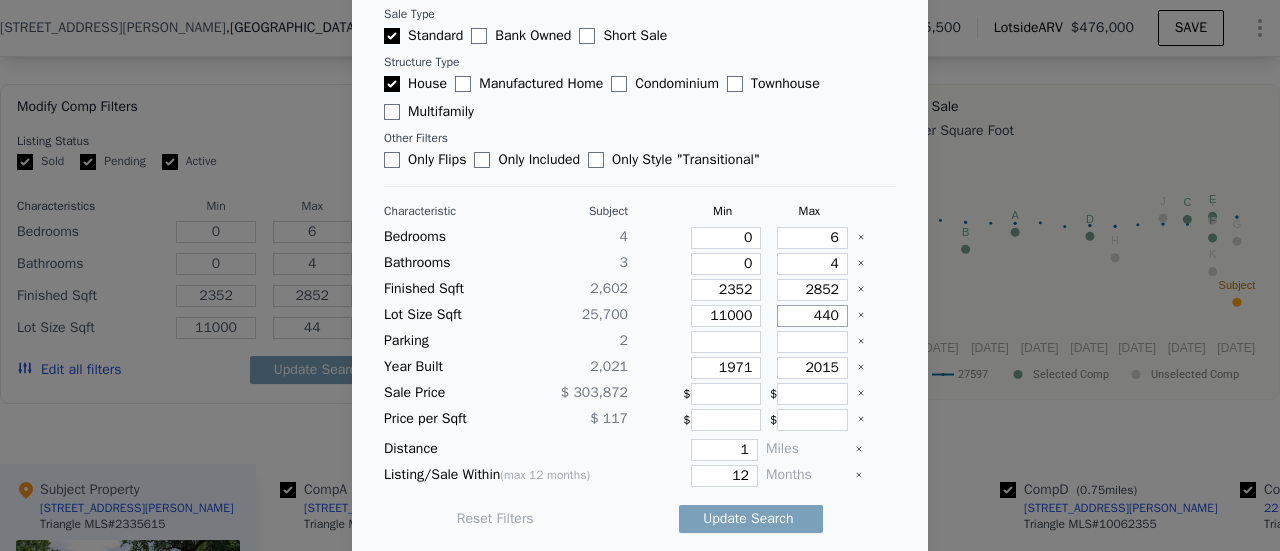 type on "440" 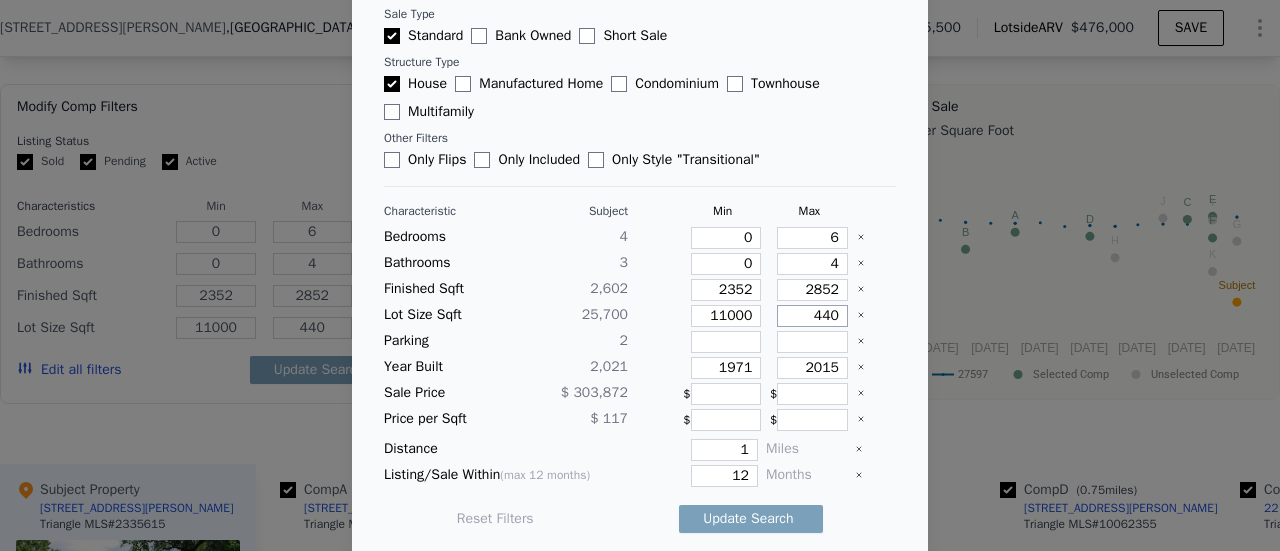 type on "4400" 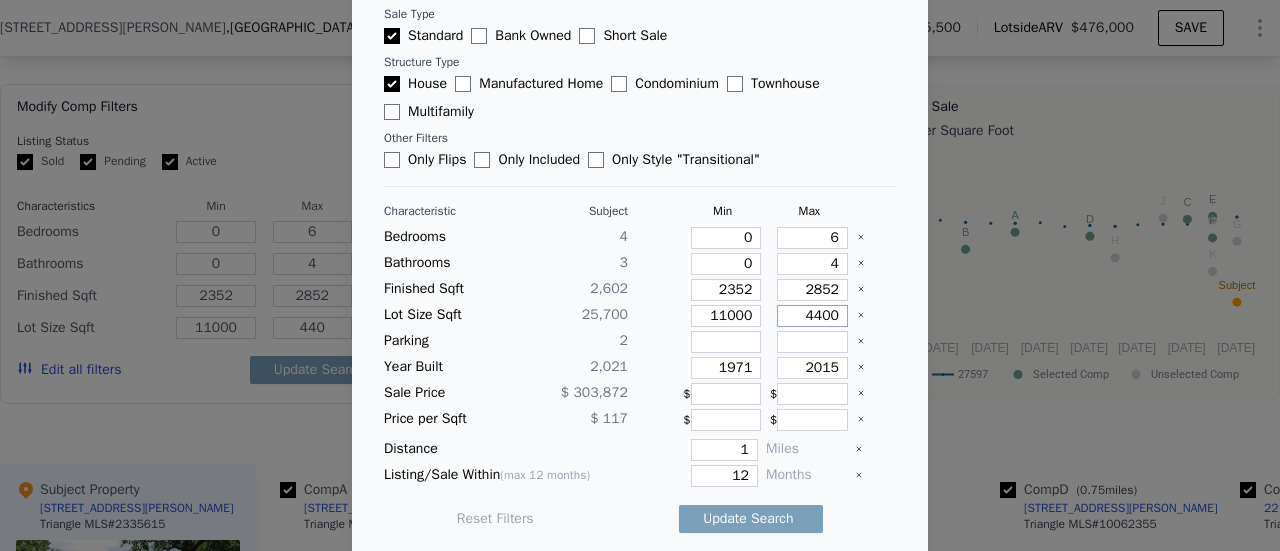 type on "4400" 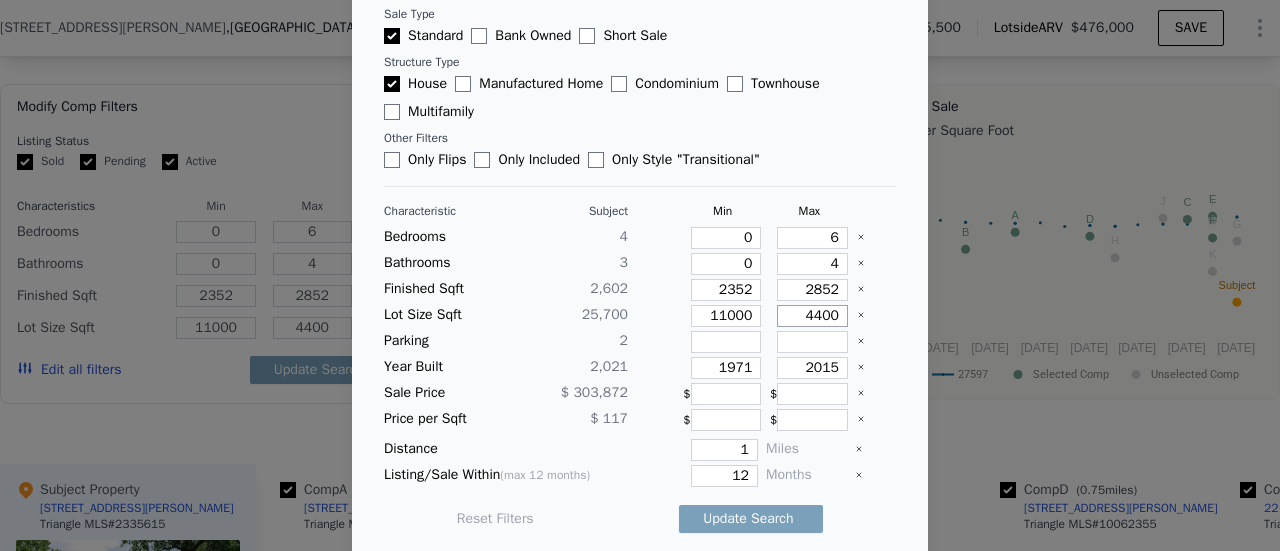 type on "44000" 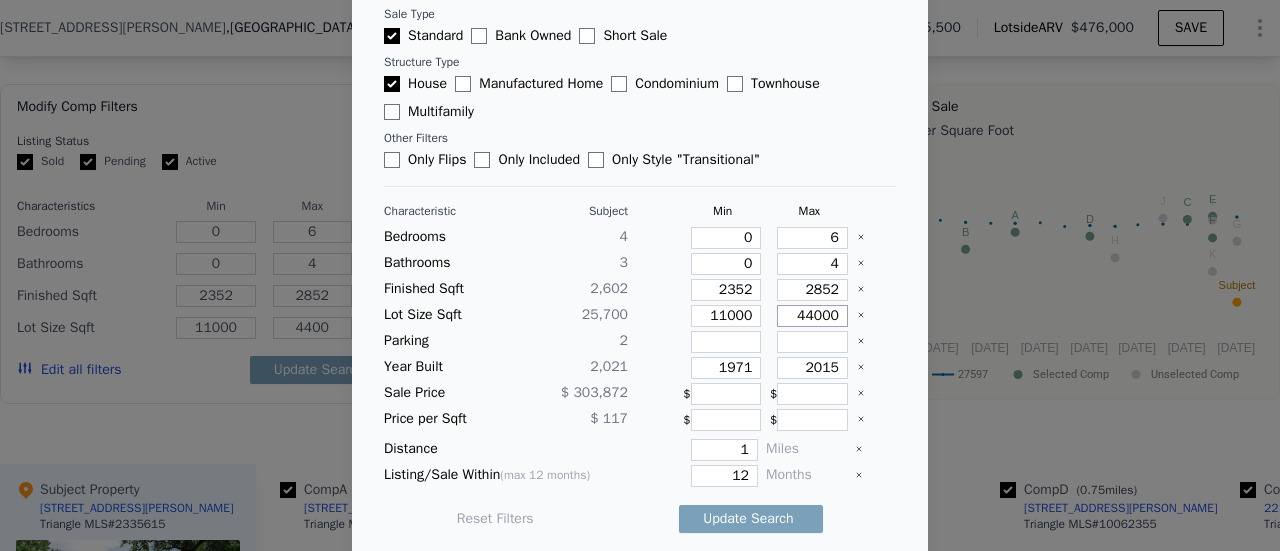 type on "44000" 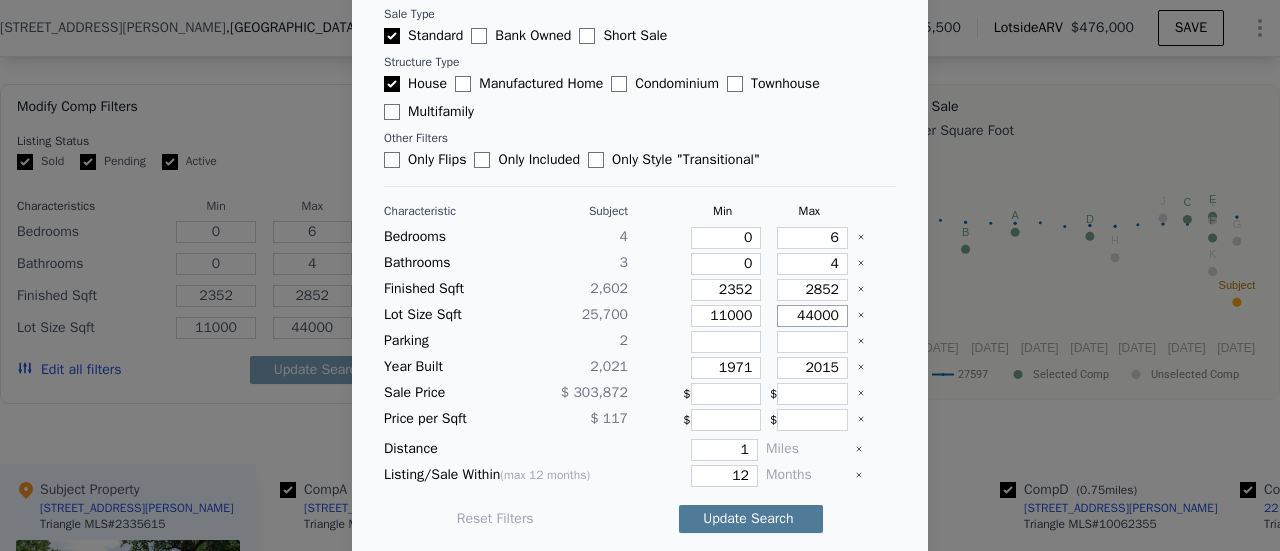 type on "44000" 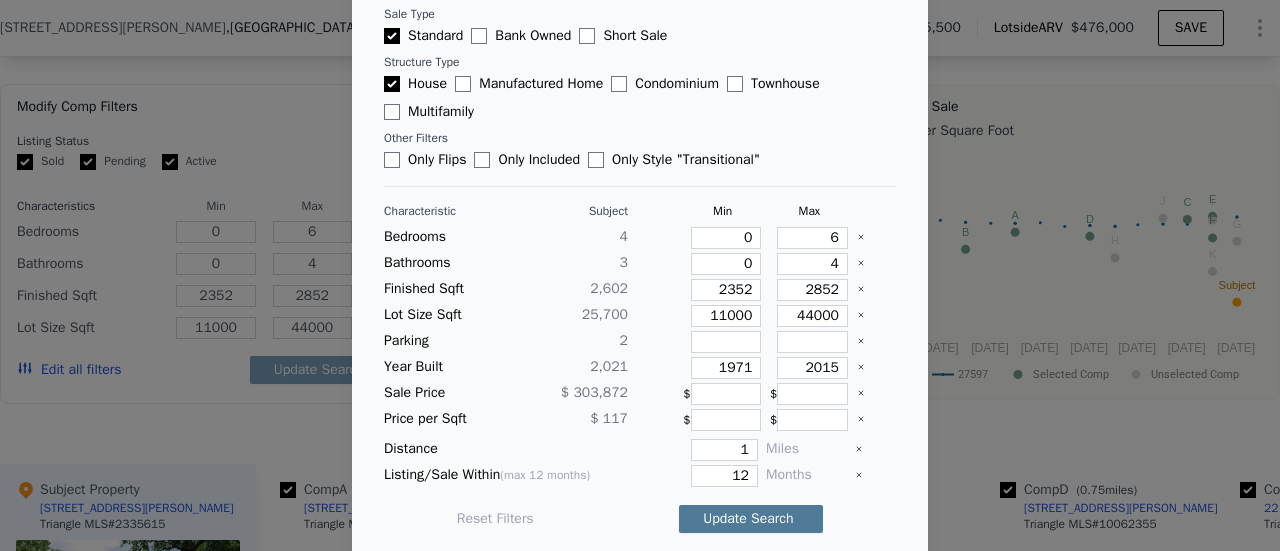 click on "Update Search" at bounding box center [751, 519] 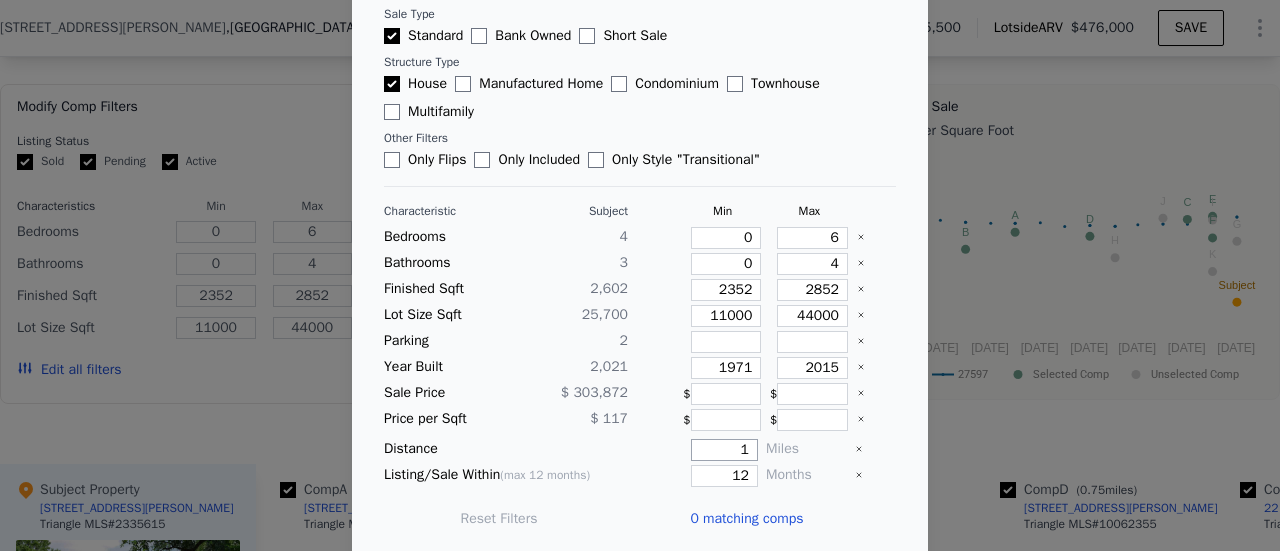 drag, startPoint x: 714, startPoint y: 447, endPoint x: 739, endPoint y: 444, distance: 25.179358 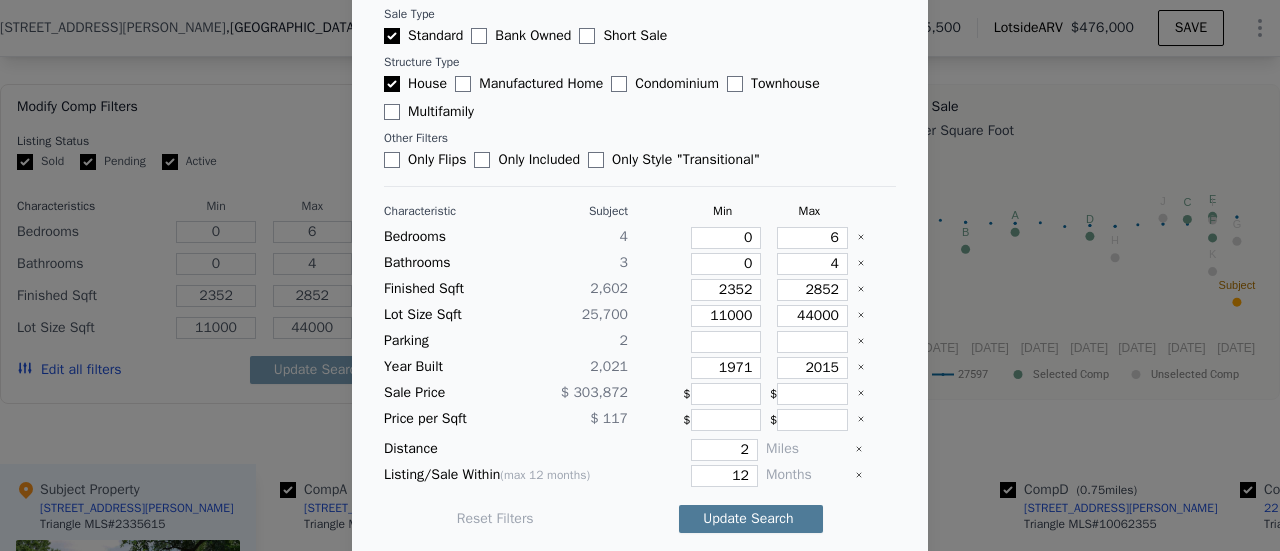 click on "Update Search" at bounding box center [751, 519] 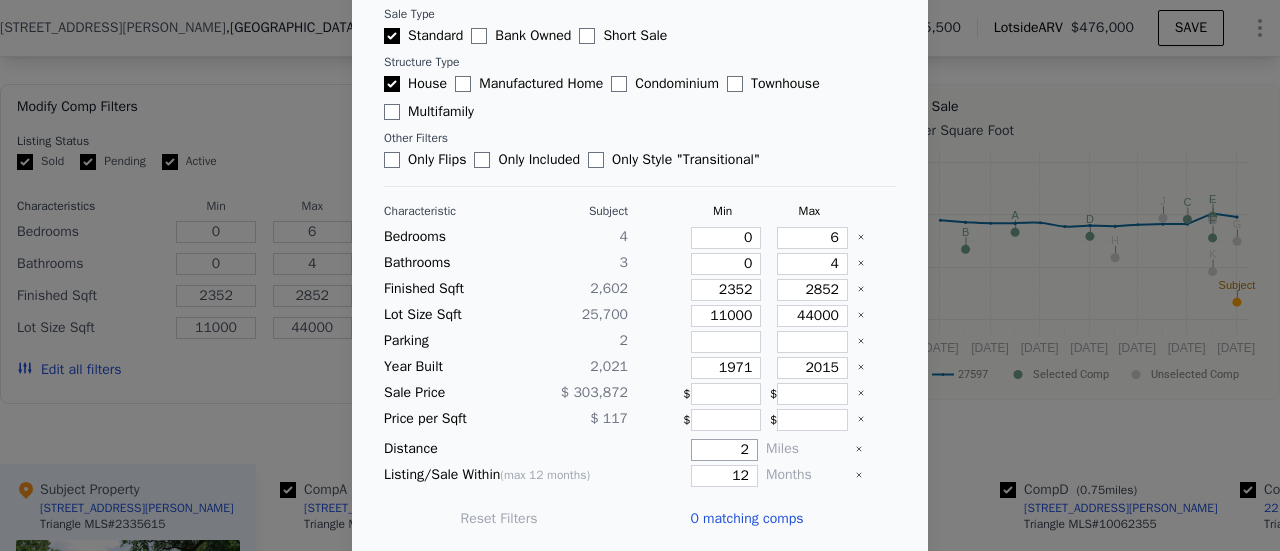 drag, startPoint x: 710, startPoint y: 447, endPoint x: 750, endPoint y: 443, distance: 40.1995 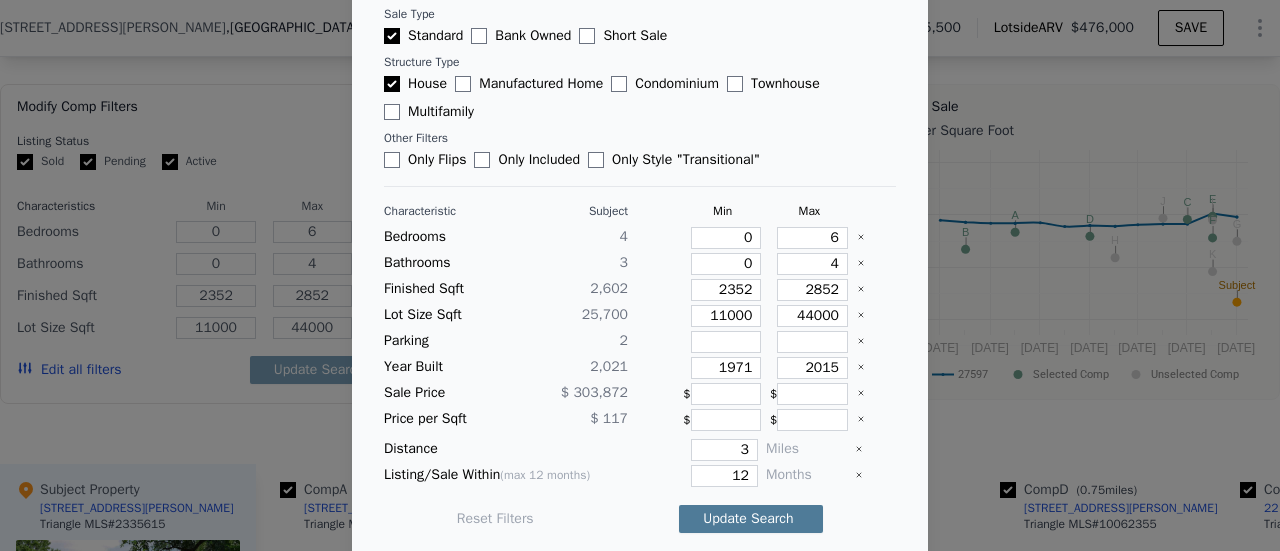 click on "Update Search" at bounding box center [751, 519] 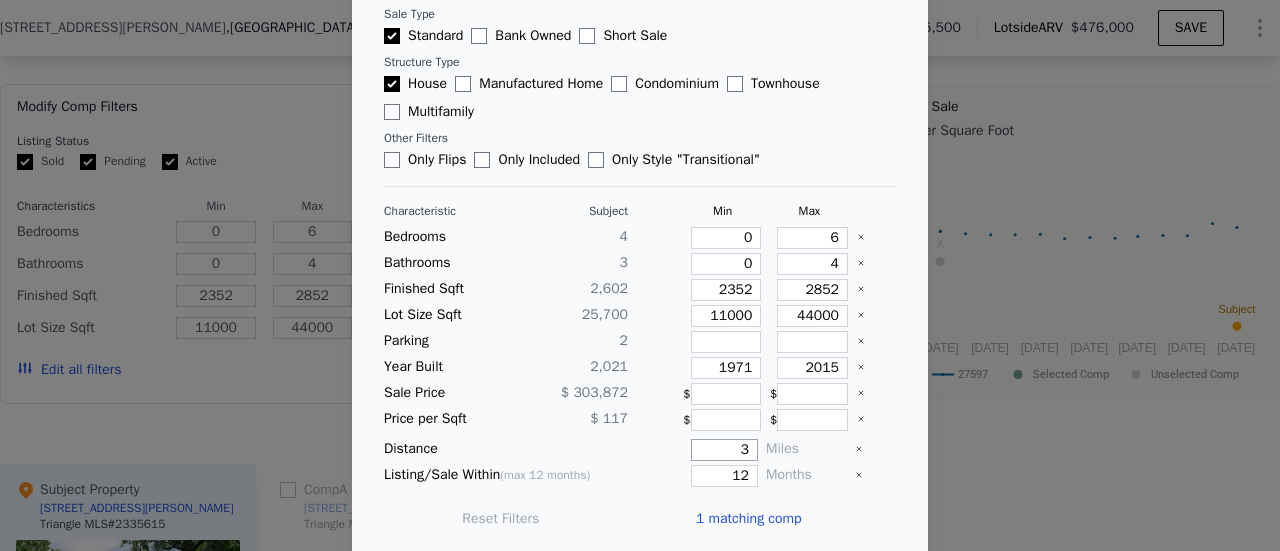 drag, startPoint x: 710, startPoint y: 447, endPoint x: 746, endPoint y: 437, distance: 37.363083 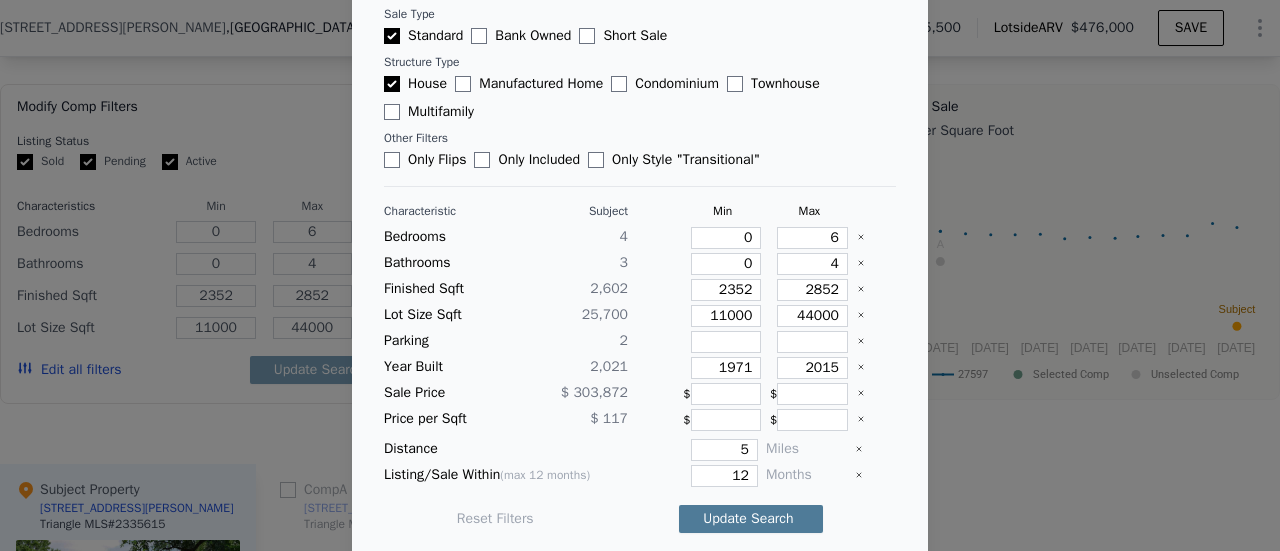click on "Update Search" at bounding box center (751, 519) 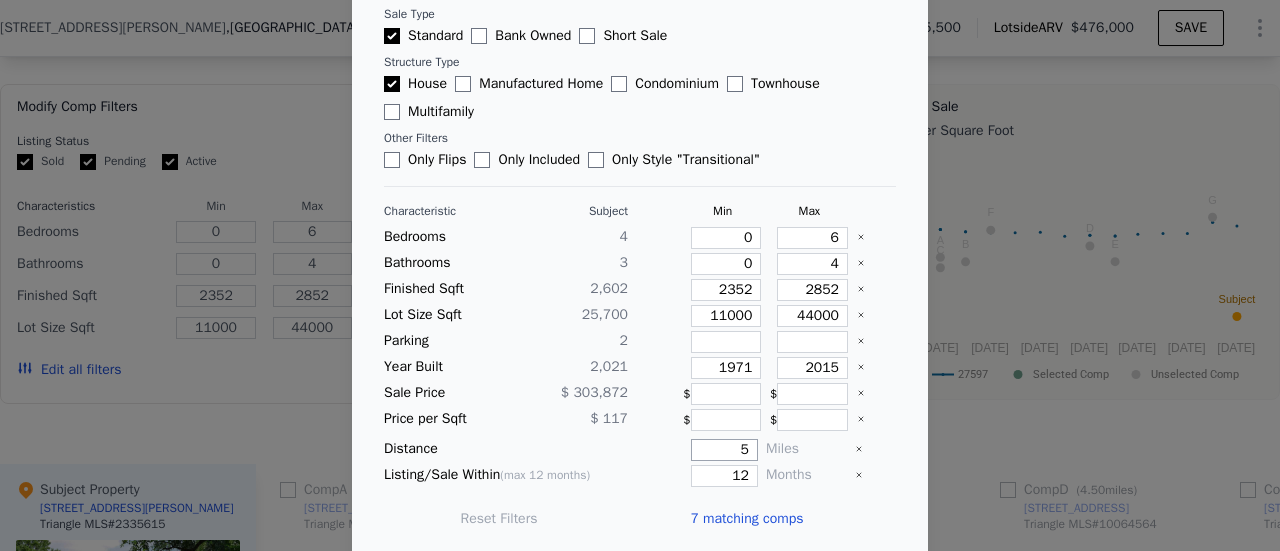 drag, startPoint x: 709, startPoint y: 443, endPoint x: 755, endPoint y: 443, distance: 46 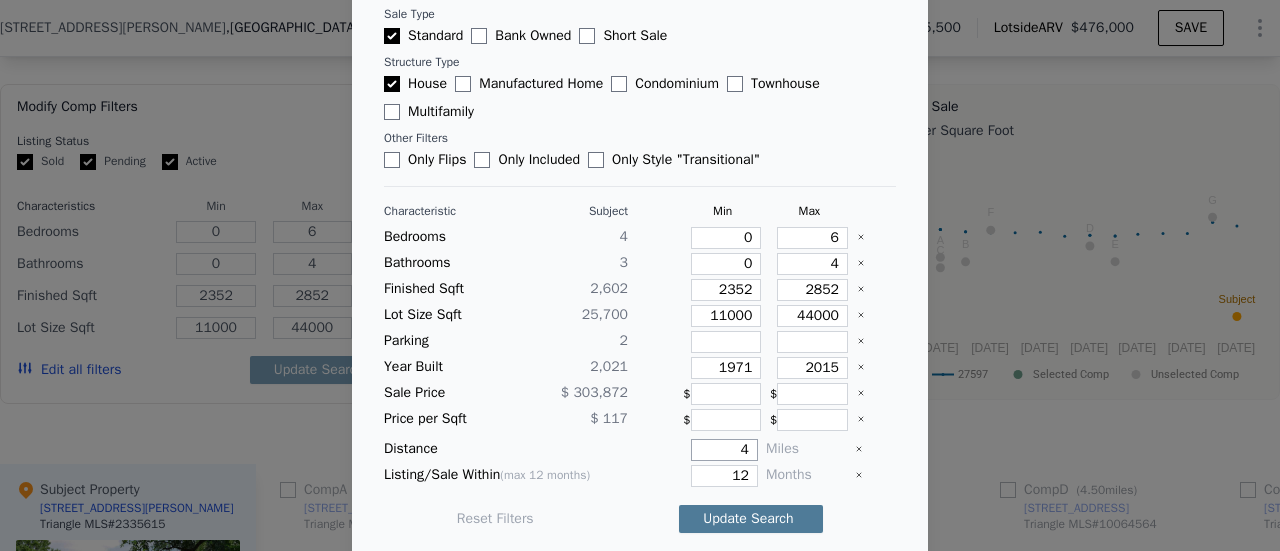 type on "4" 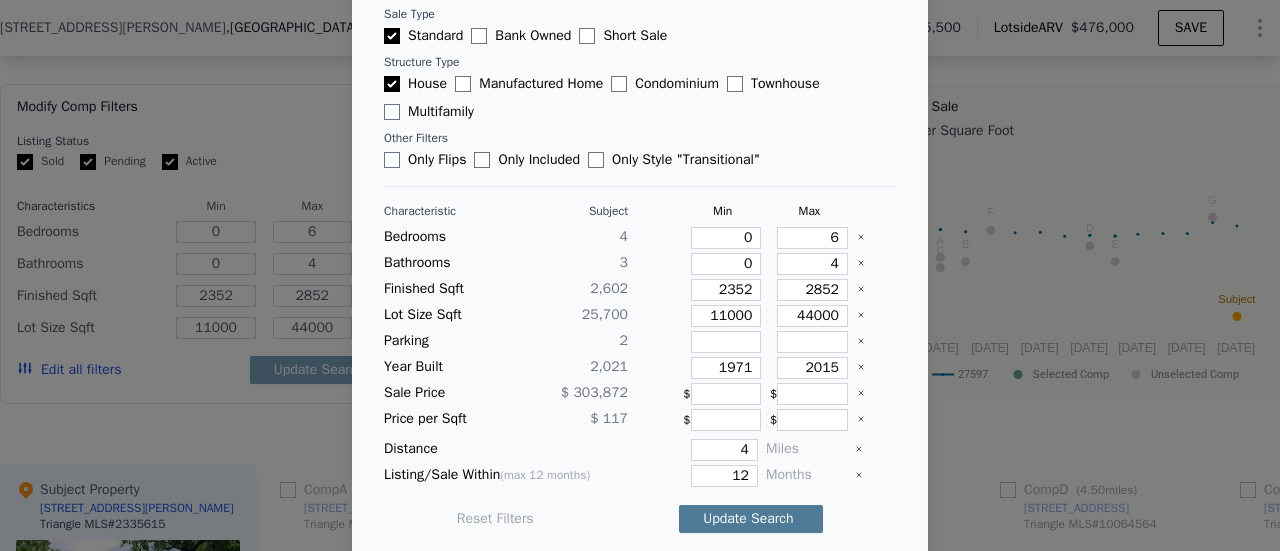 click on "Update Search" at bounding box center [751, 519] 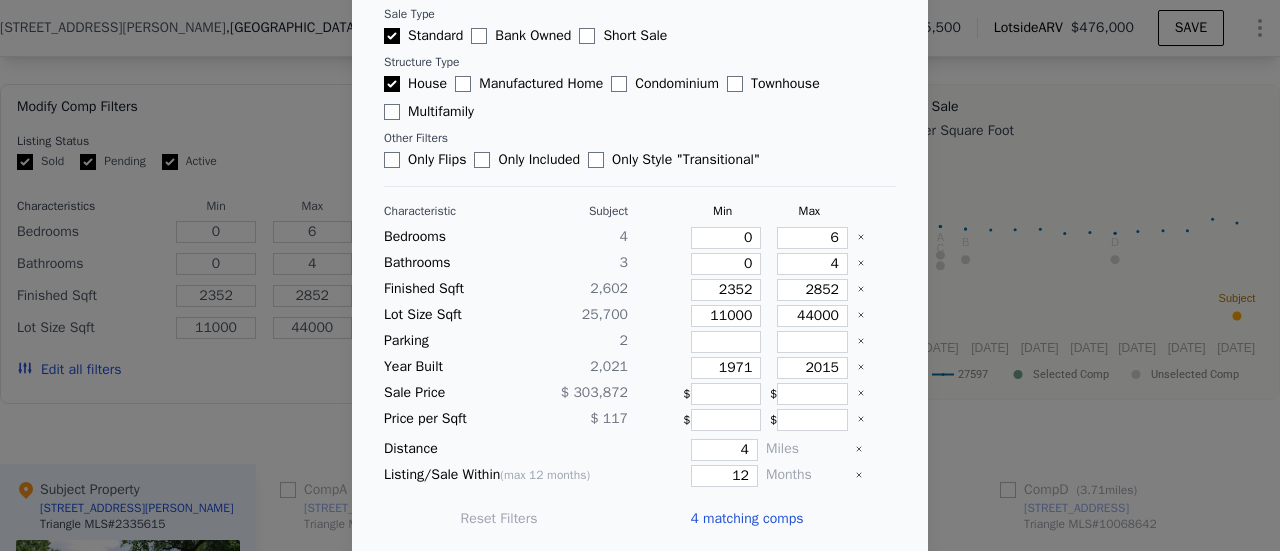 click on "4 matching comps" at bounding box center (746, 519) 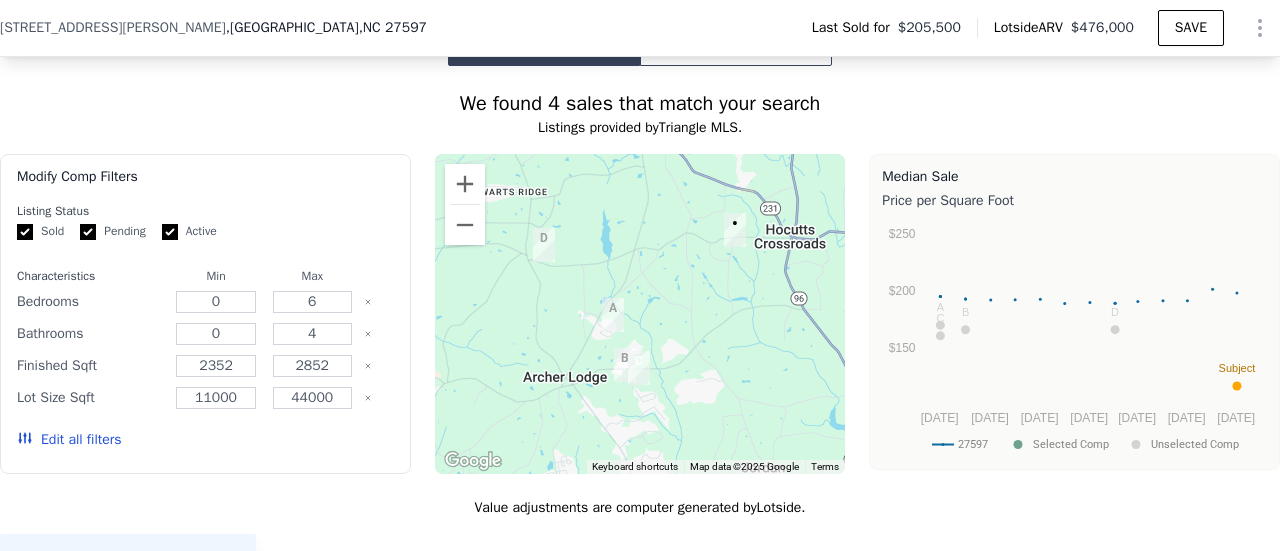 scroll, scrollTop: 1492, scrollLeft: 0, axis: vertical 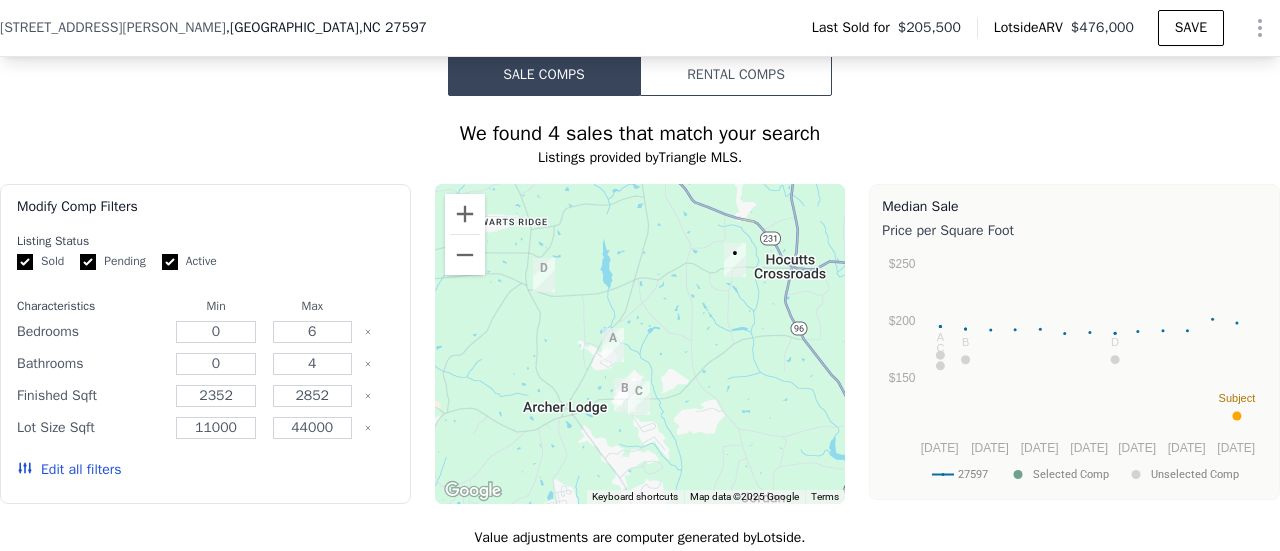 click on "Edit all filters" at bounding box center [69, 470] 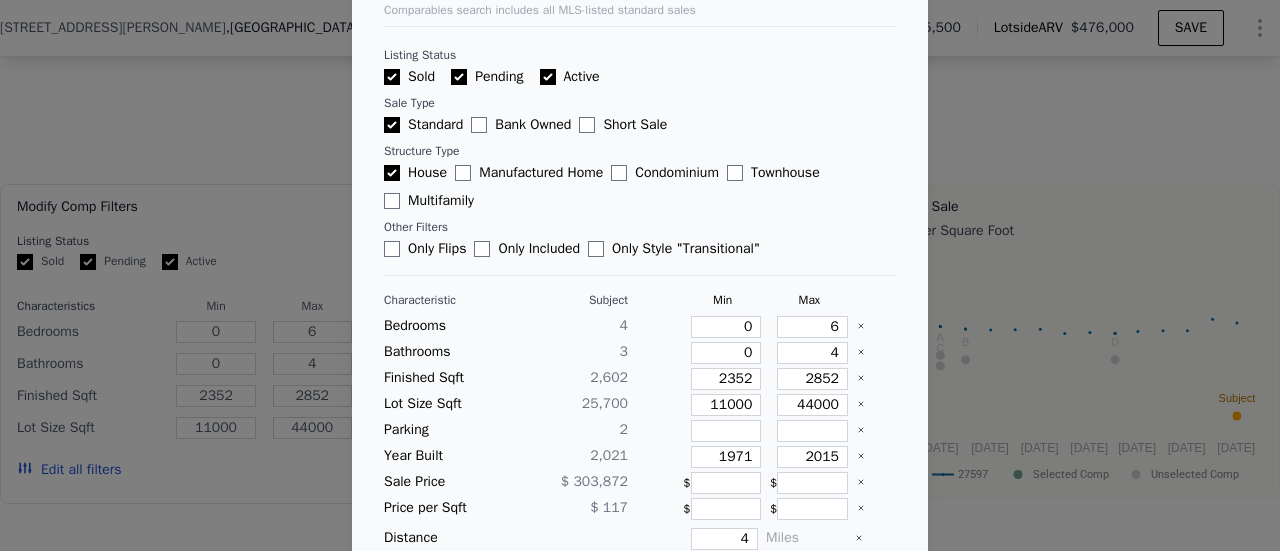 scroll, scrollTop: 167, scrollLeft: 0, axis: vertical 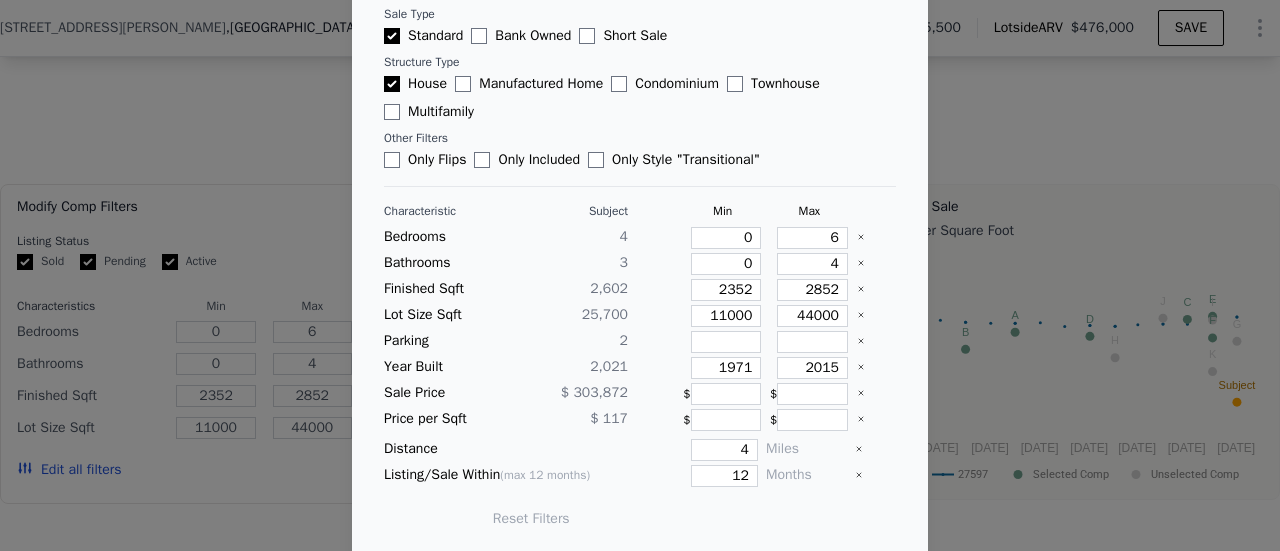 type on "3" 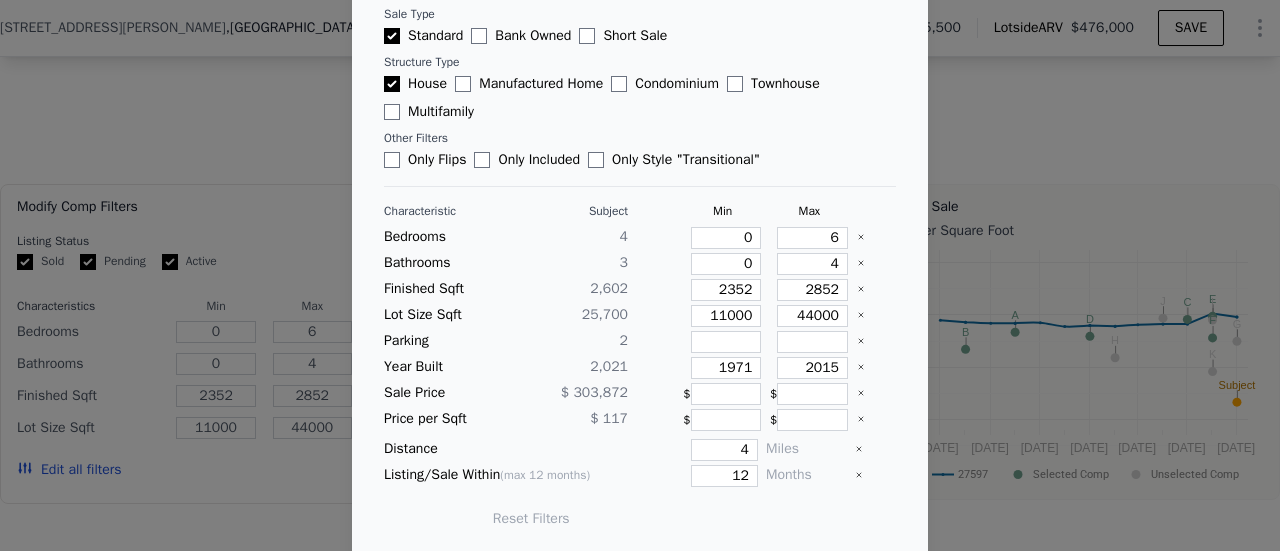 type on "41382" 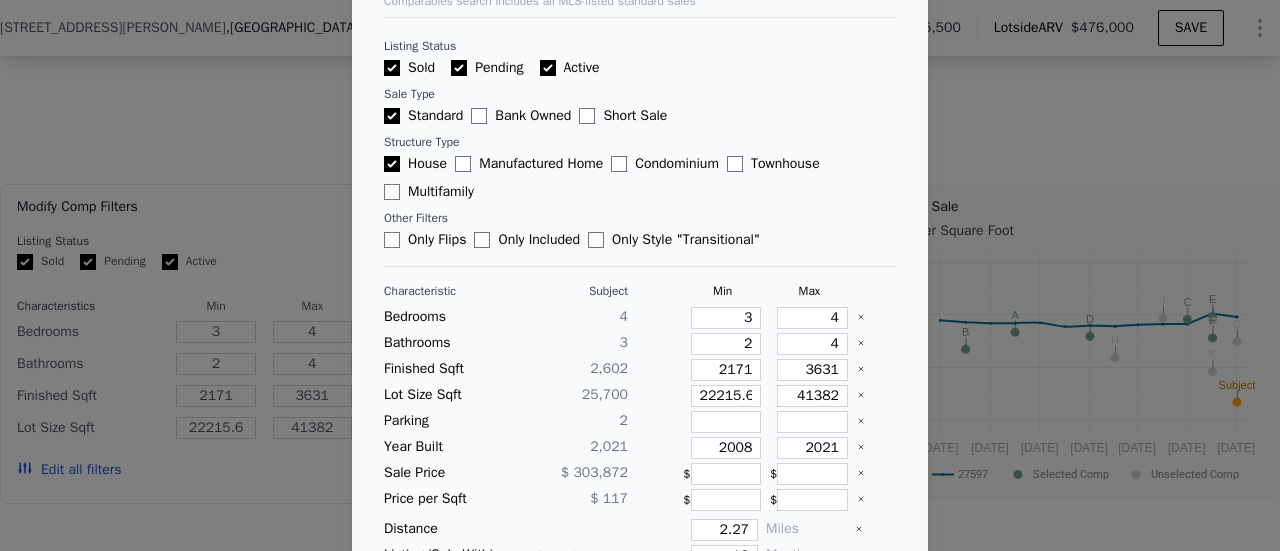 scroll, scrollTop: 167, scrollLeft: 0, axis: vertical 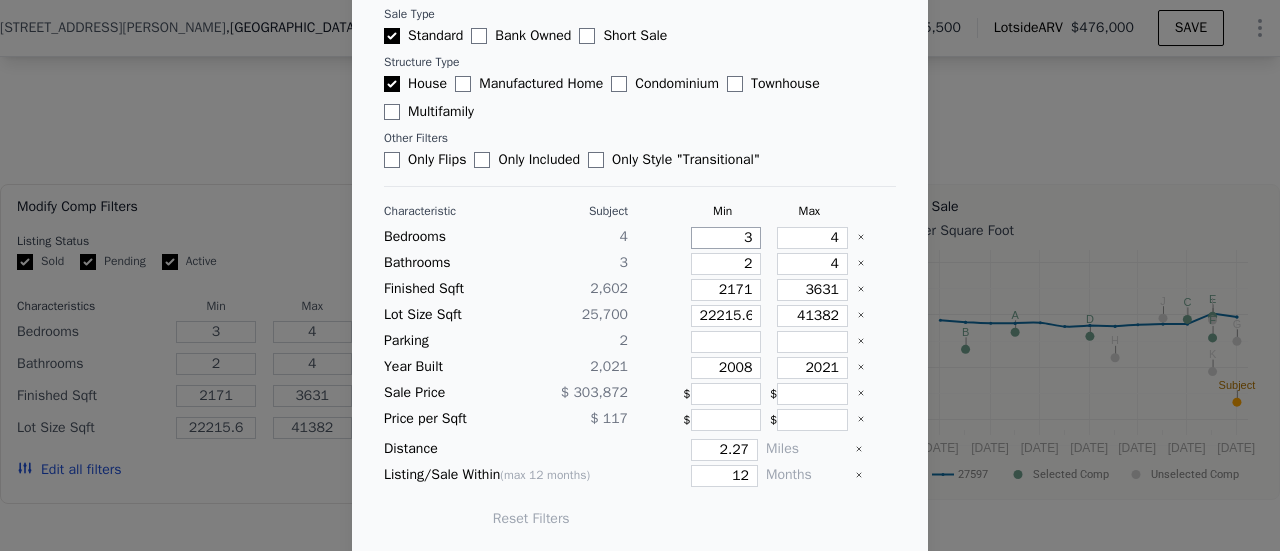drag, startPoint x: 719, startPoint y: 239, endPoint x: 743, endPoint y: 236, distance: 24.186773 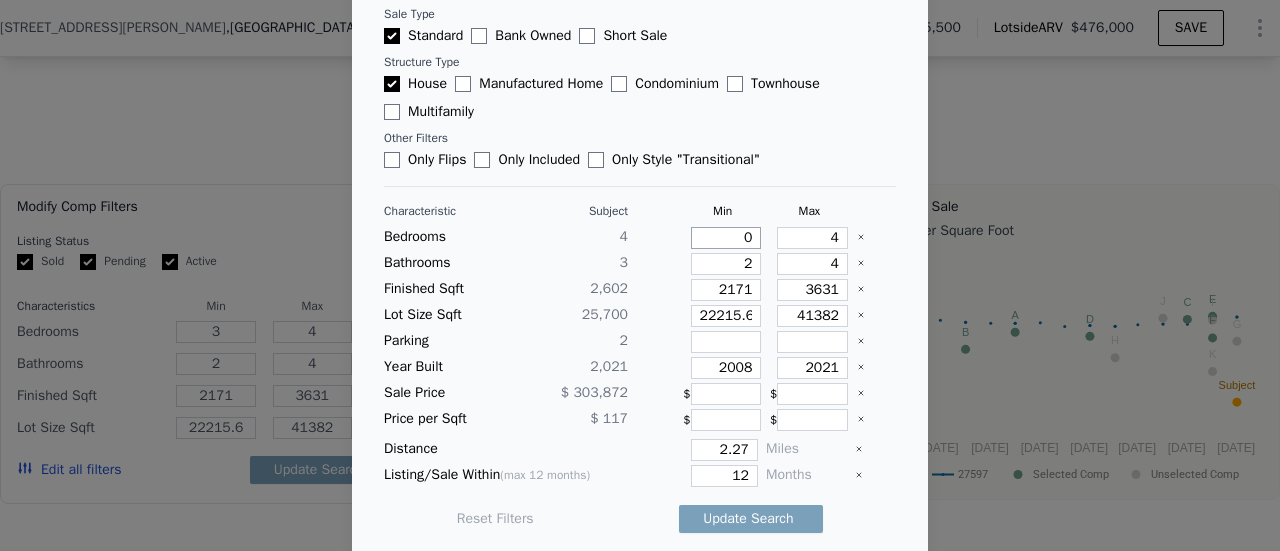 type on "0" 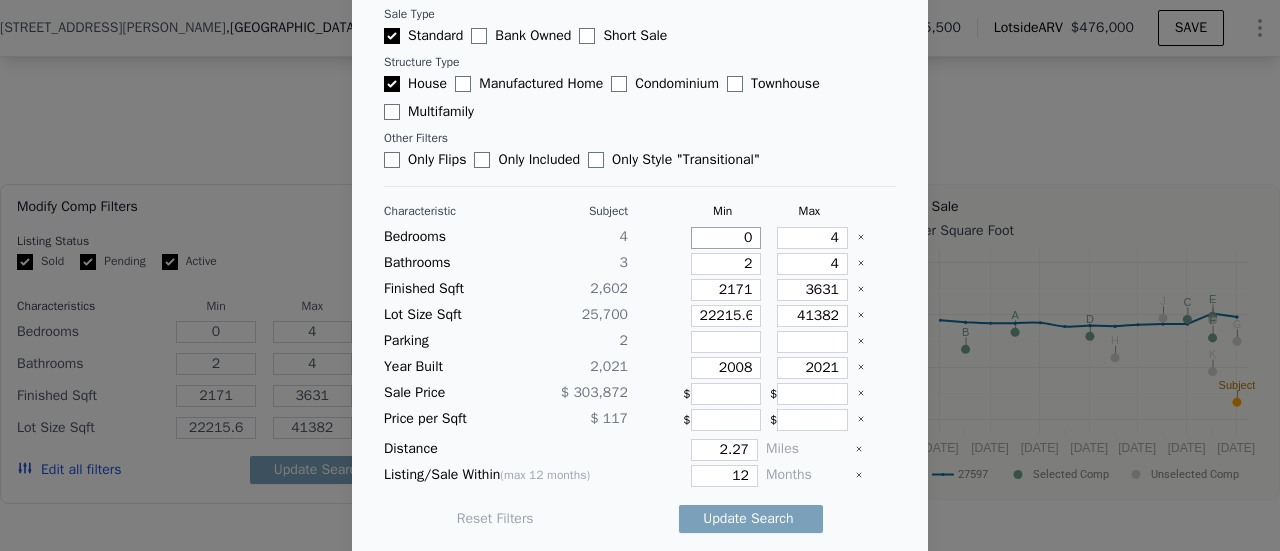 type on "0" 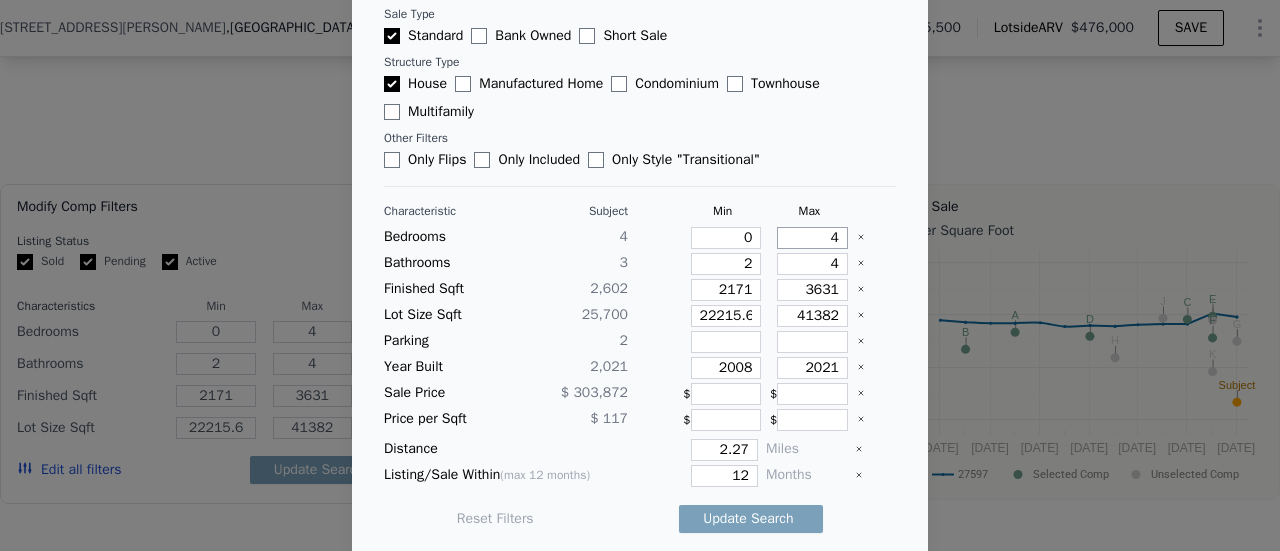 type on "5" 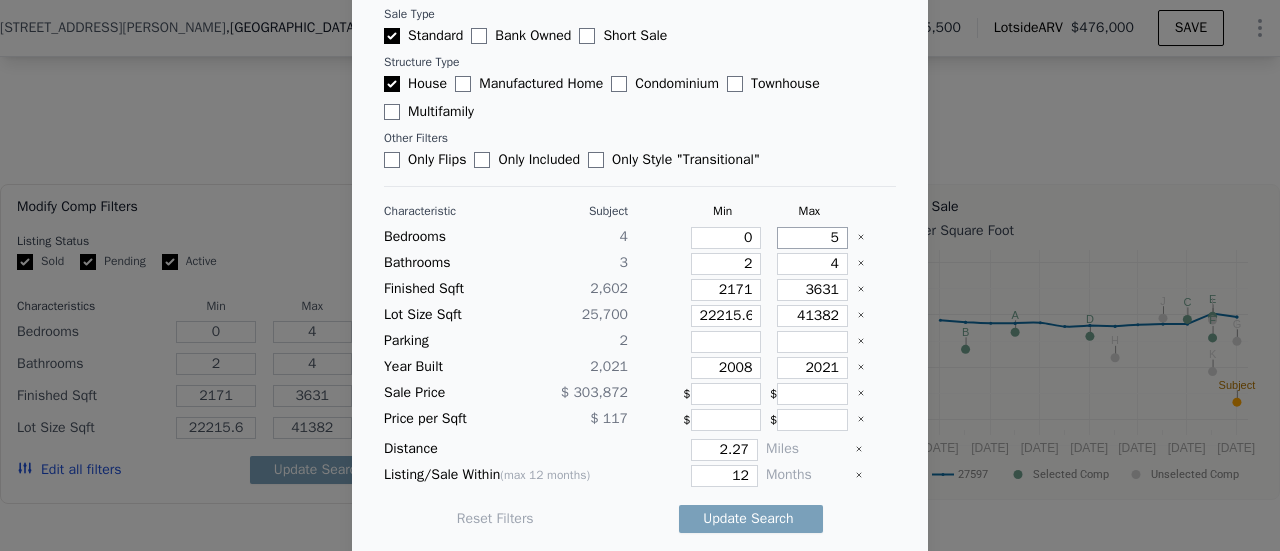 type on "5" 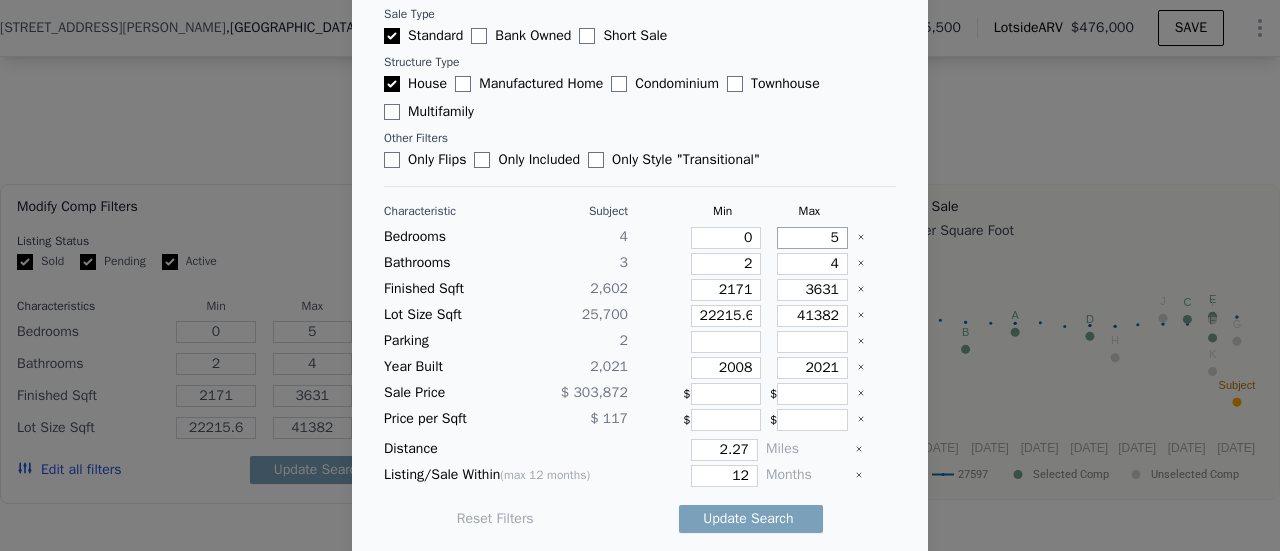 type on "5" 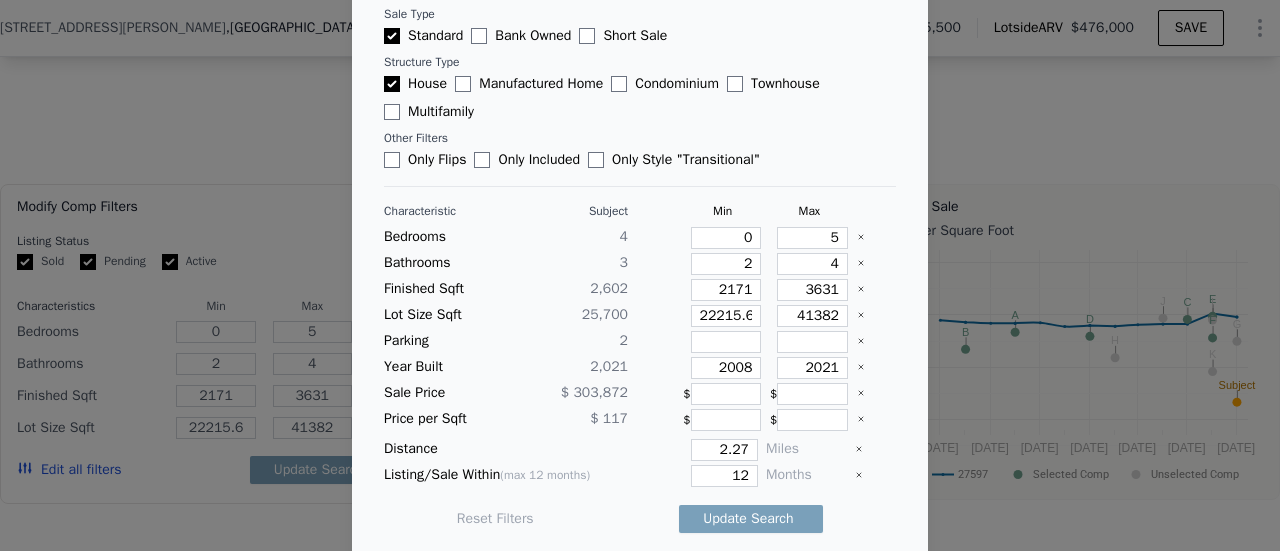 type 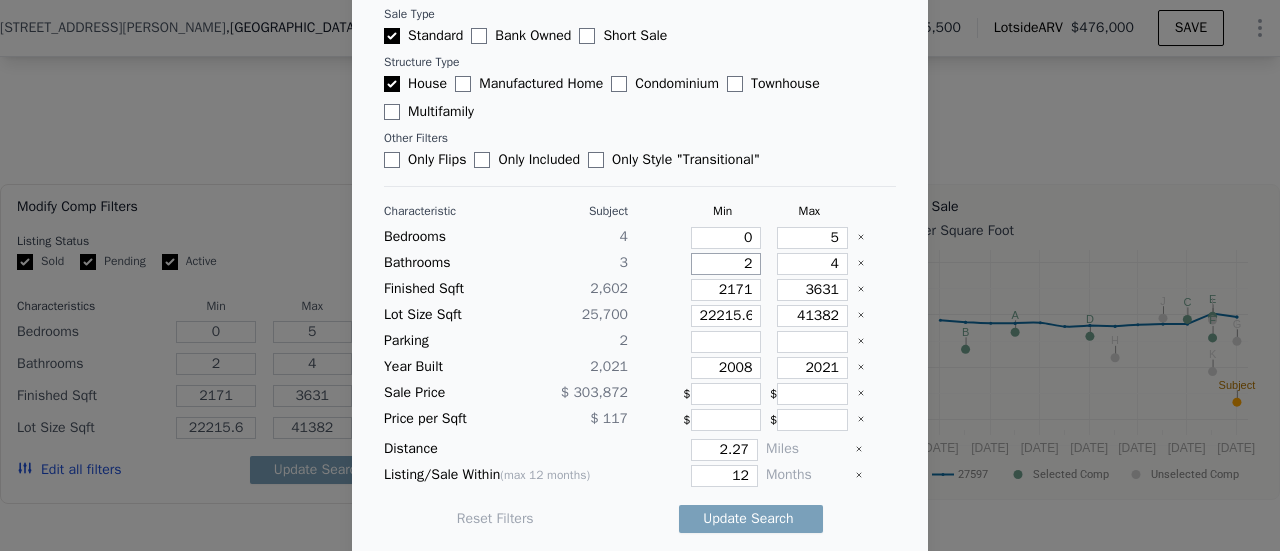 type on "0" 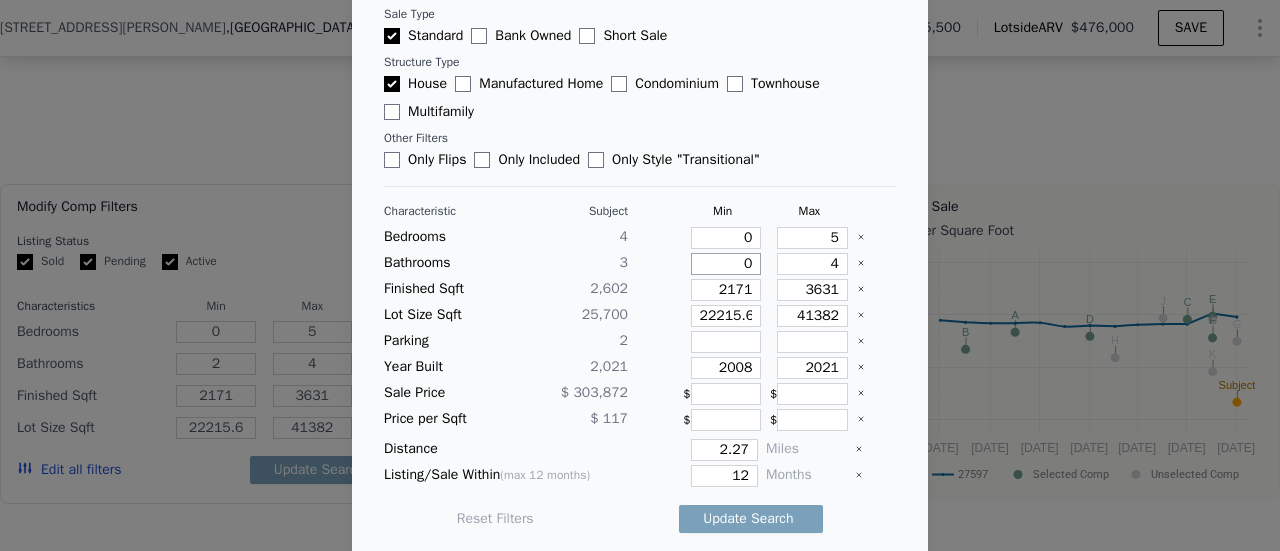 type on "0" 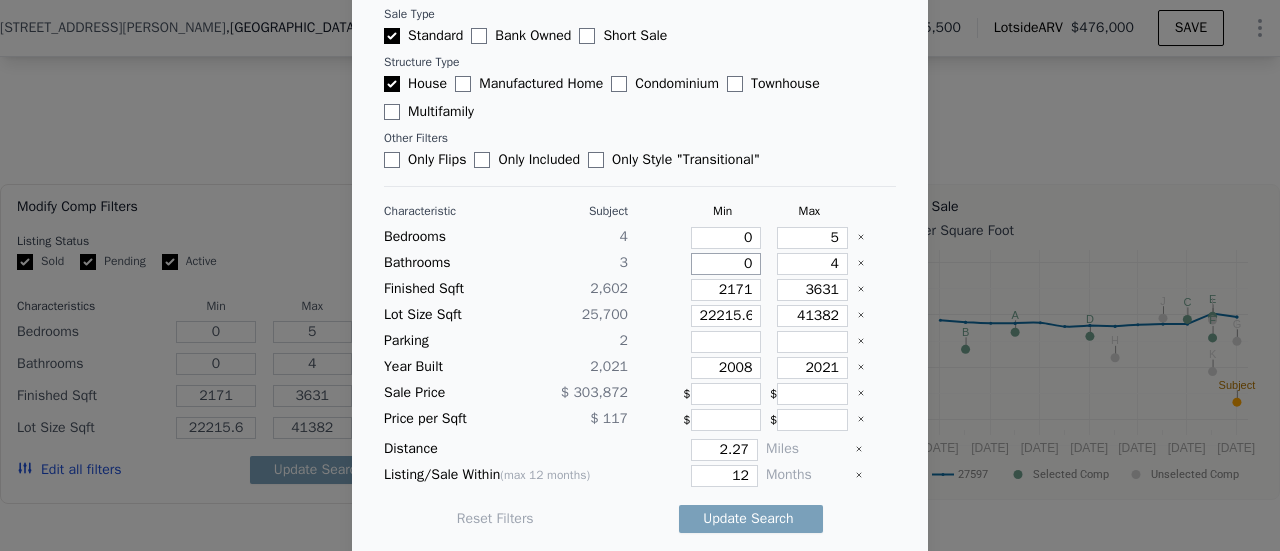 type on "0" 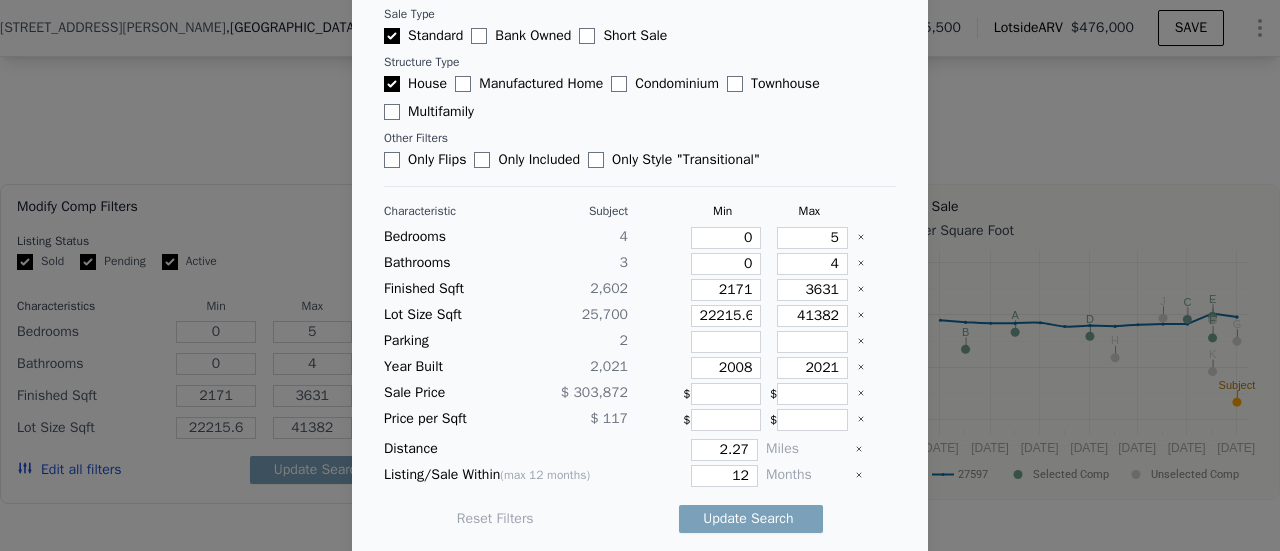 type 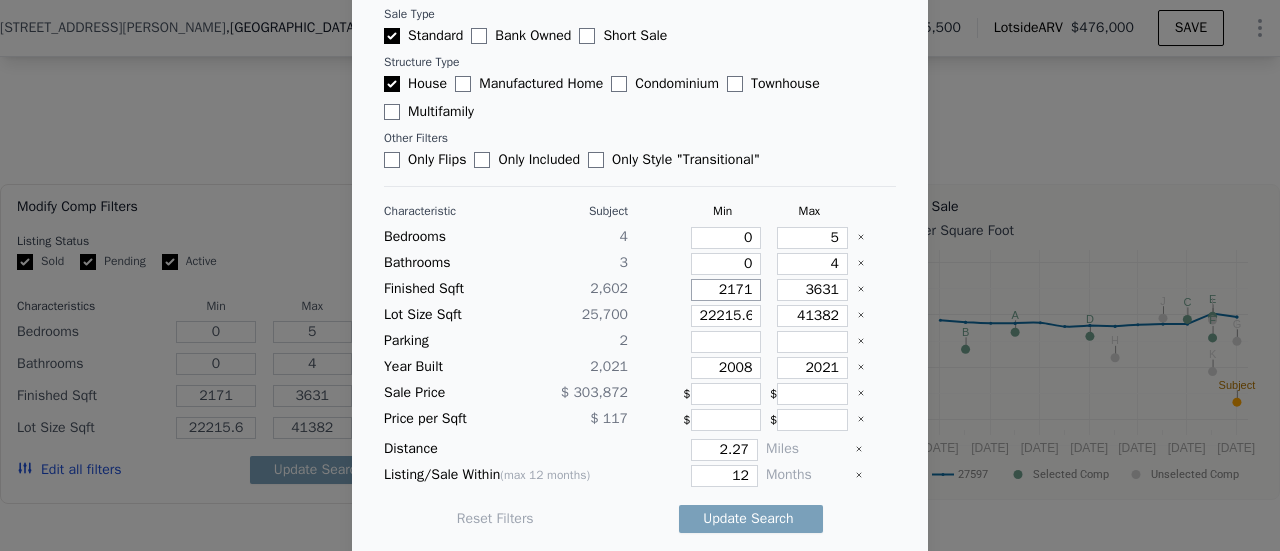 type on "2" 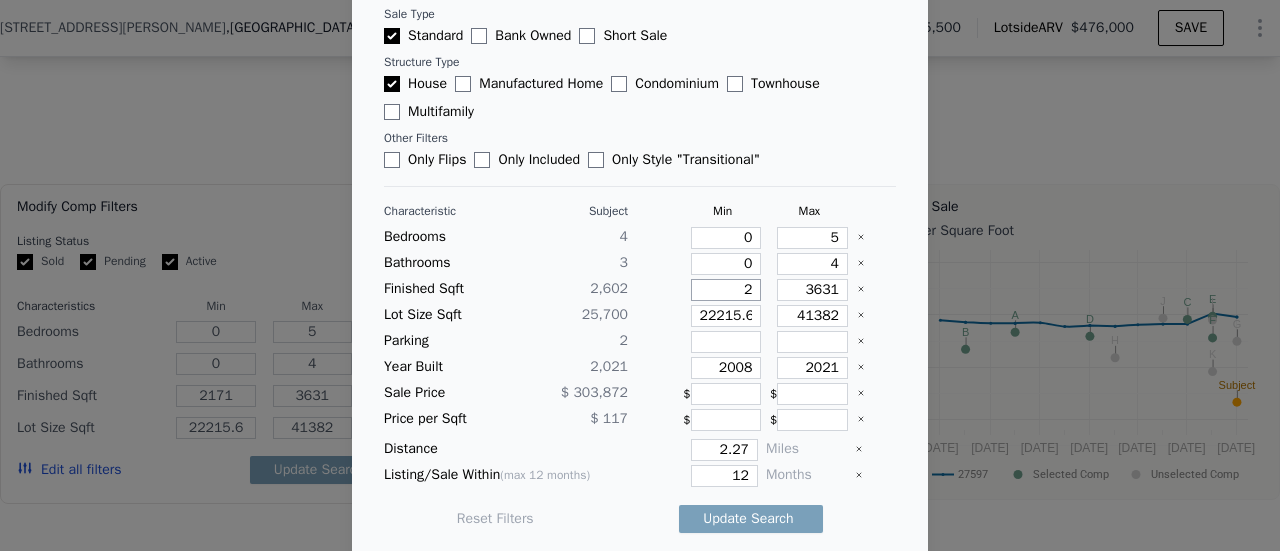 type on "2" 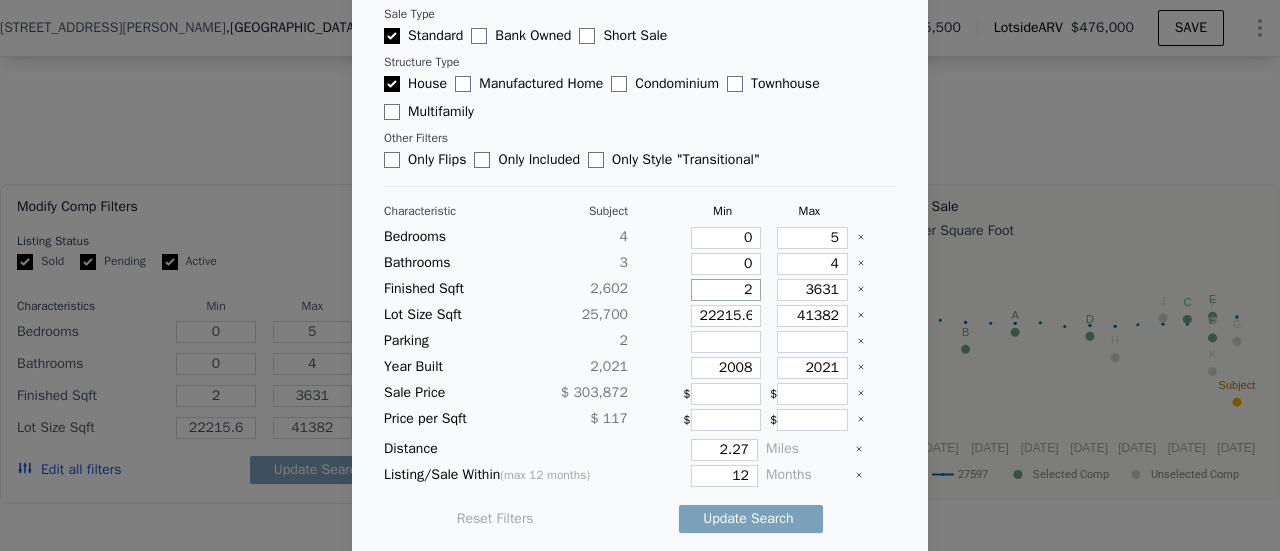 type on "21" 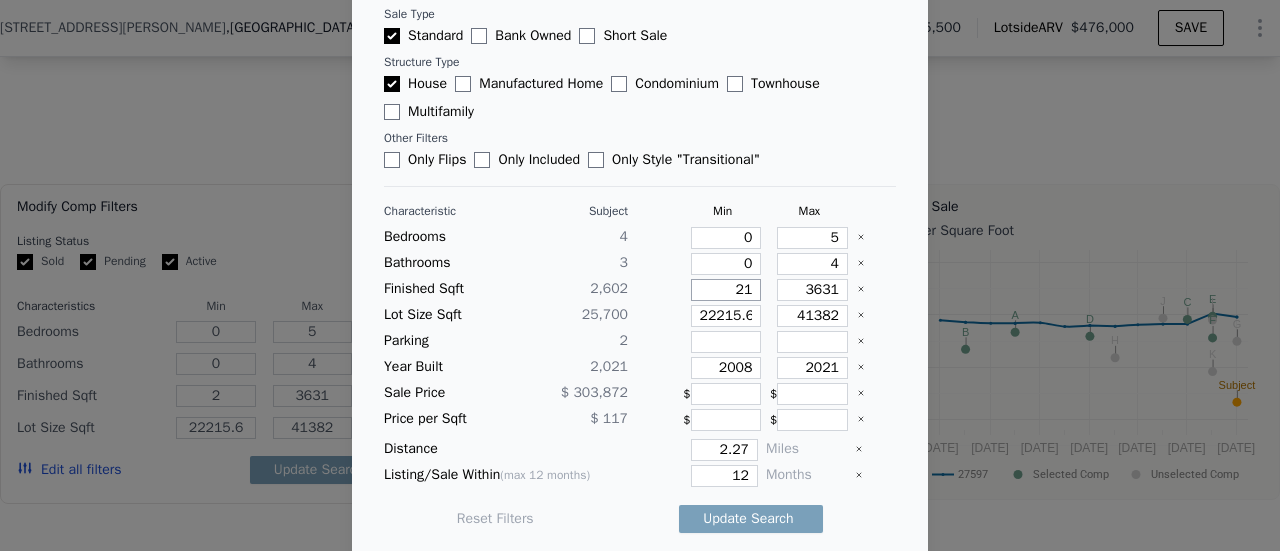 type on "21" 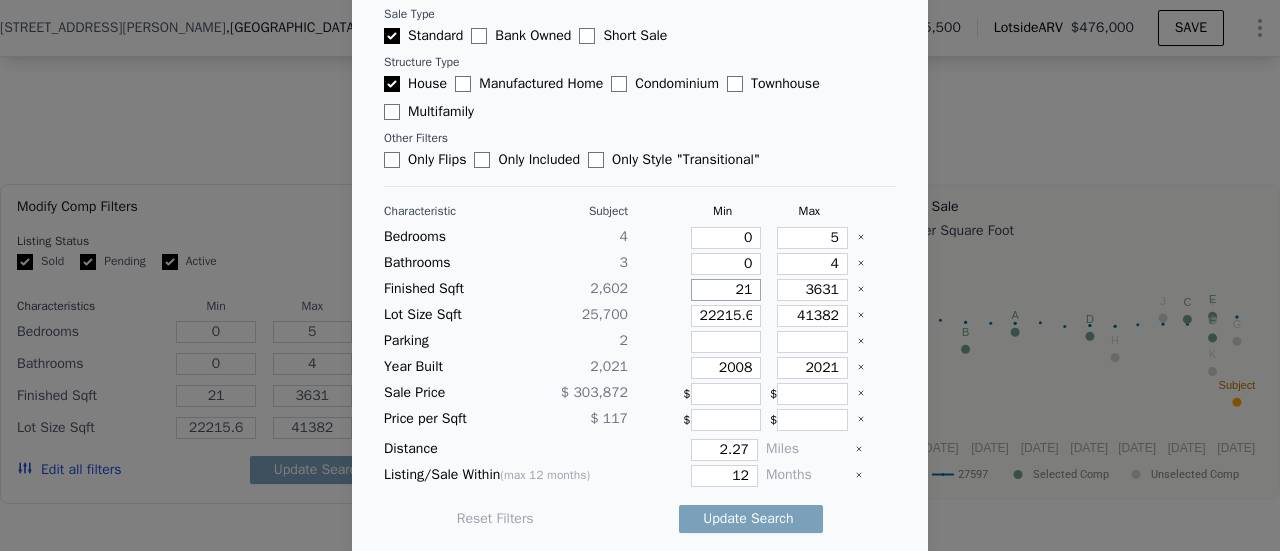 type on "210" 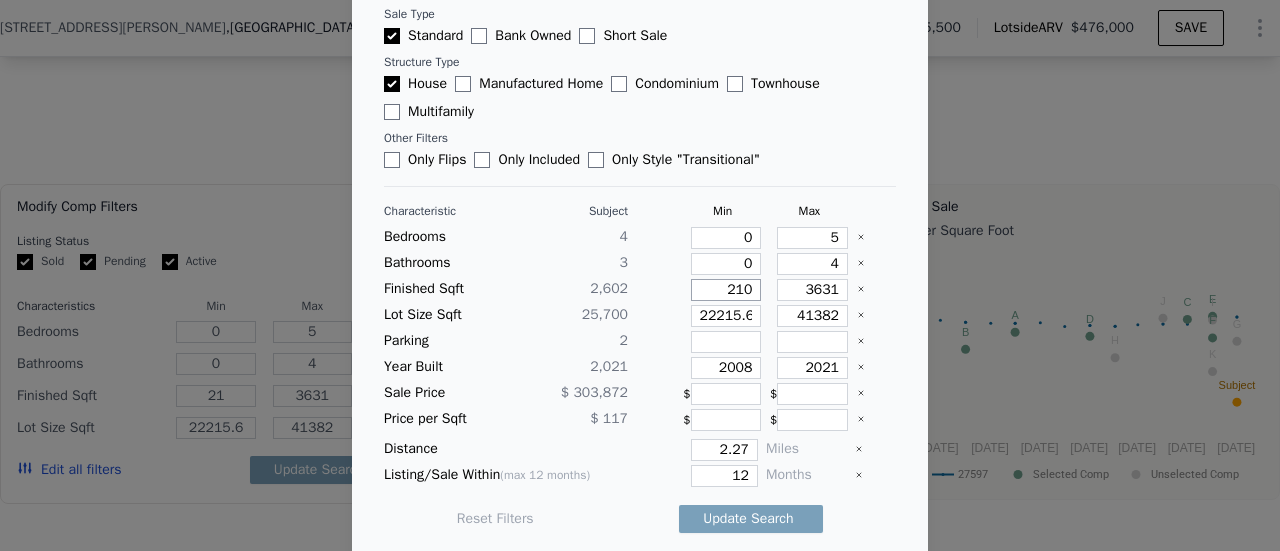 type on "210" 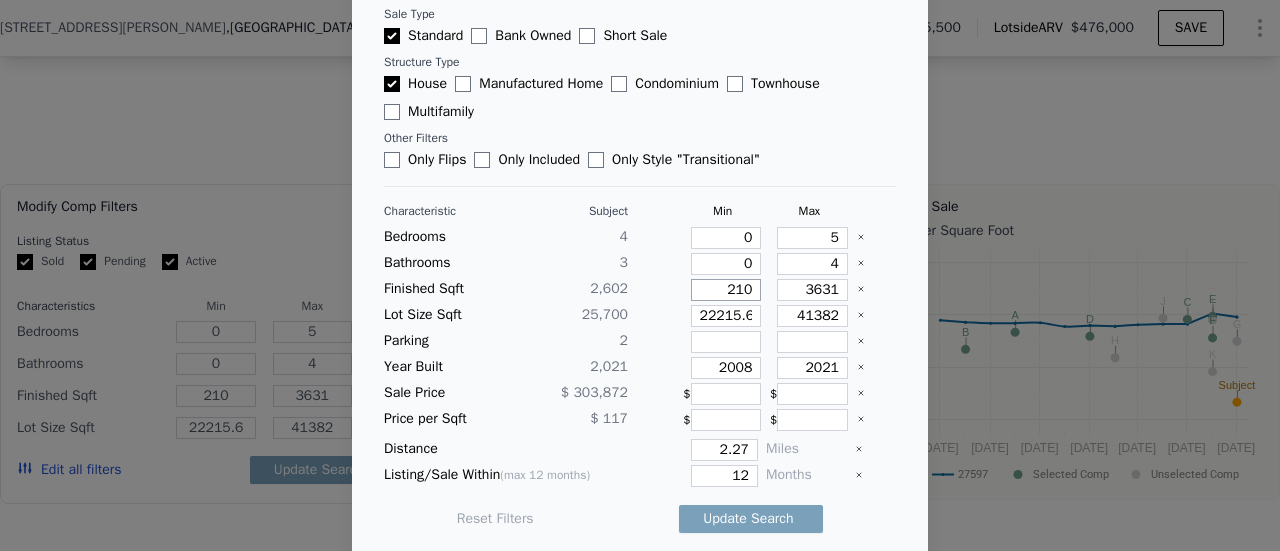 type on "2100" 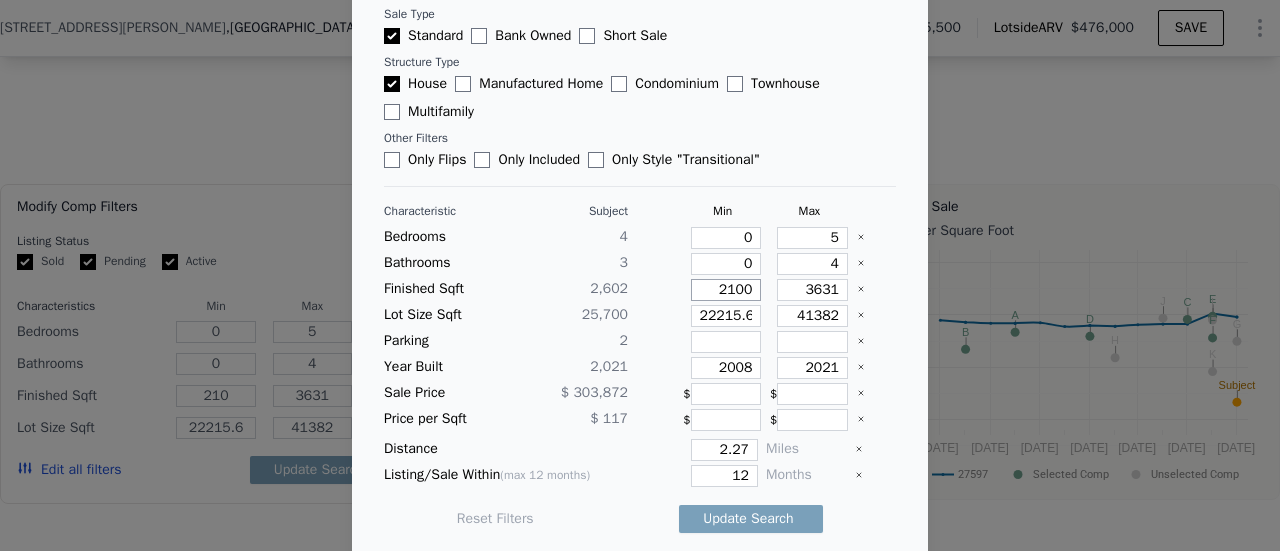 type on "2100" 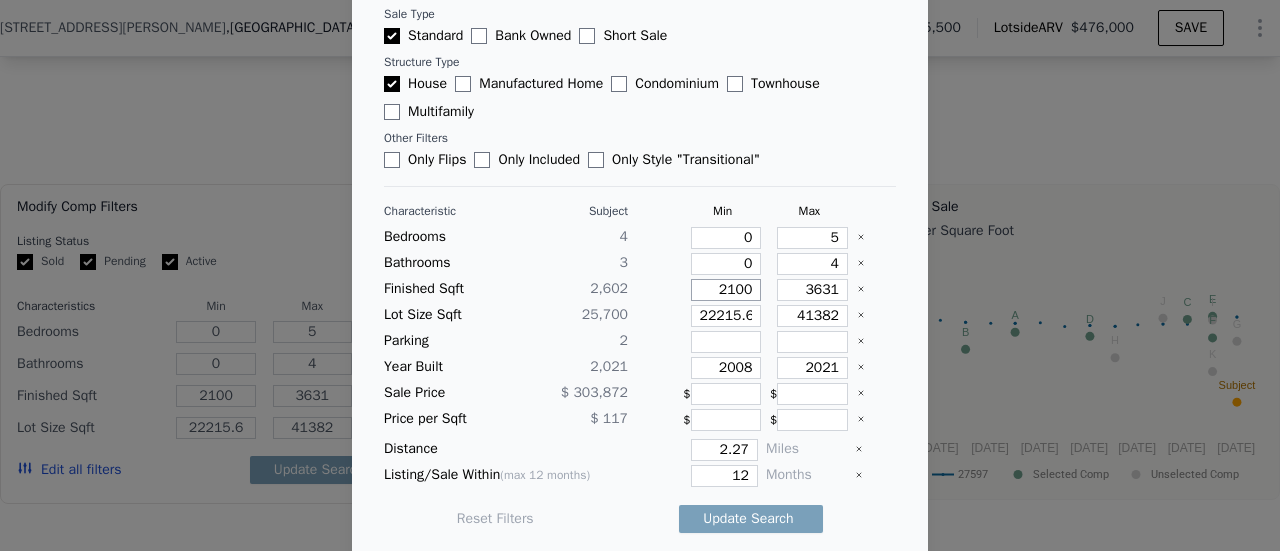type on "2100" 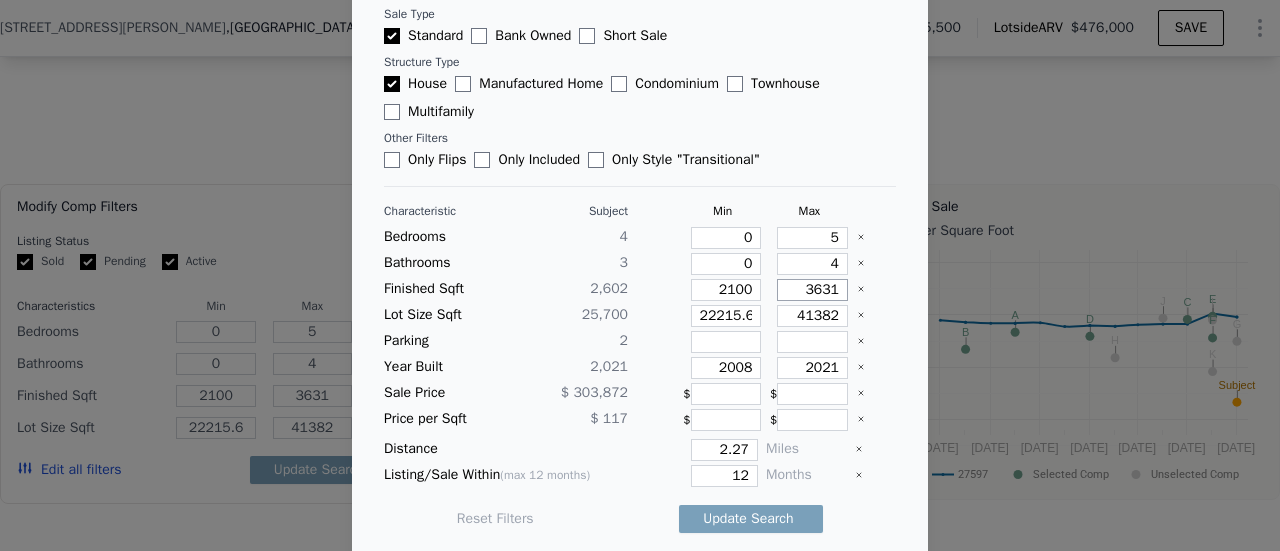 type on "3" 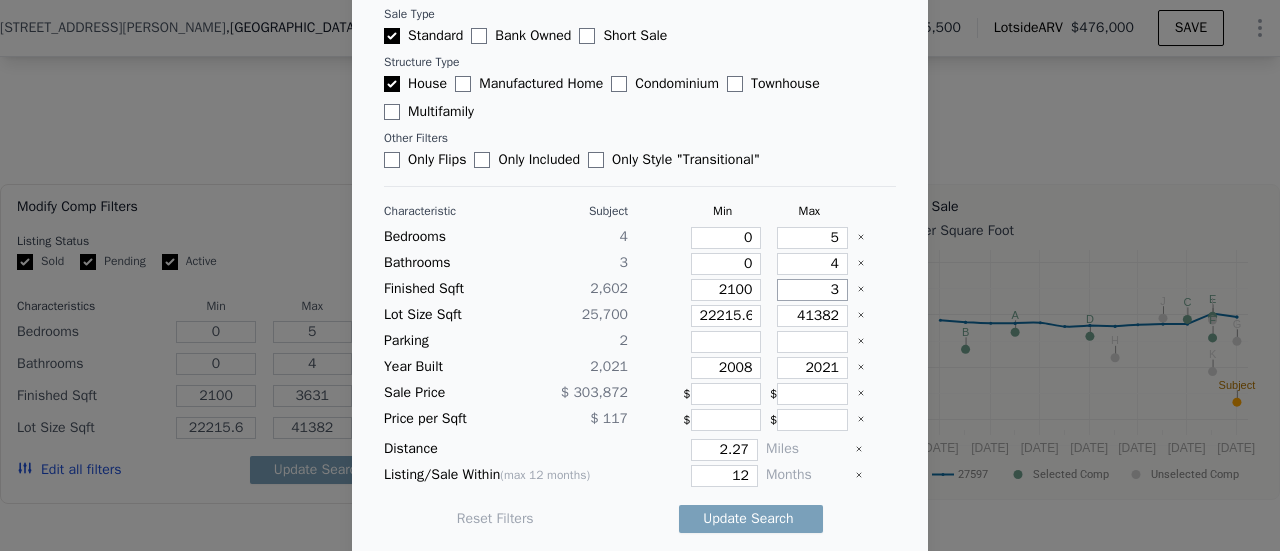 type on "3" 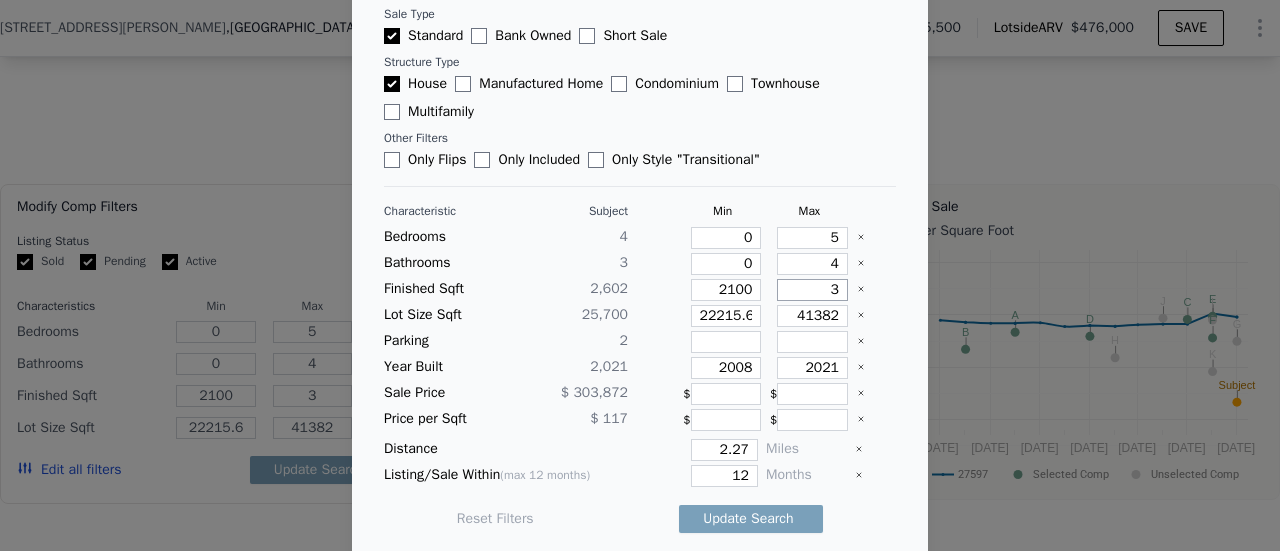 type on "30" 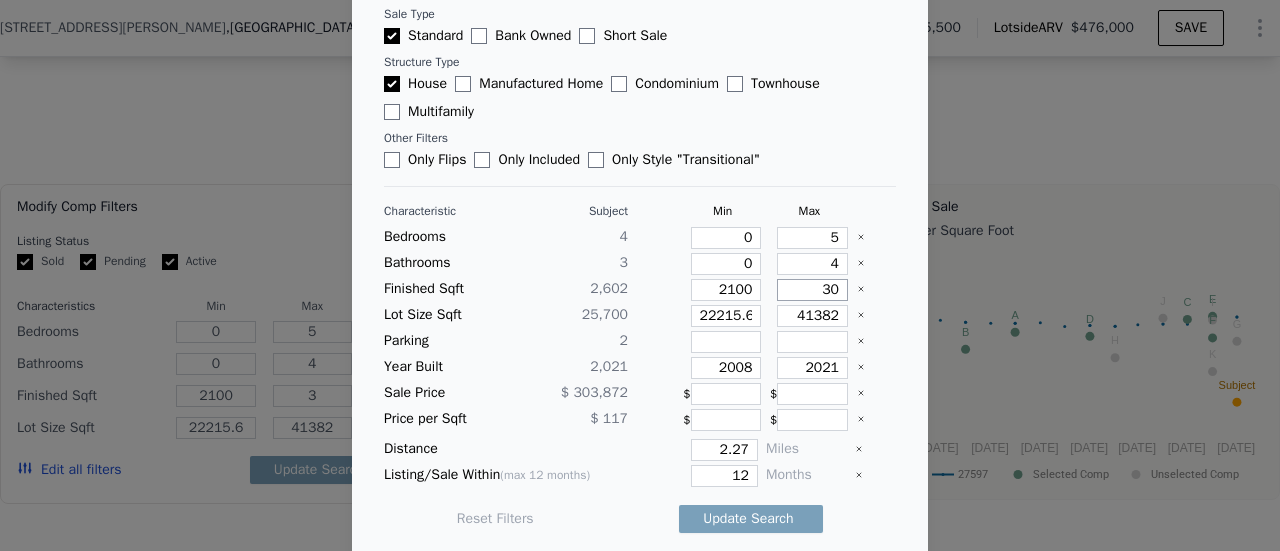 type on "30" 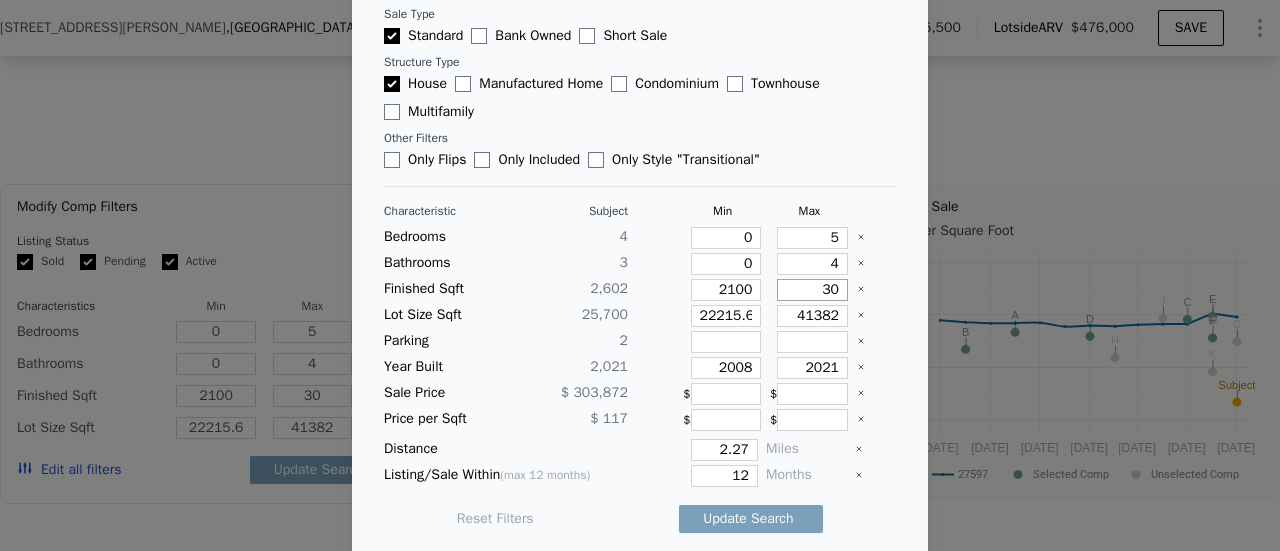type on "300" 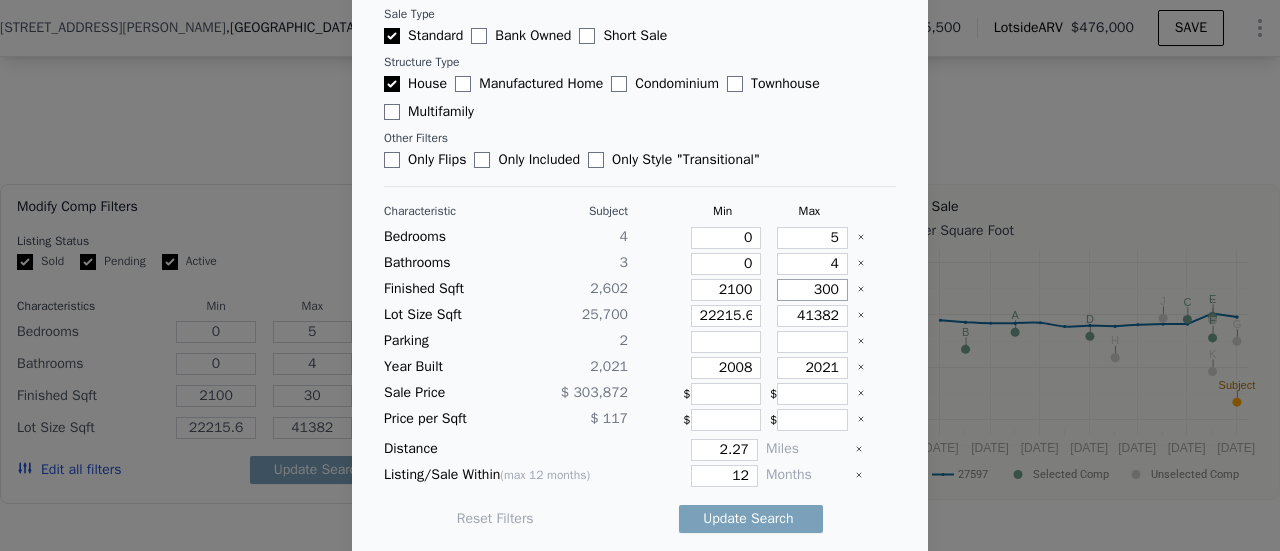 type on "300" 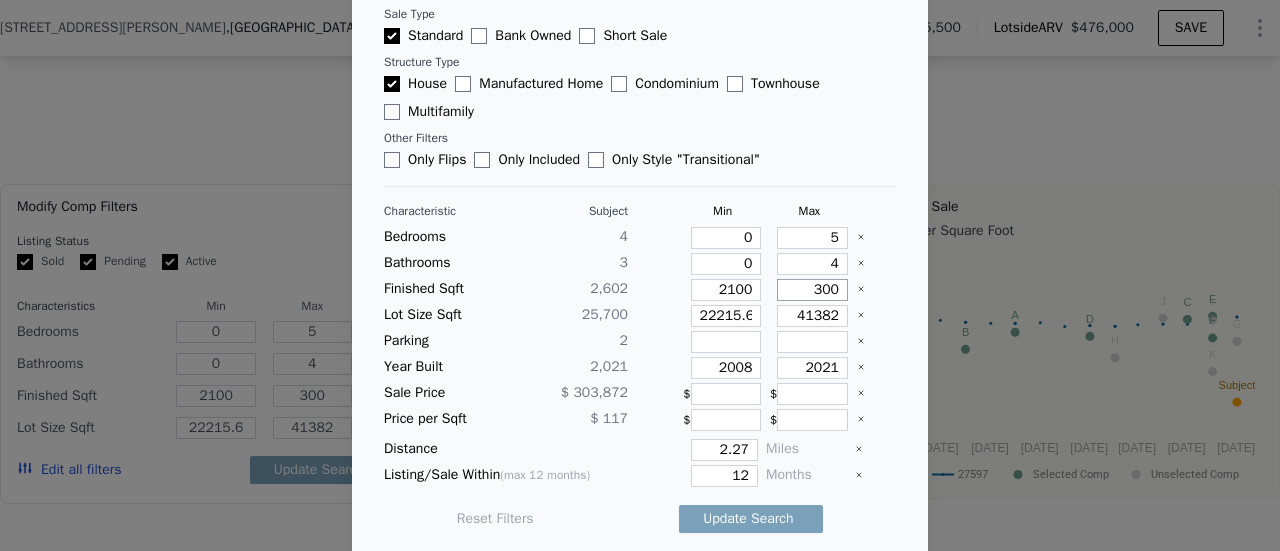 type on "3000" 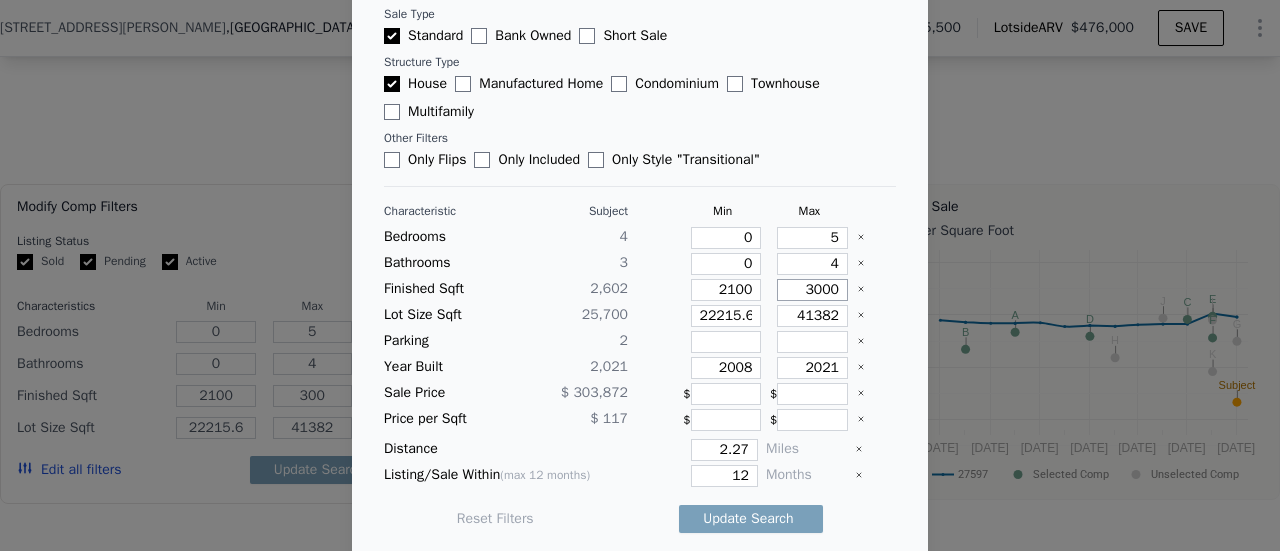 type on "3000" 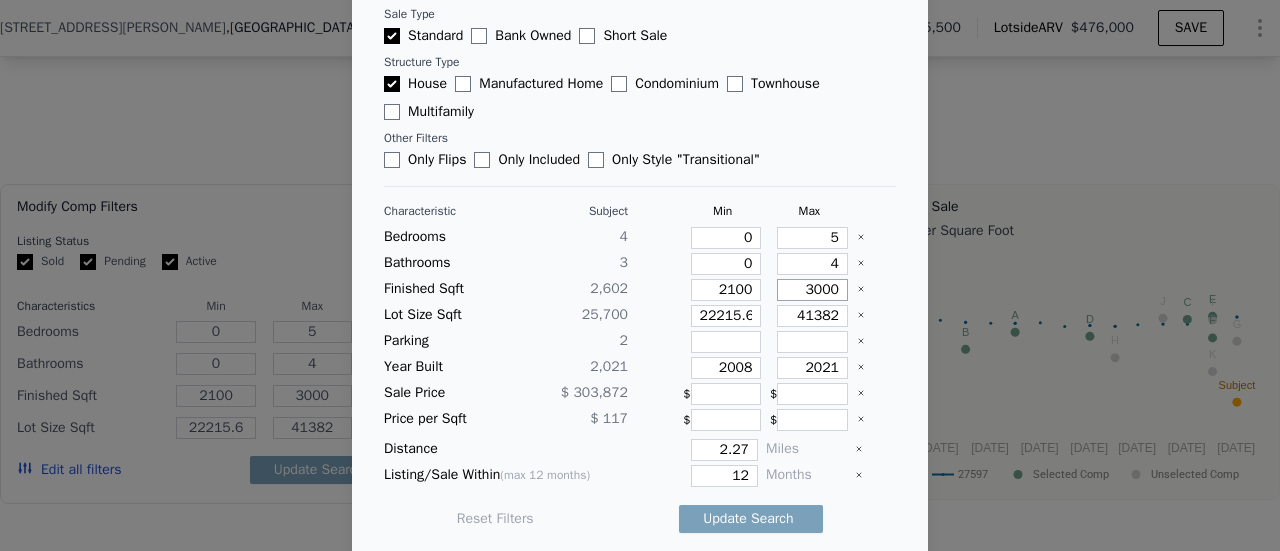 type on "300" 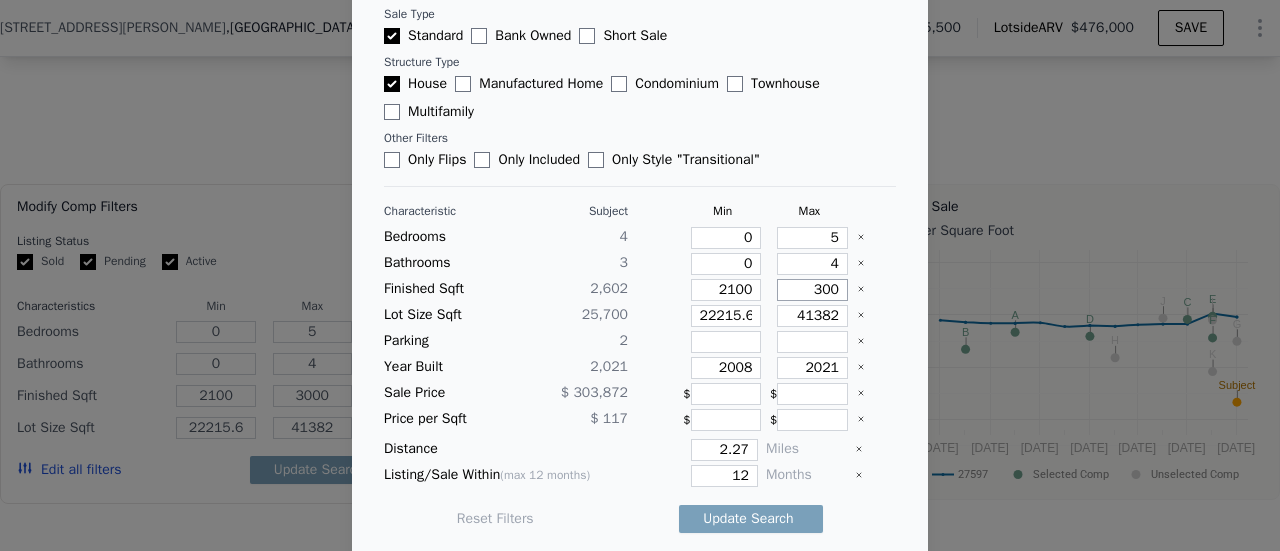type on "300" 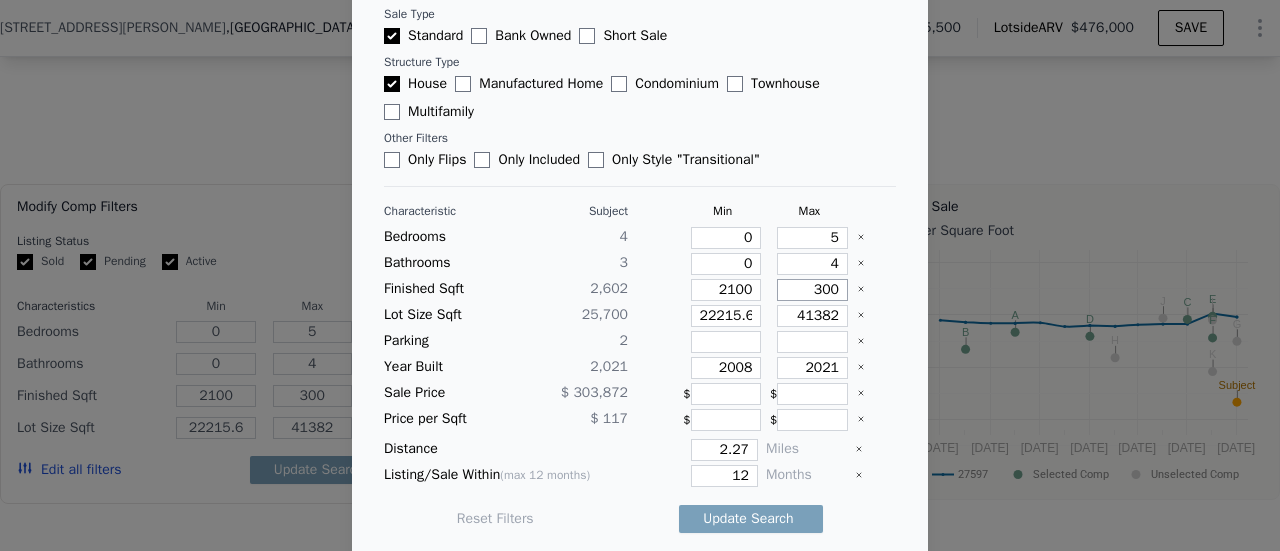 type on "30" 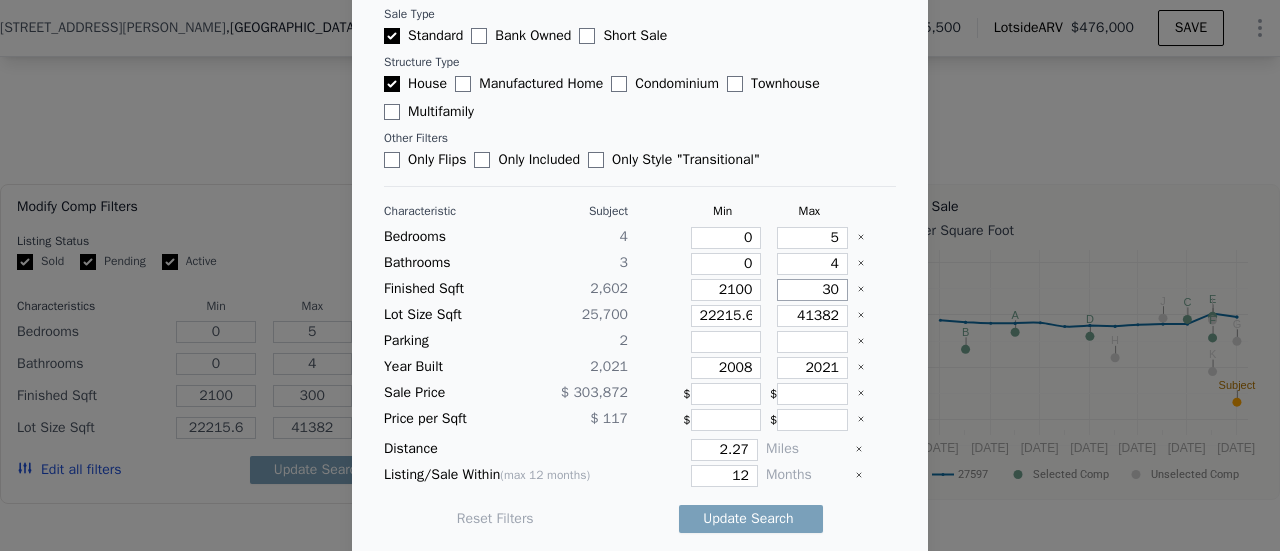 type on "30" 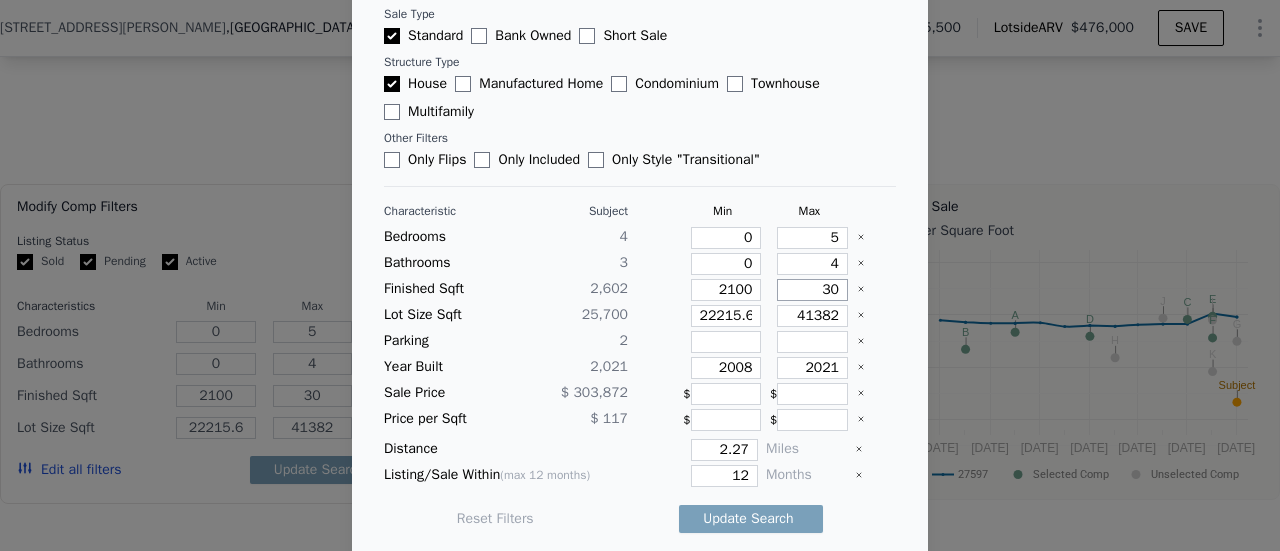 type on "3" 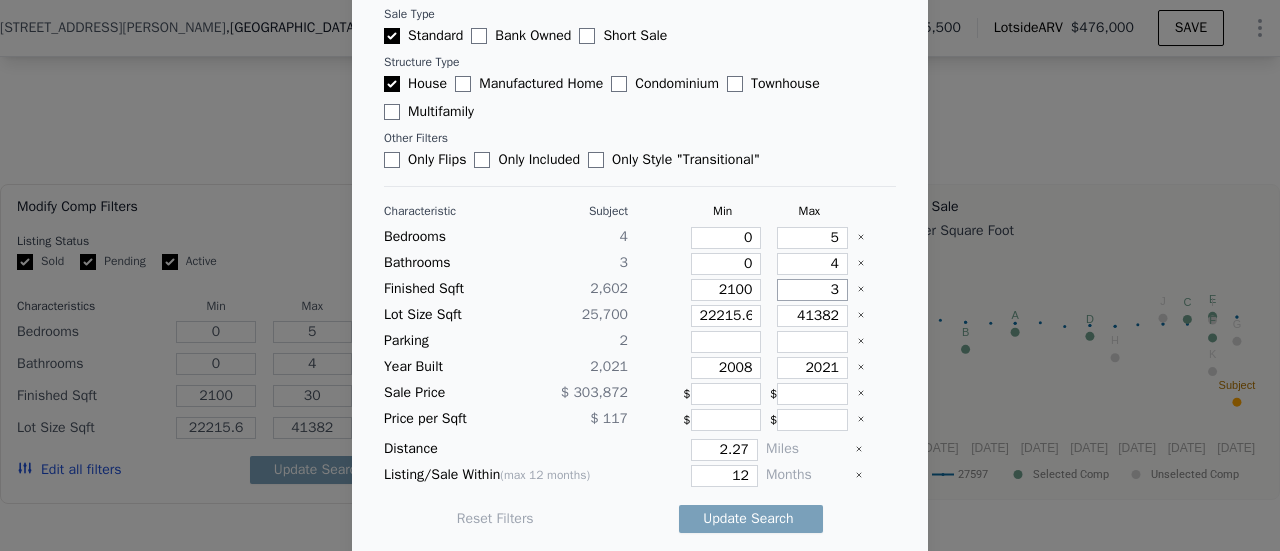type on "3" 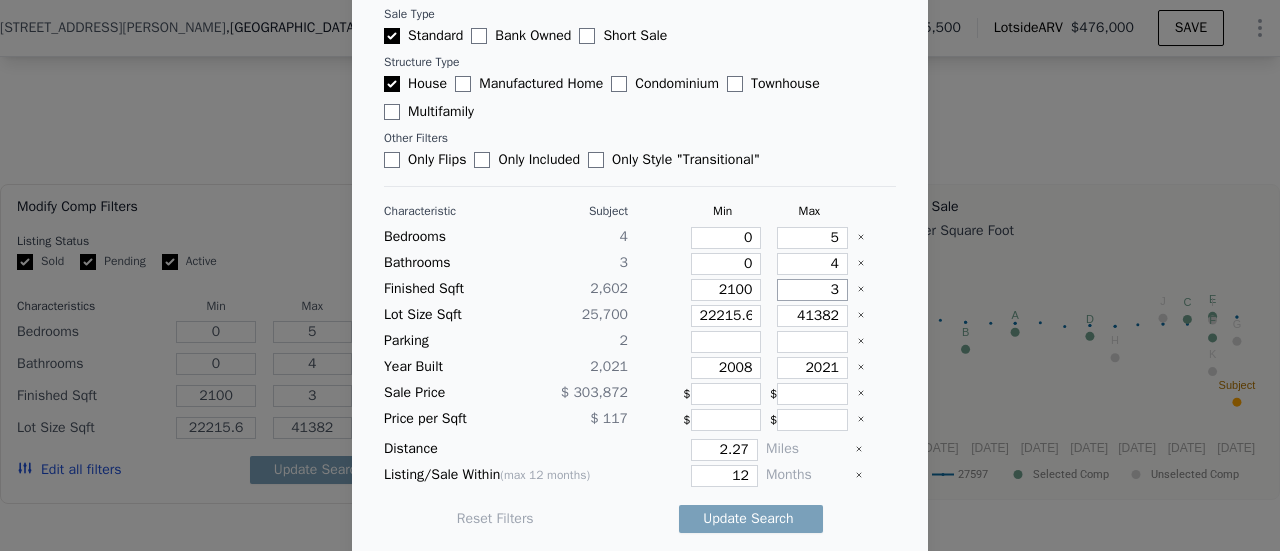 type on "31" 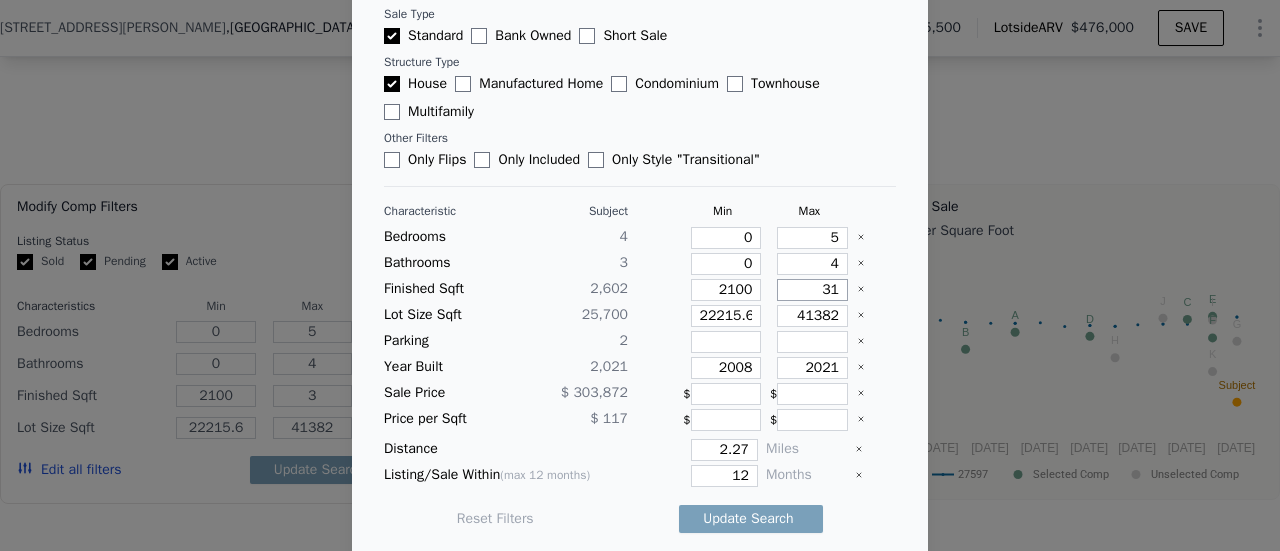 type on "31" 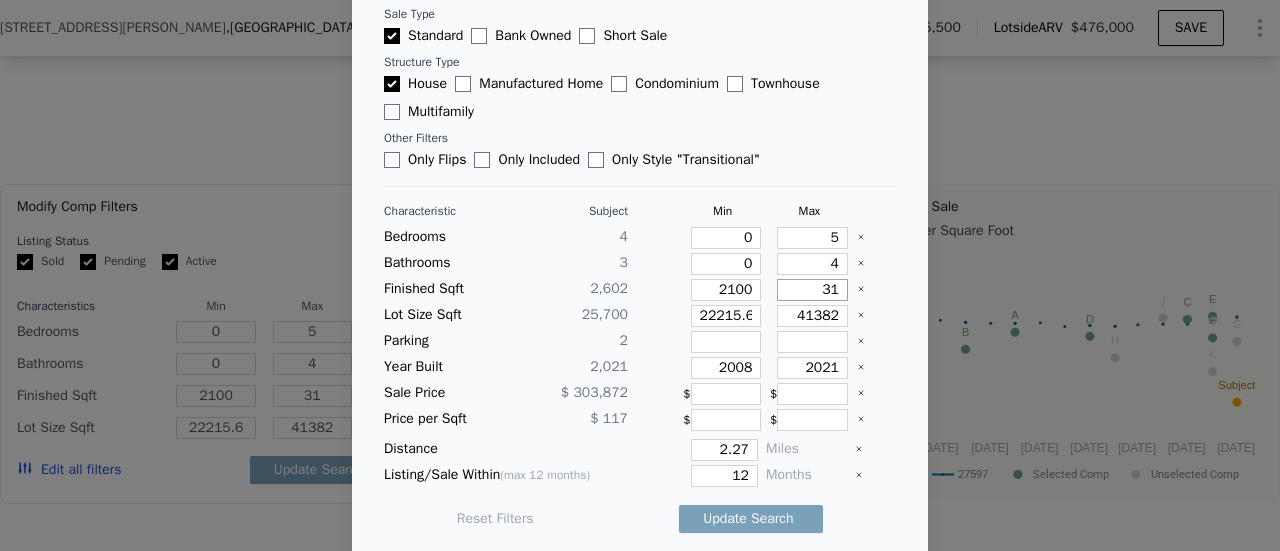 type on "310" 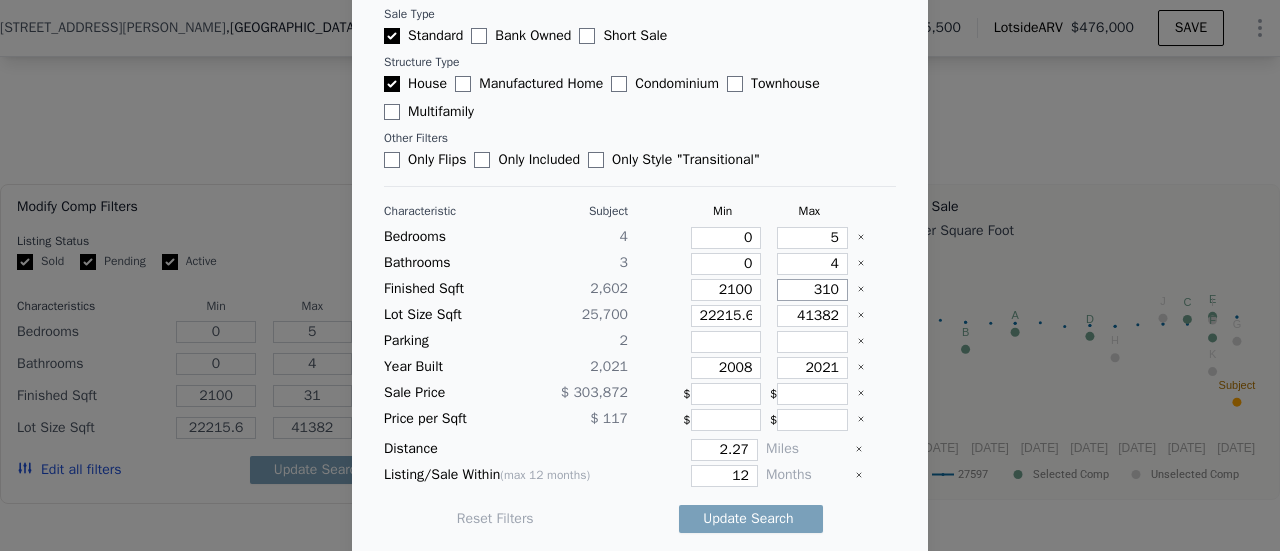 type on "310" 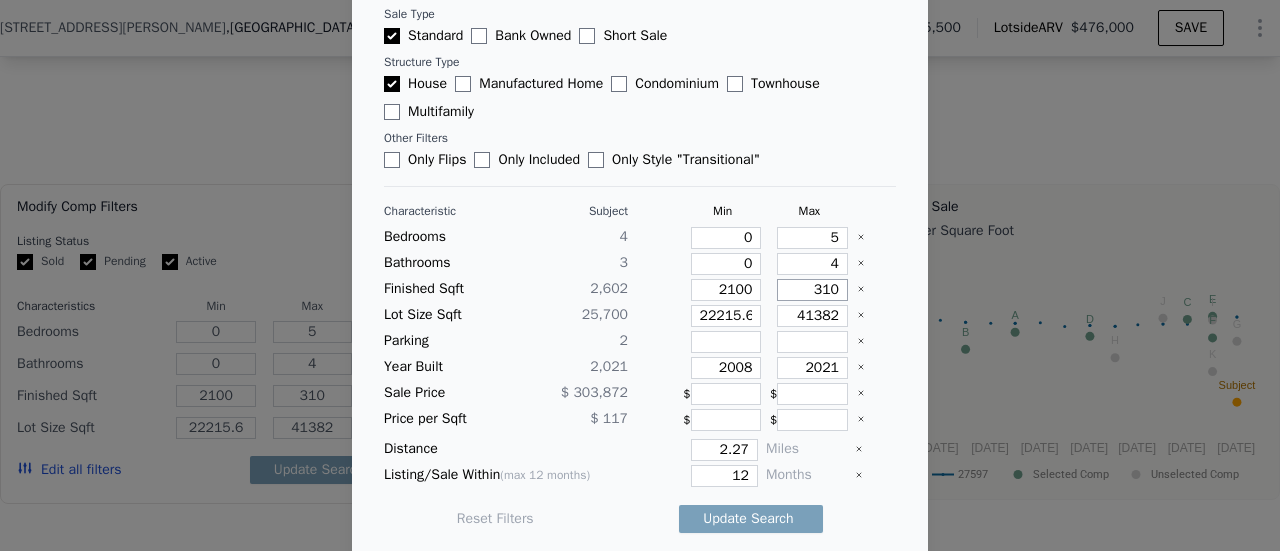 type on "3100" 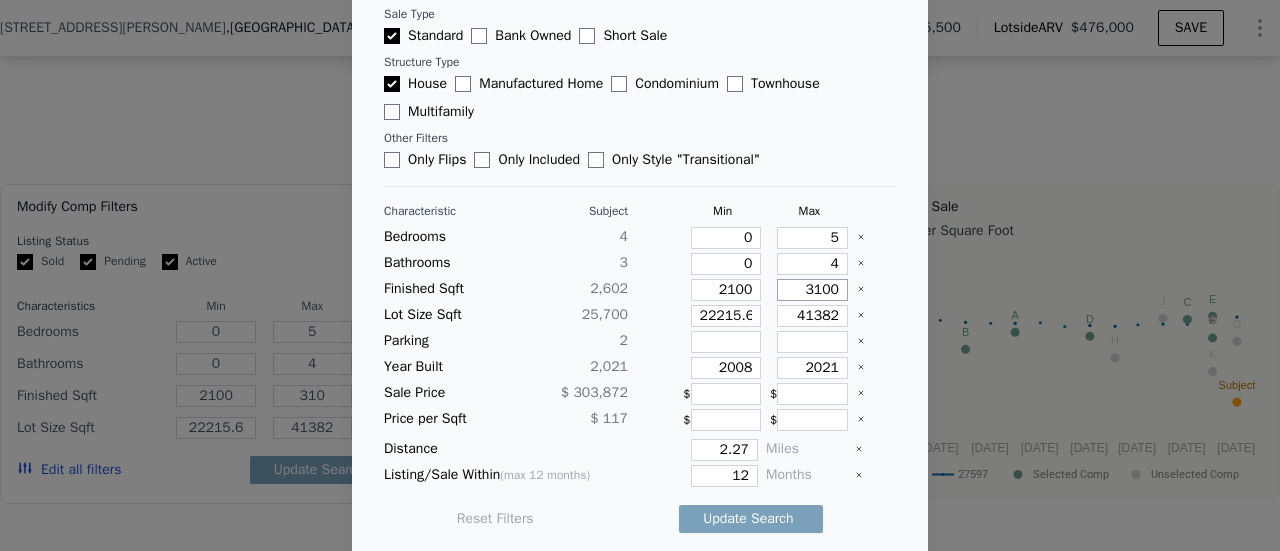 type on "3100" 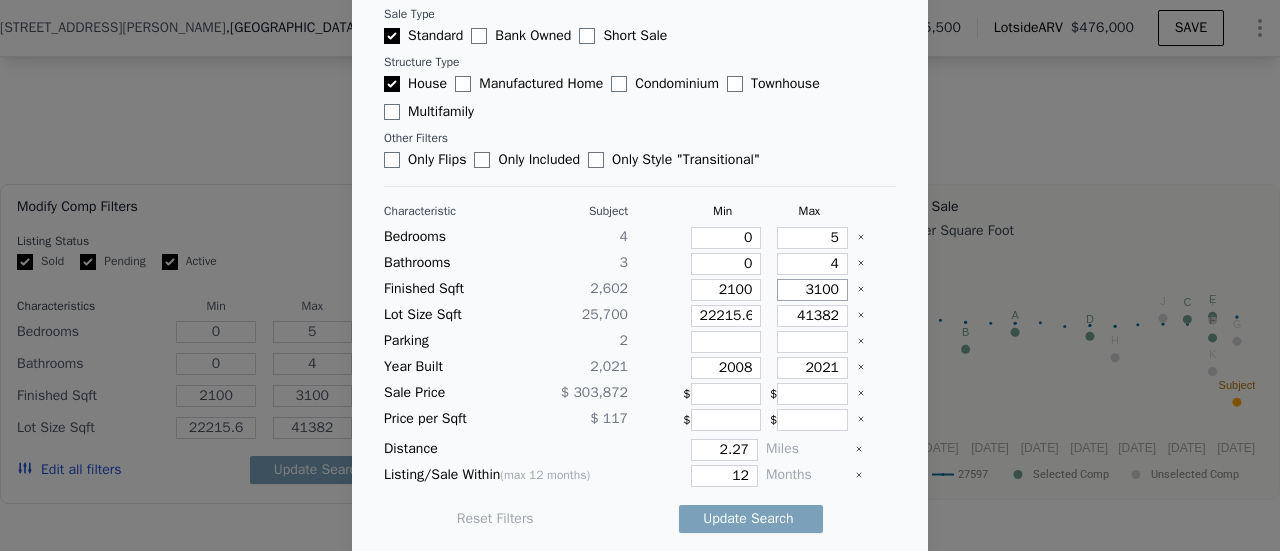 type on "3100" 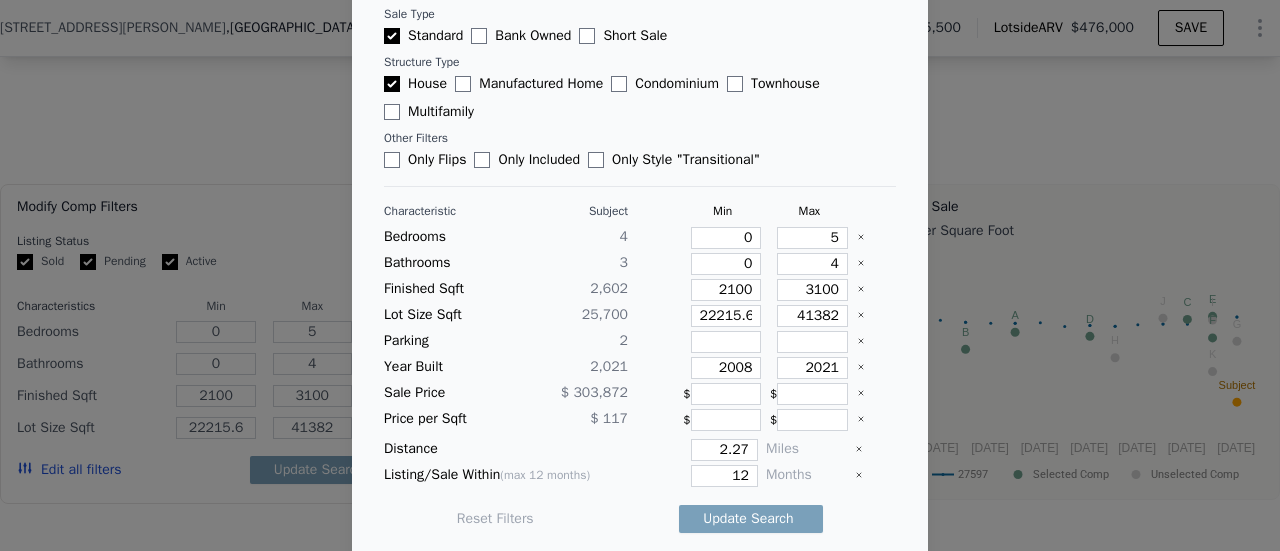 type 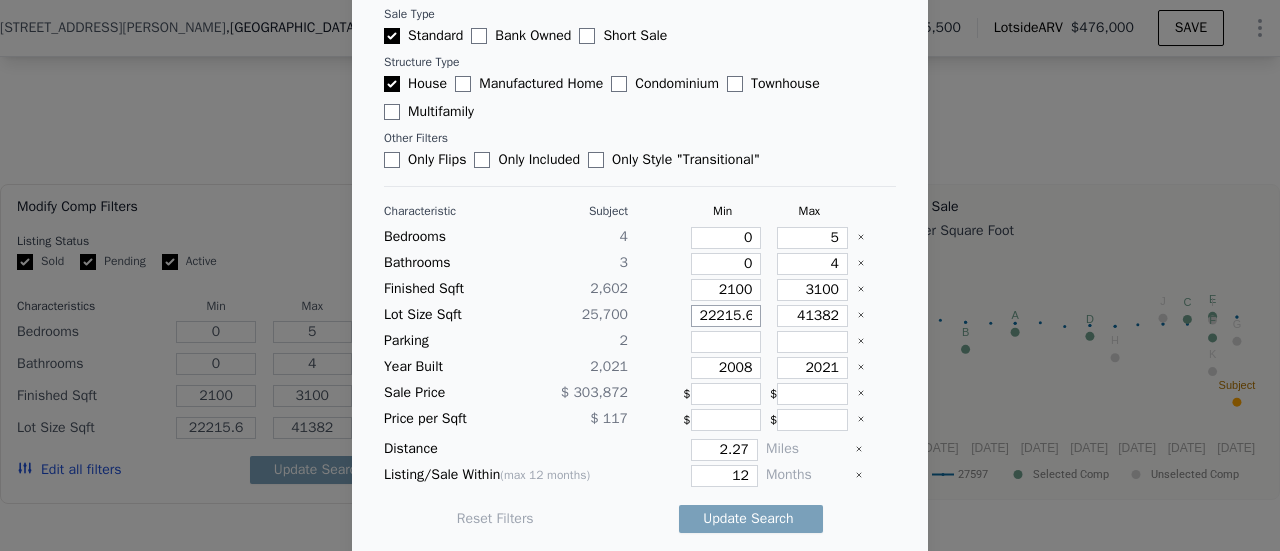 type on "1" 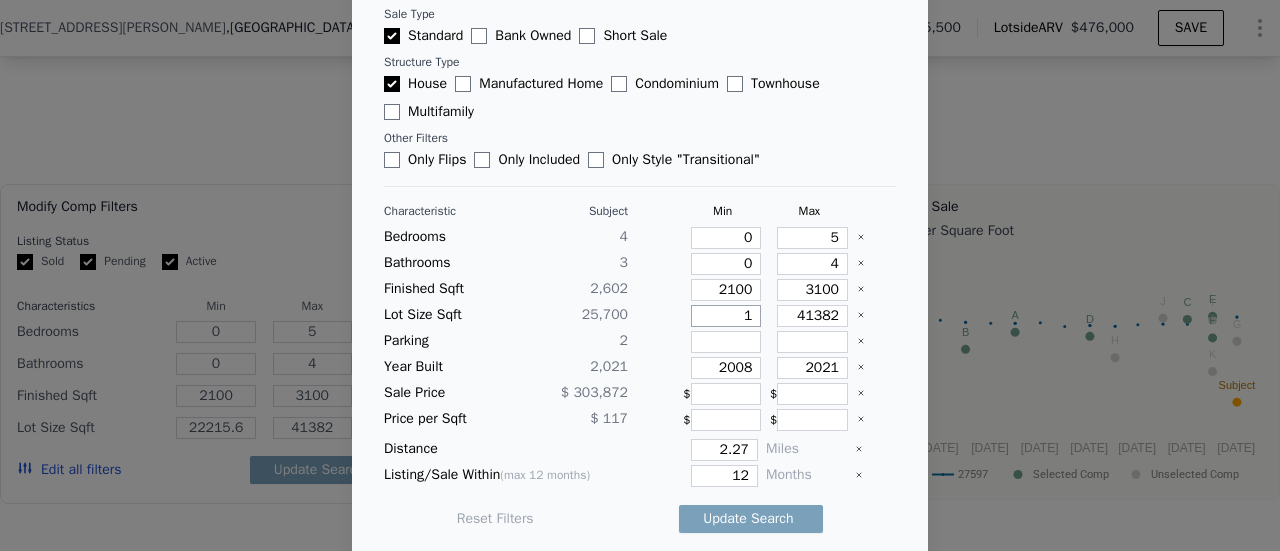 type on "1" 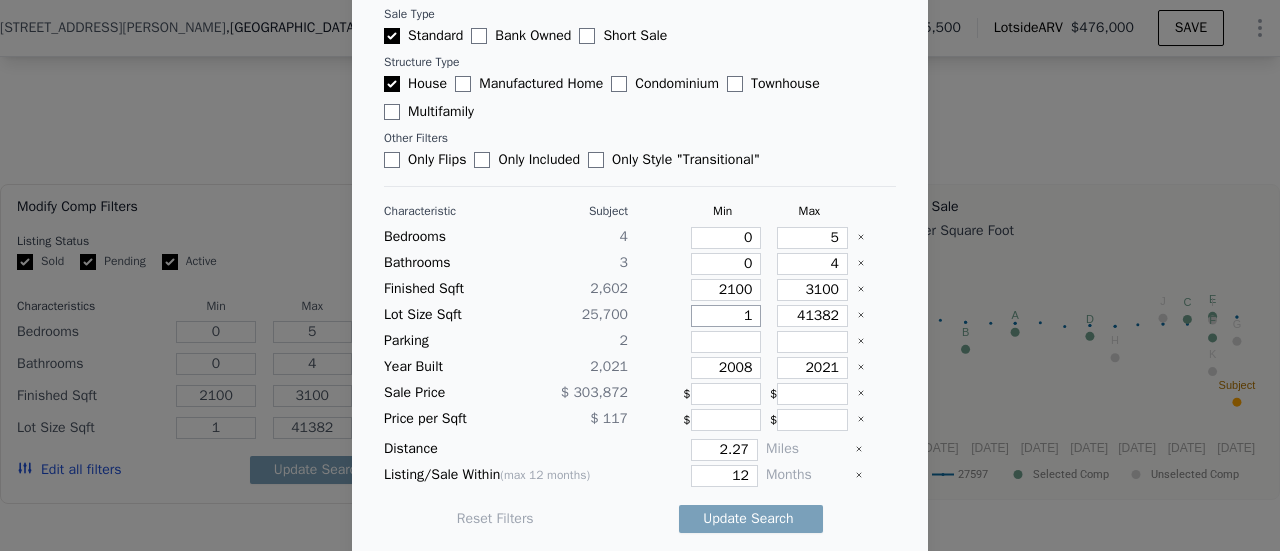 type on "11" 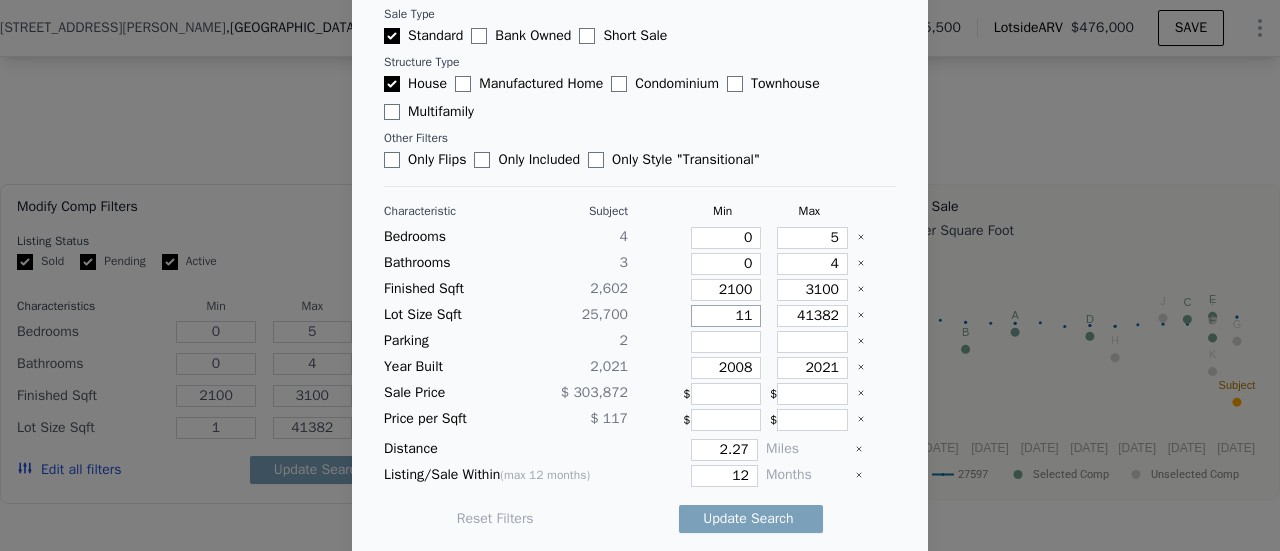 type on "11" 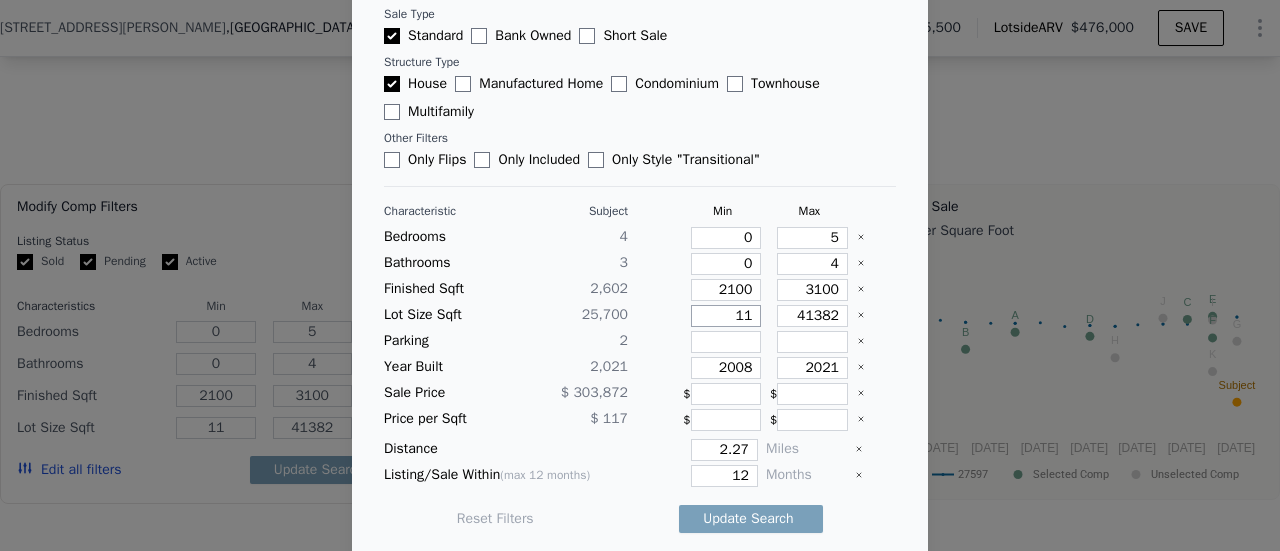 type on "110" 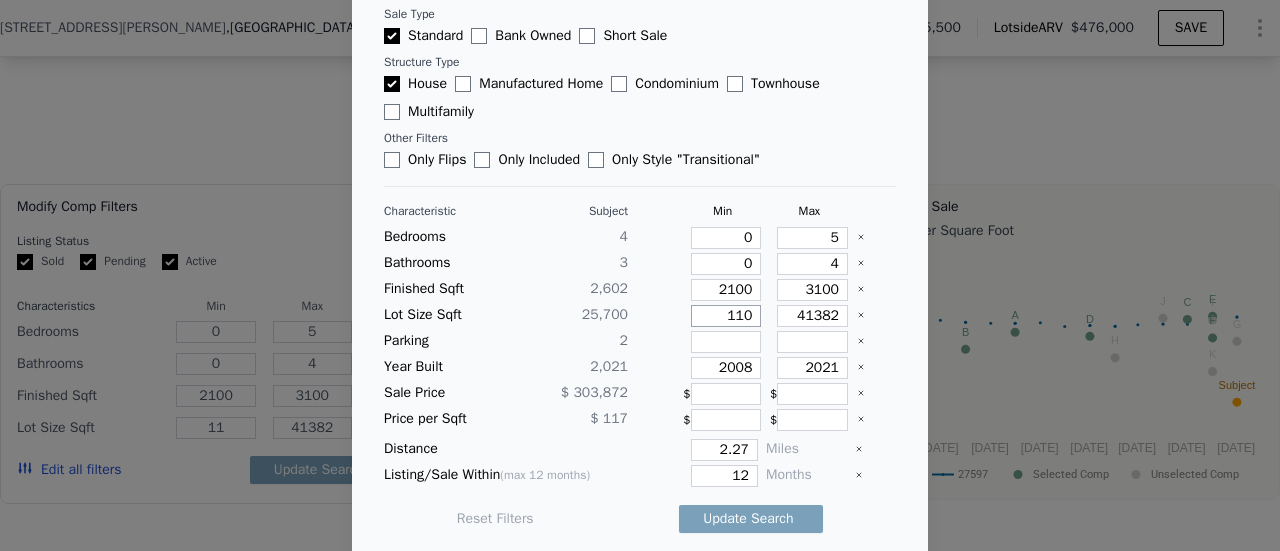type on "110" 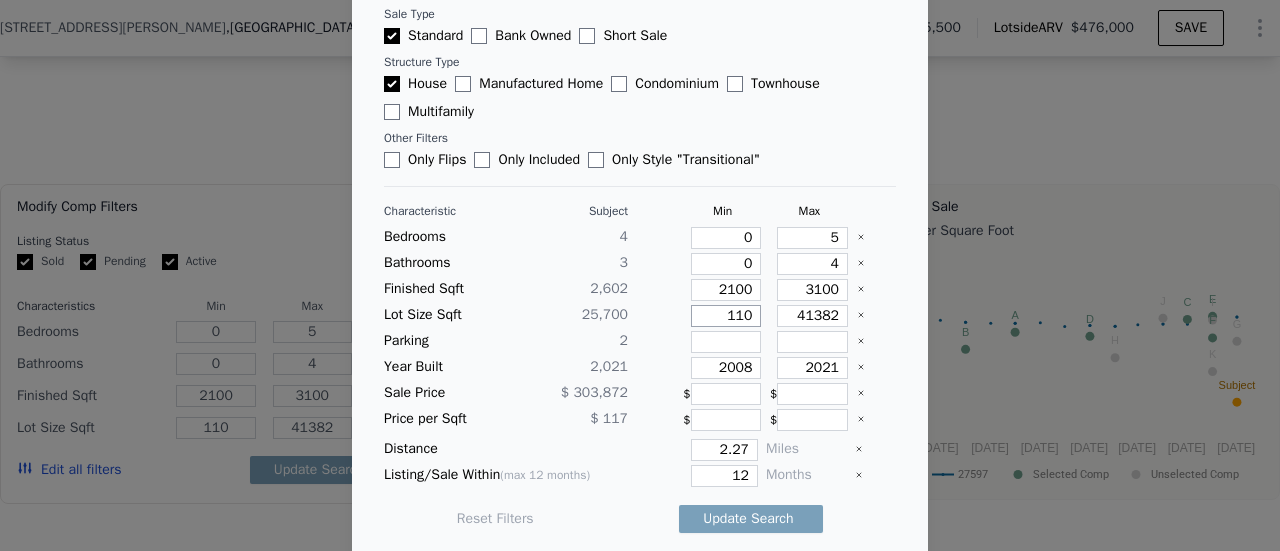 type on "1100" 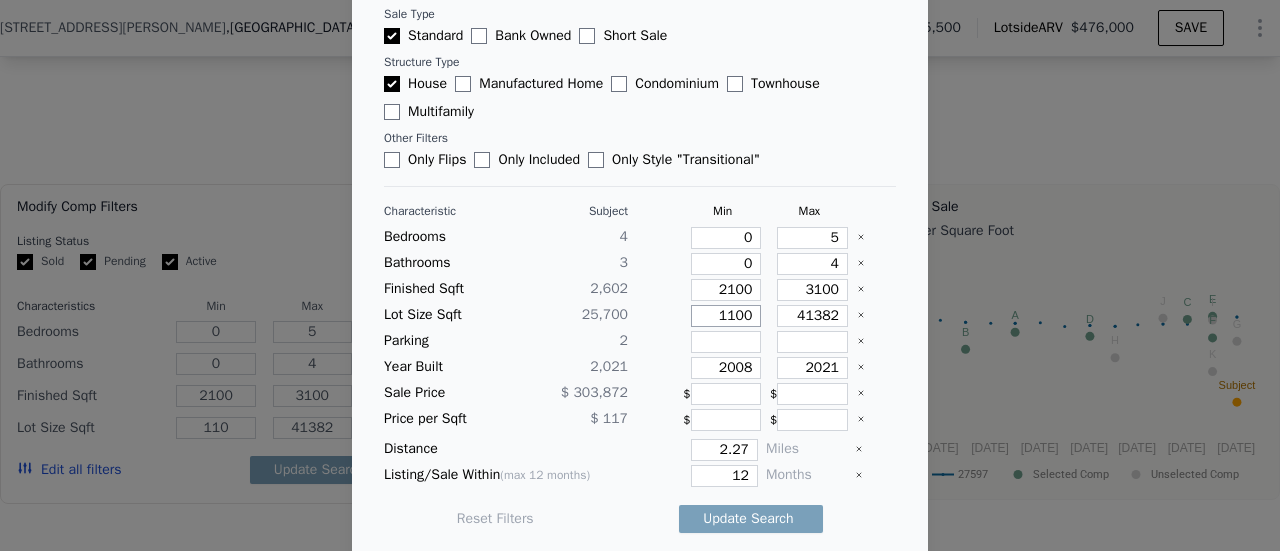 type on "1100" 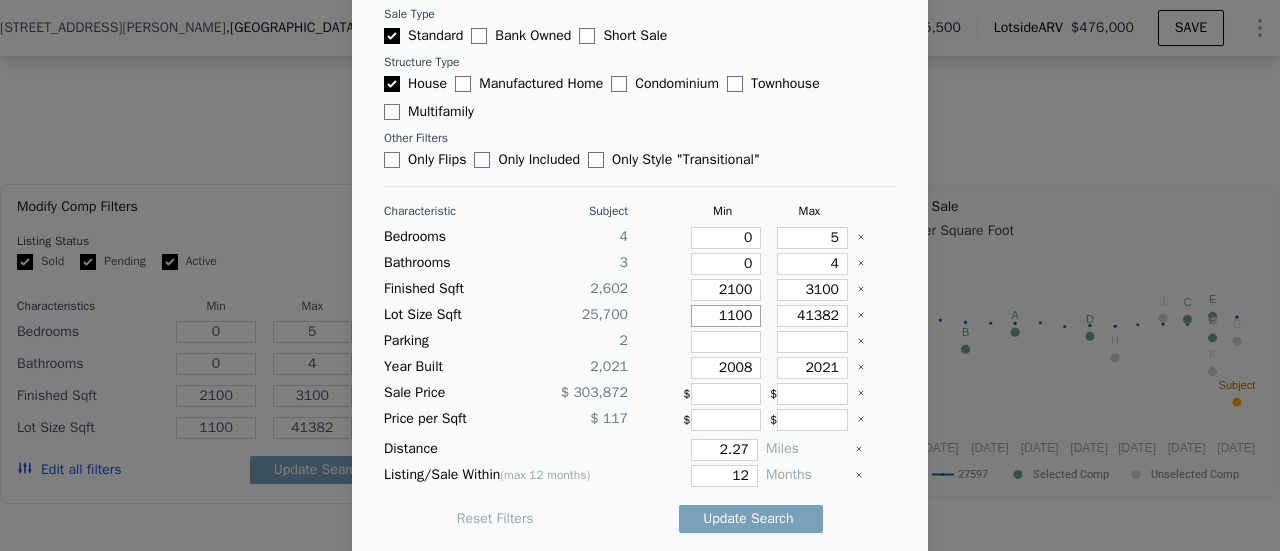 type on "11000" 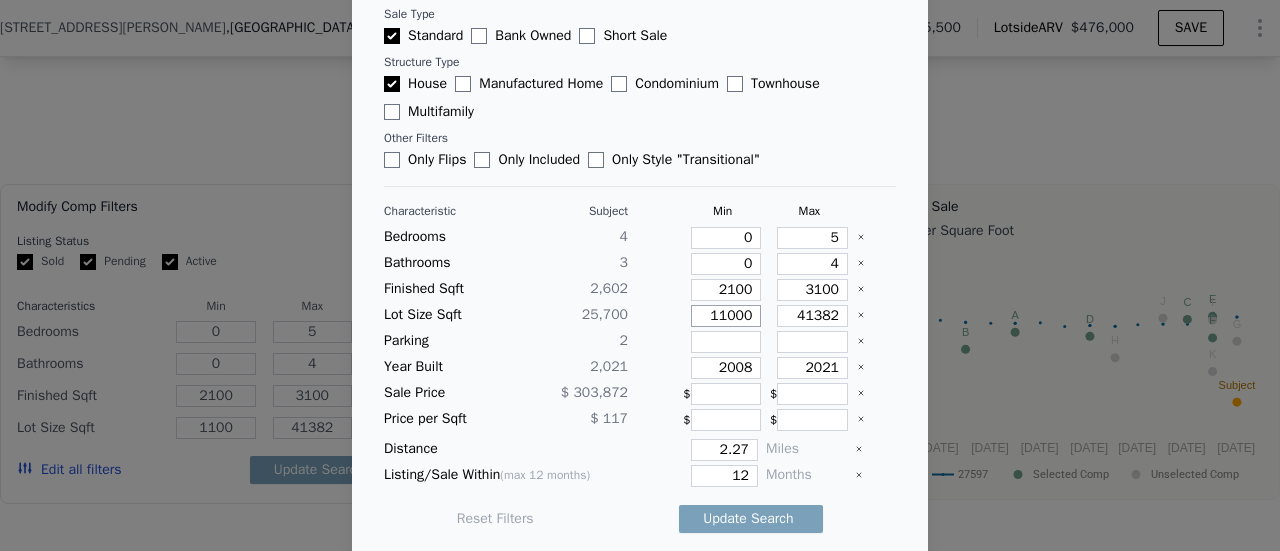 type on "11000" 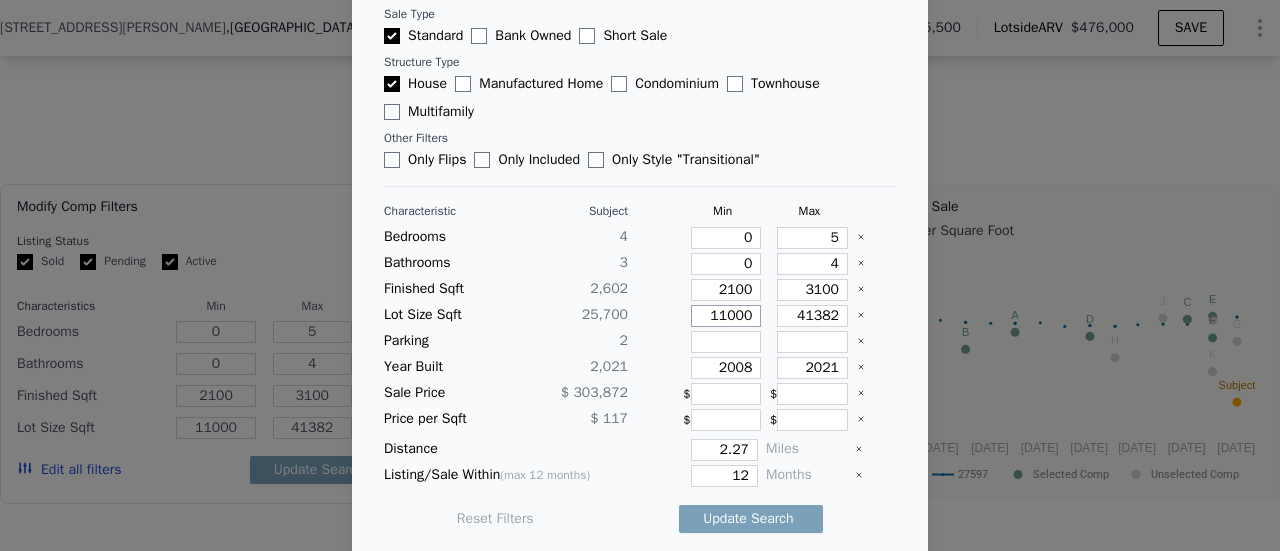 type on "11000" 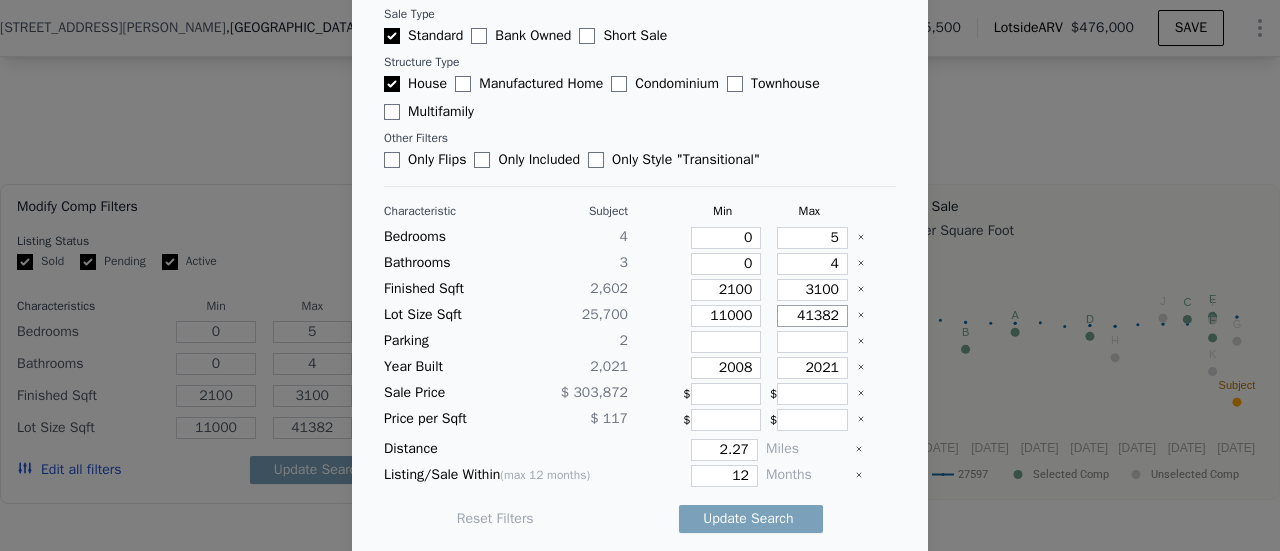 type on "4" 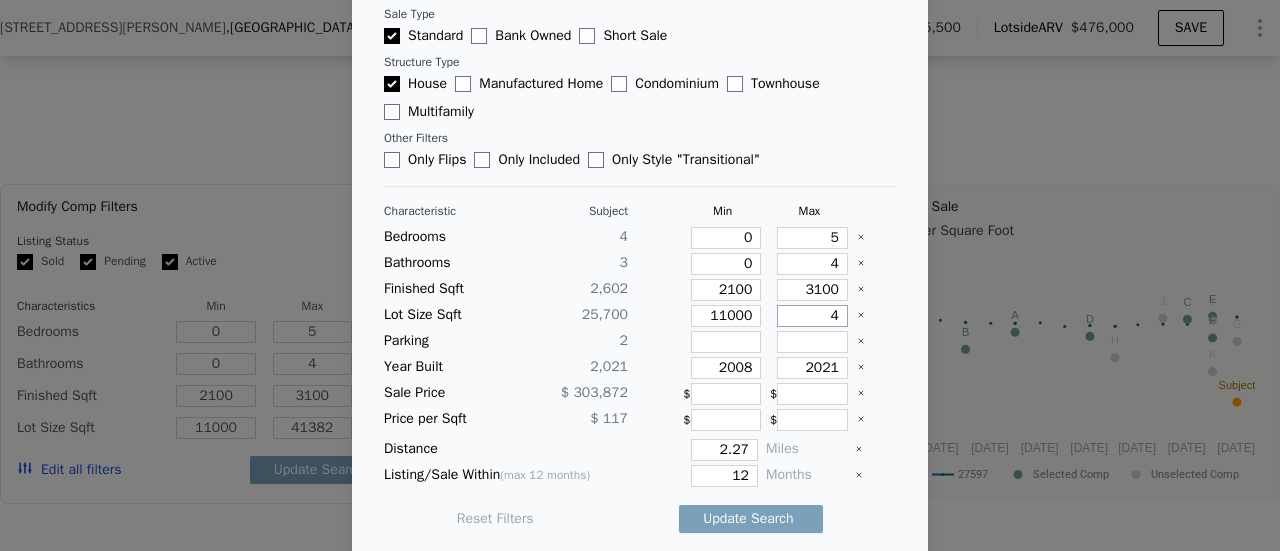 type on "4" 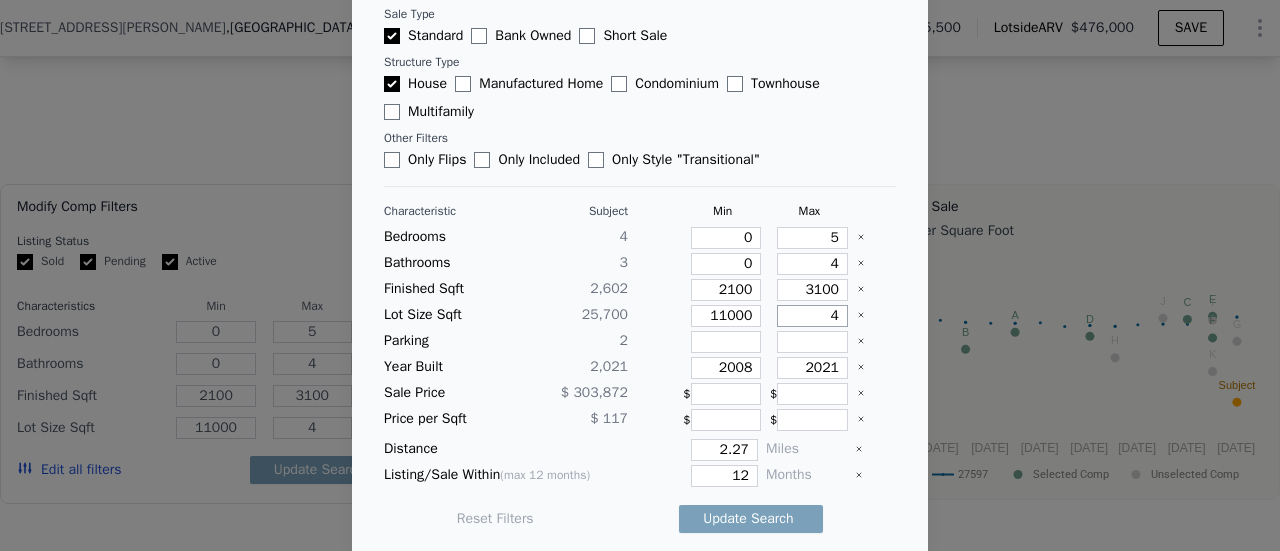 type on "44" 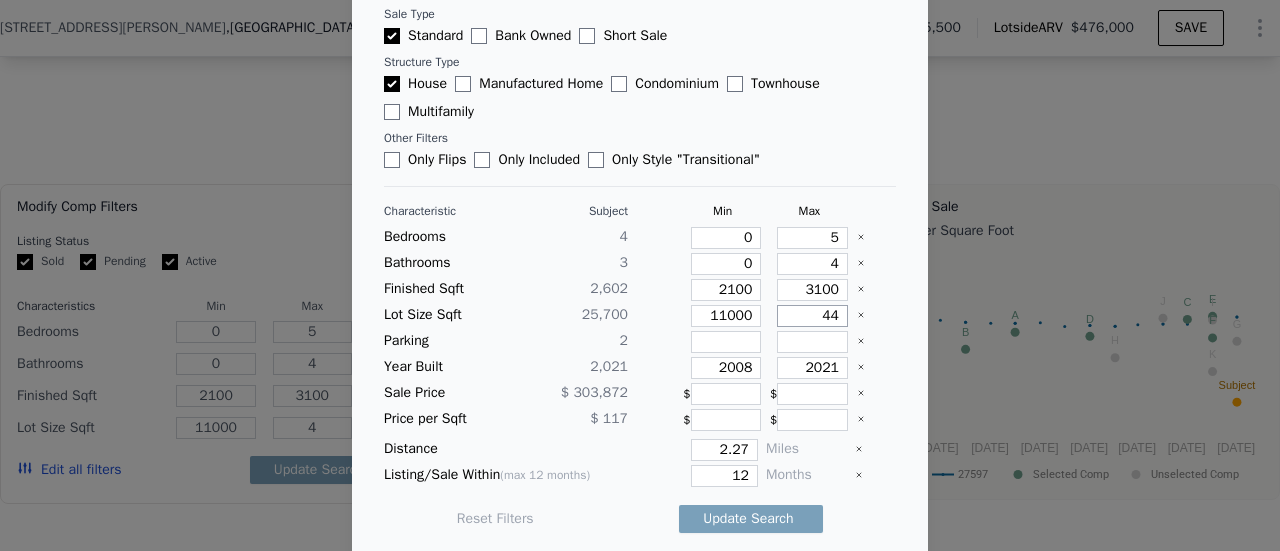 type on "44" 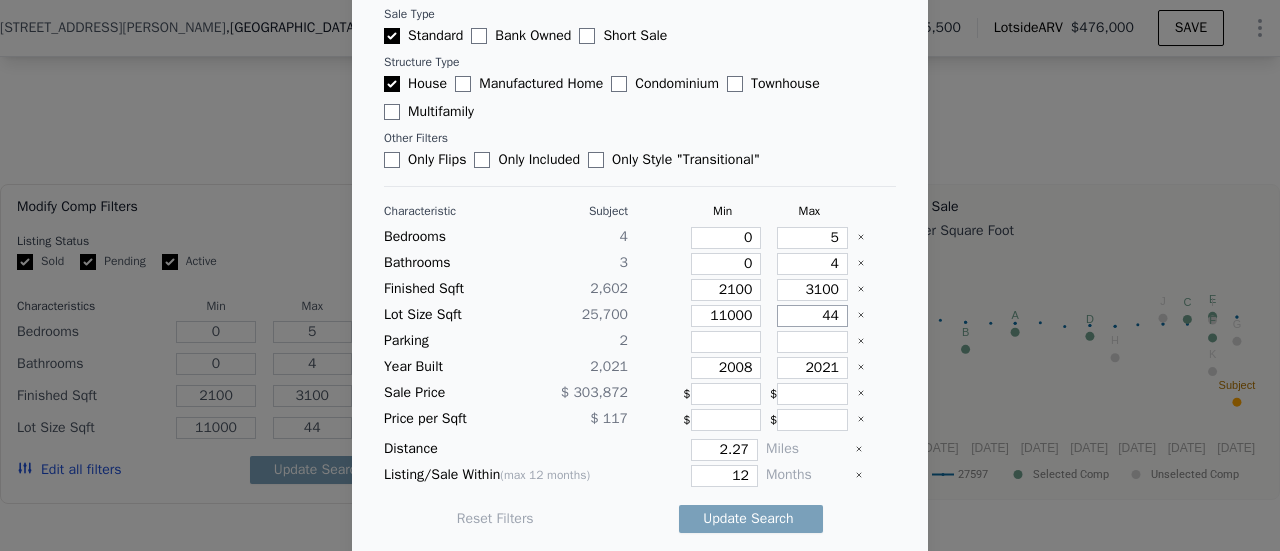 type on "440" 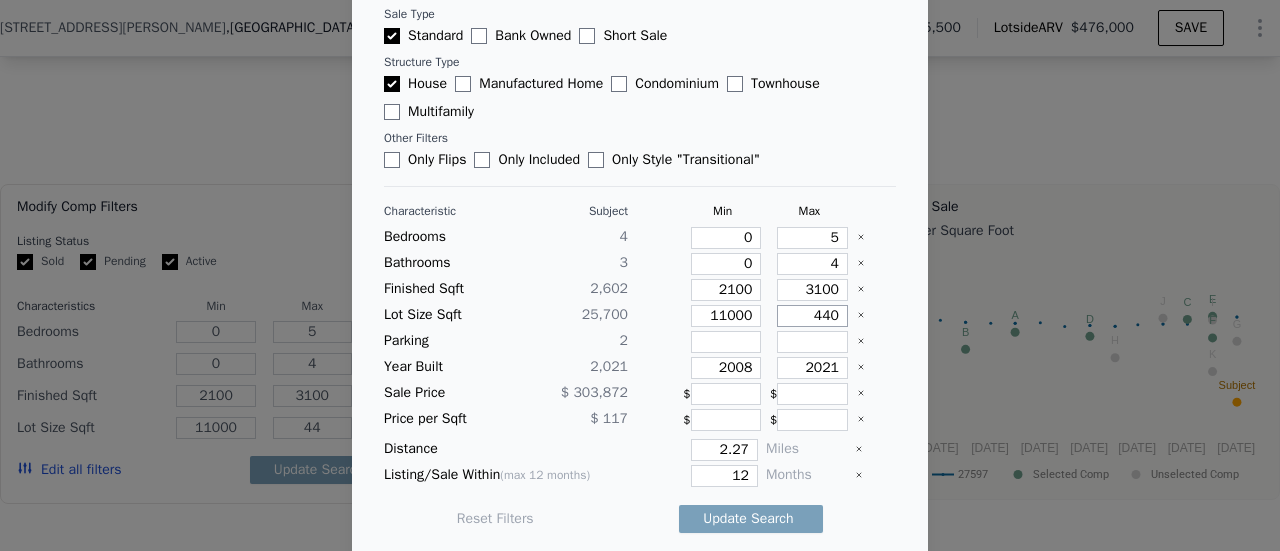 type on "440" 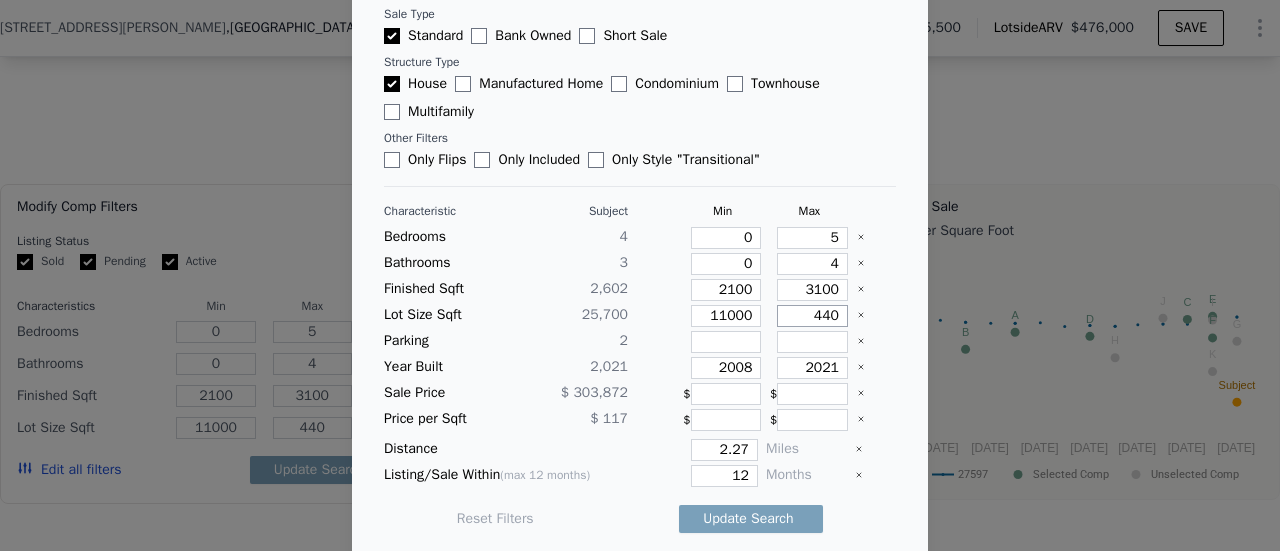 type on "4400" 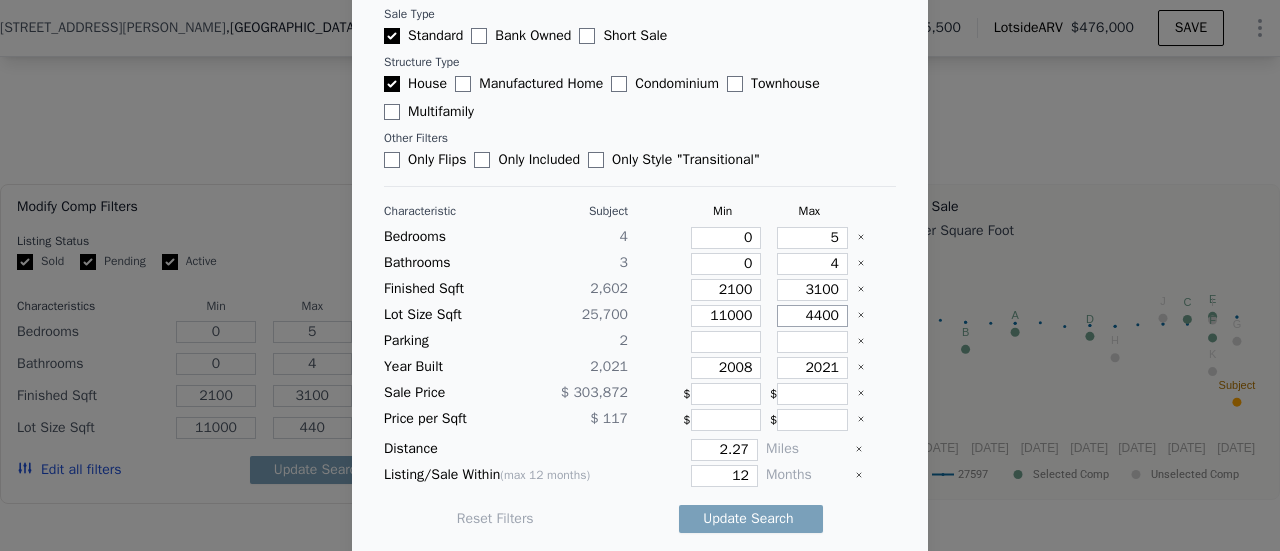 type on "4400" 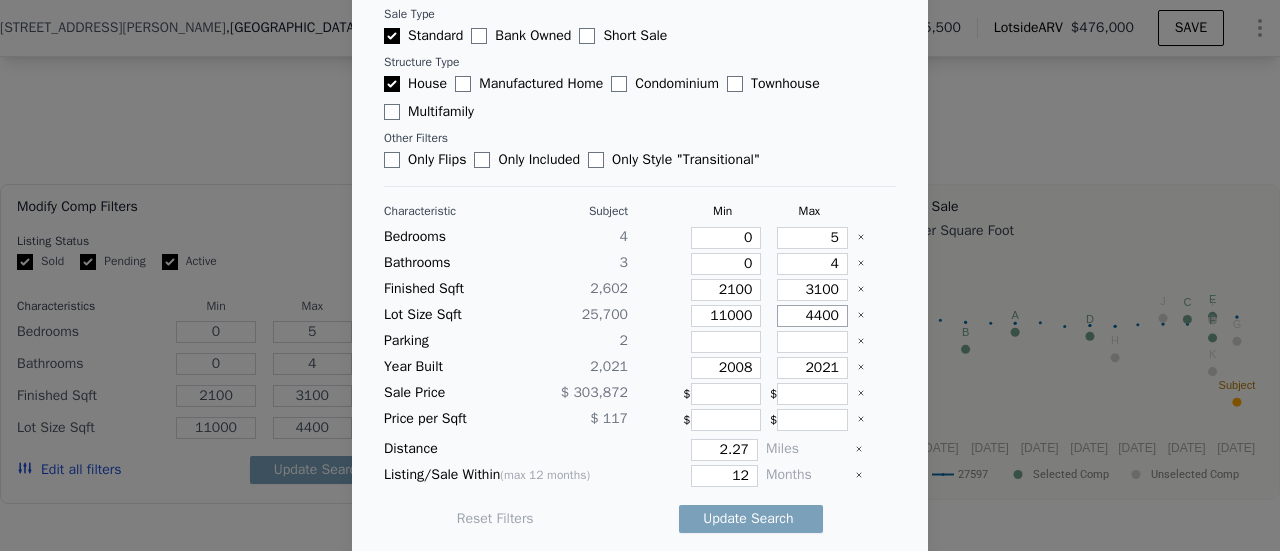 type on "44000" 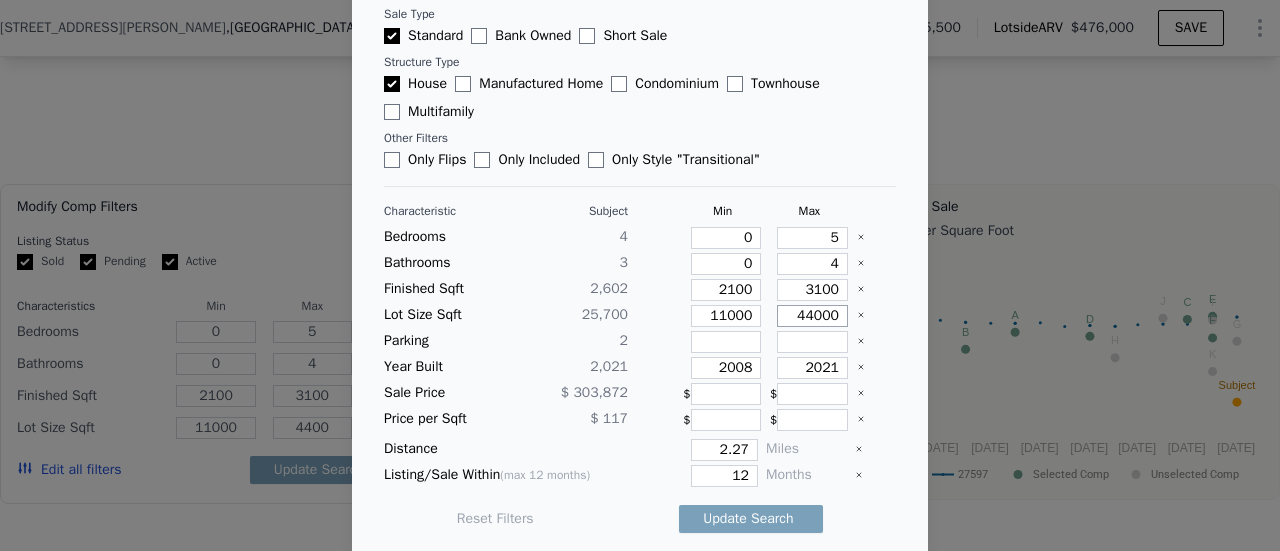 type on "44000" 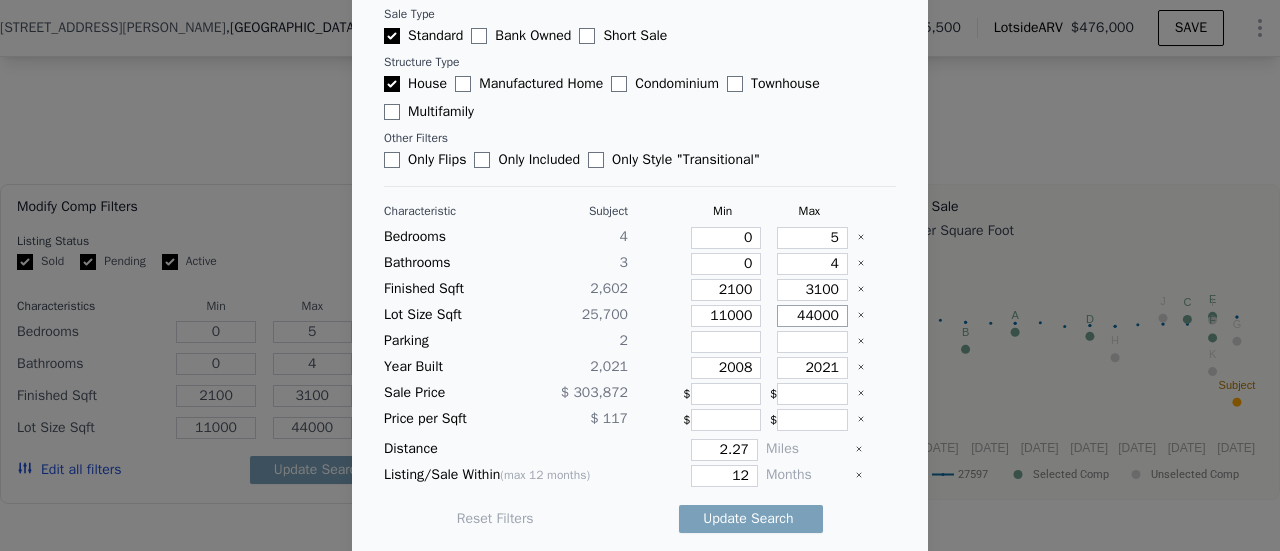 type on "44000" 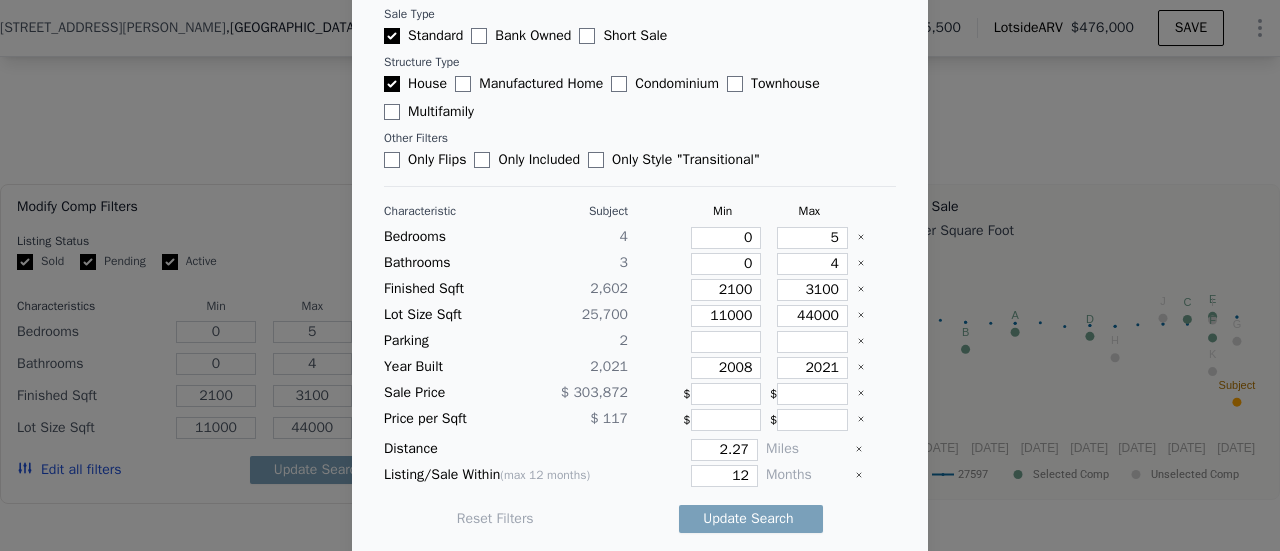 type 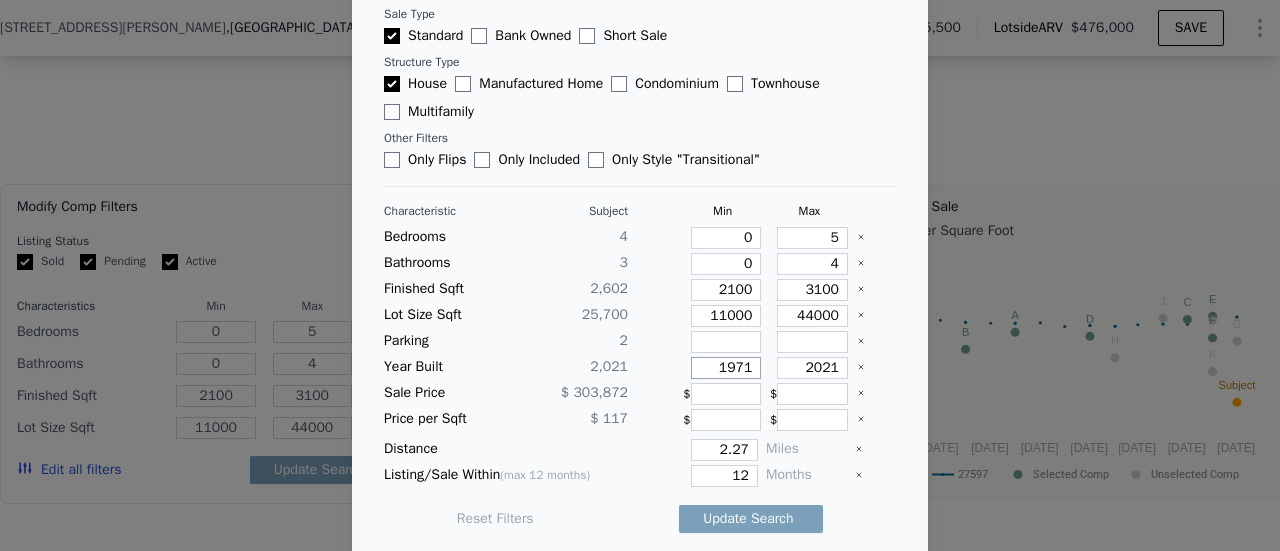 type on "1971" 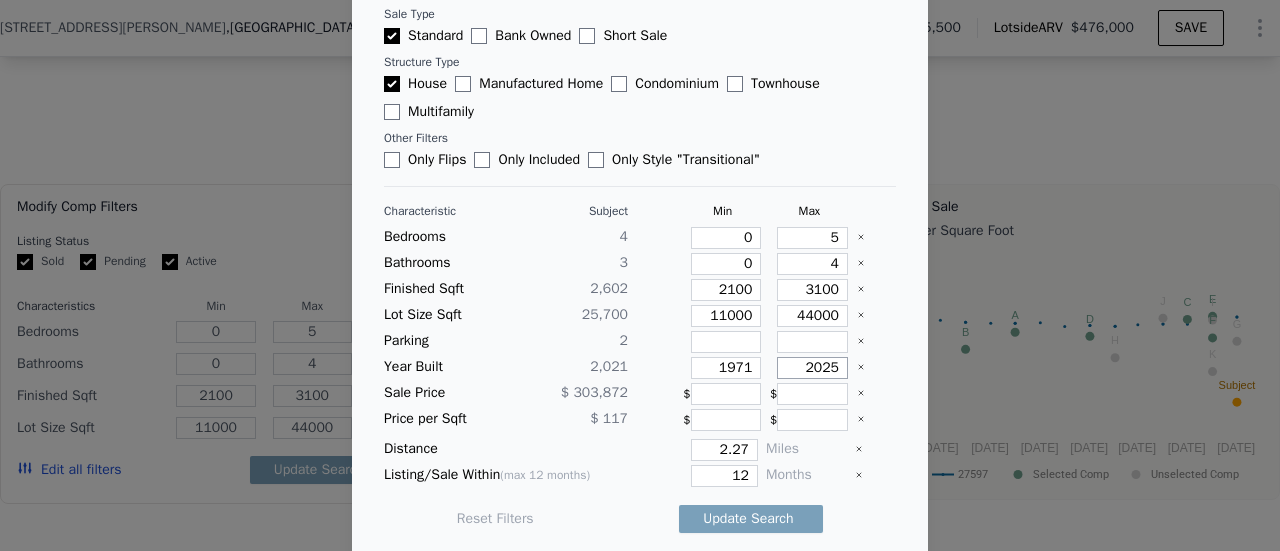 type on "2025" 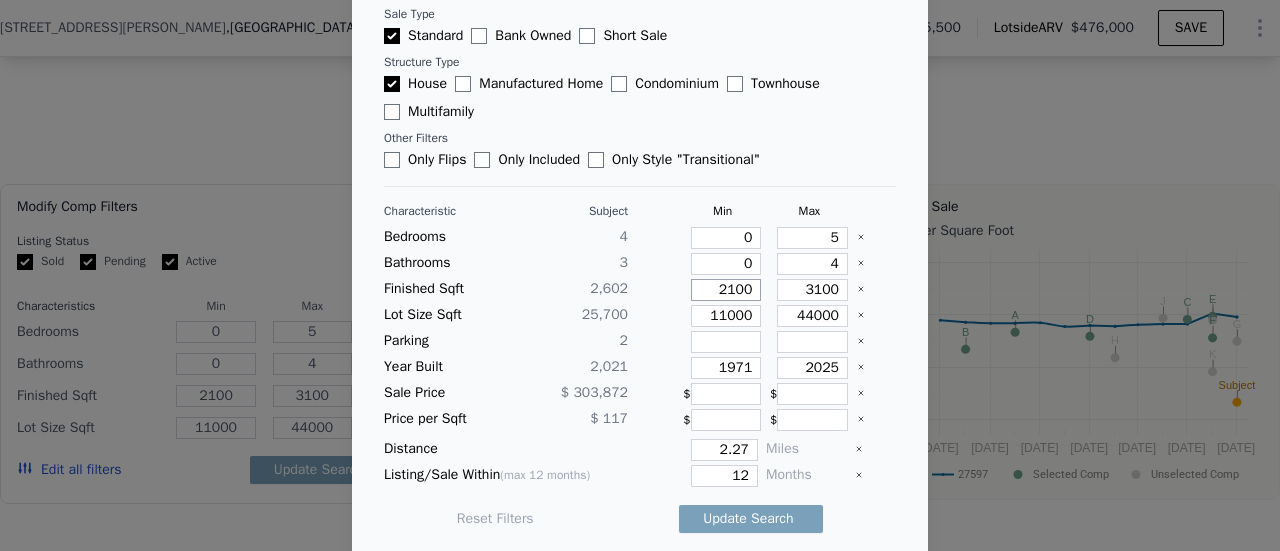 click on "2100" at bounding box center [726, 290] 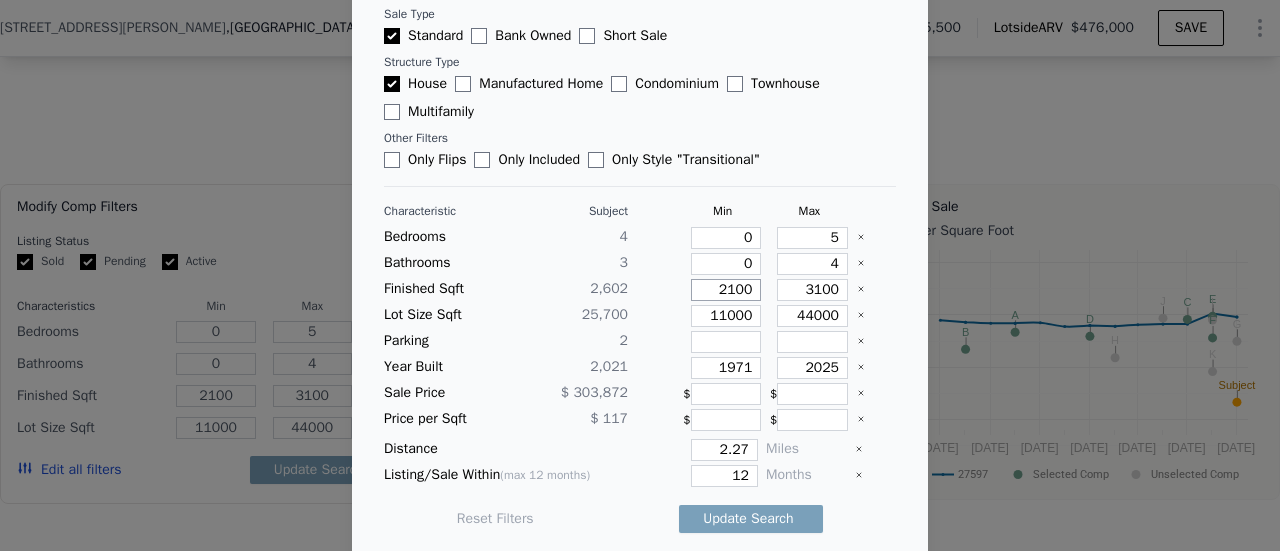 type on "2" 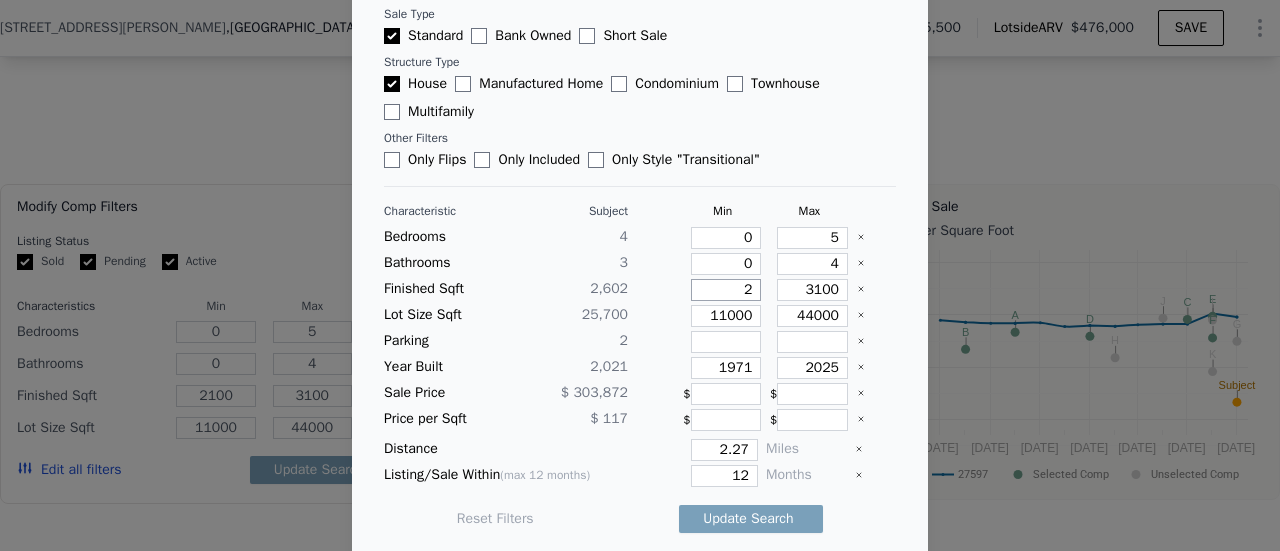 type on "2" 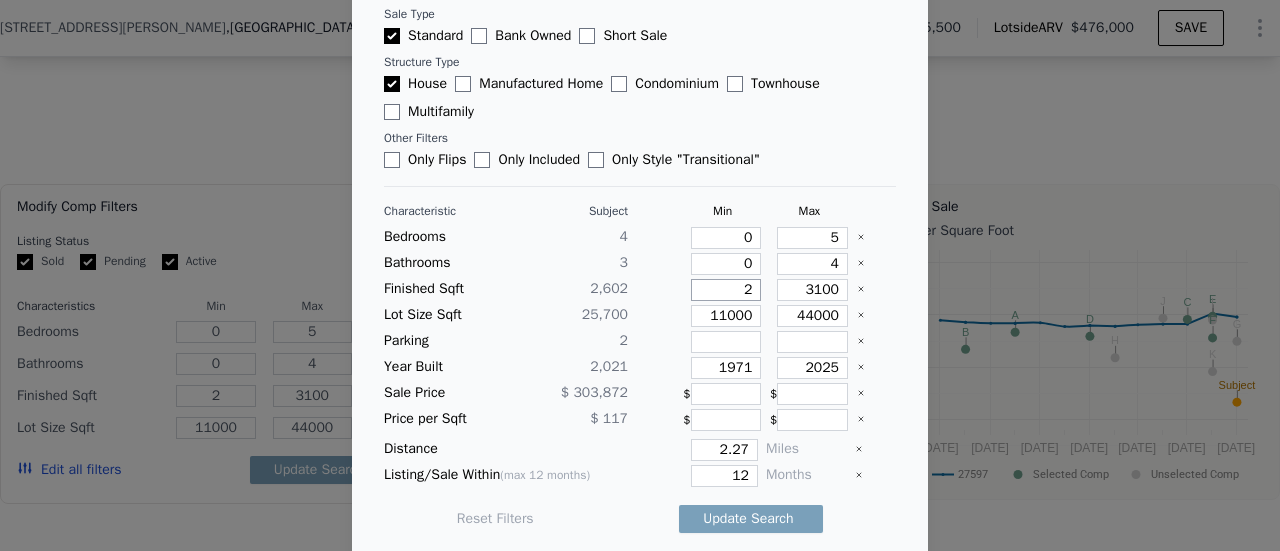 type on "23" 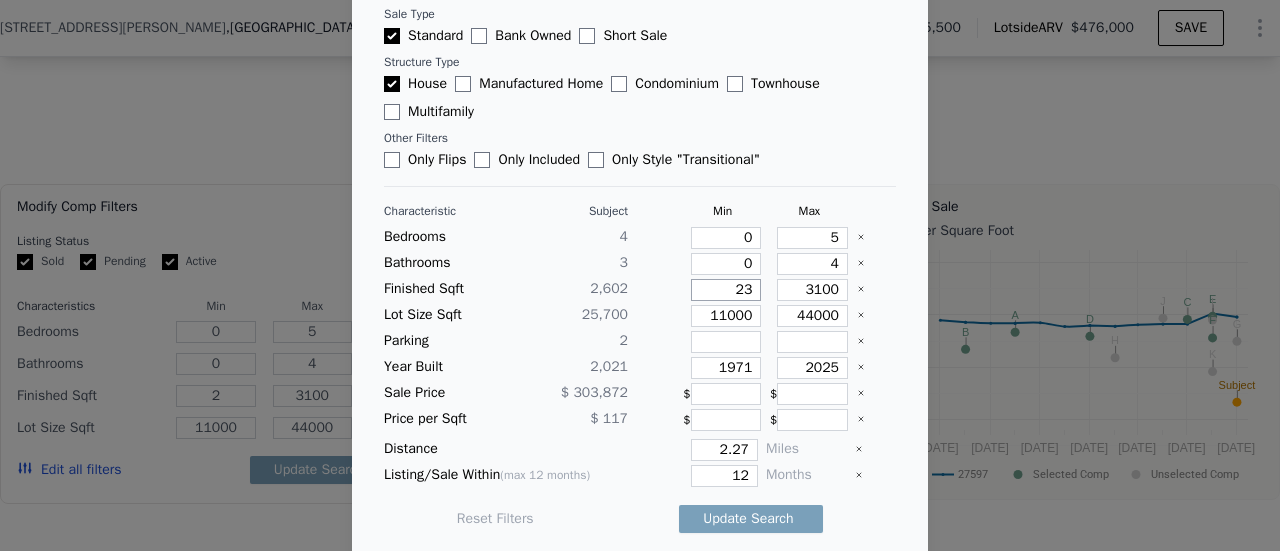 type on "23" 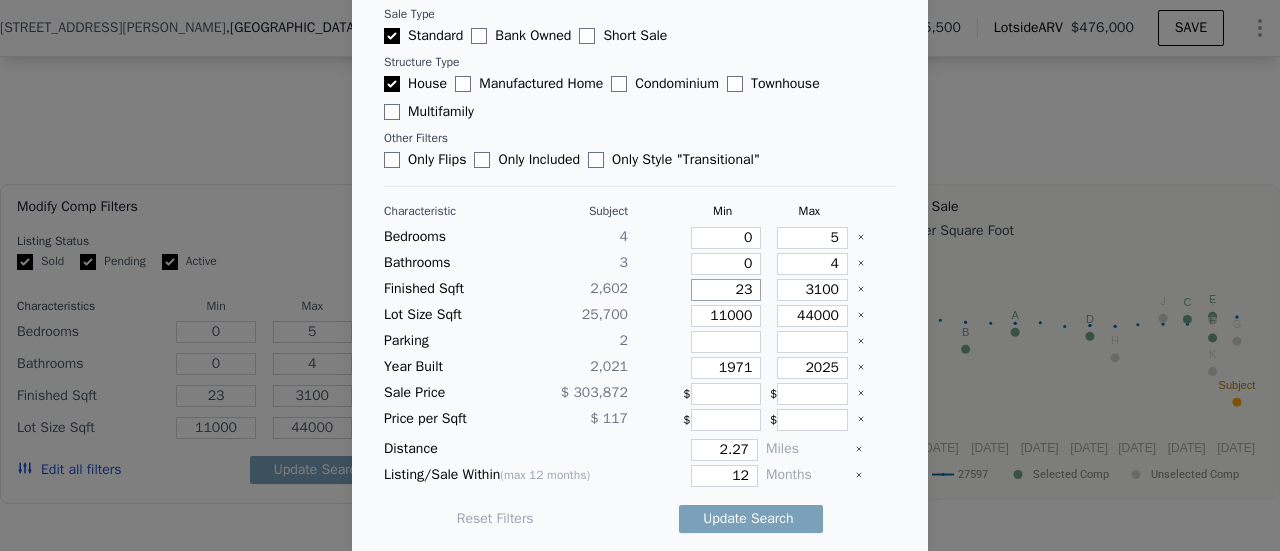 type on "235" 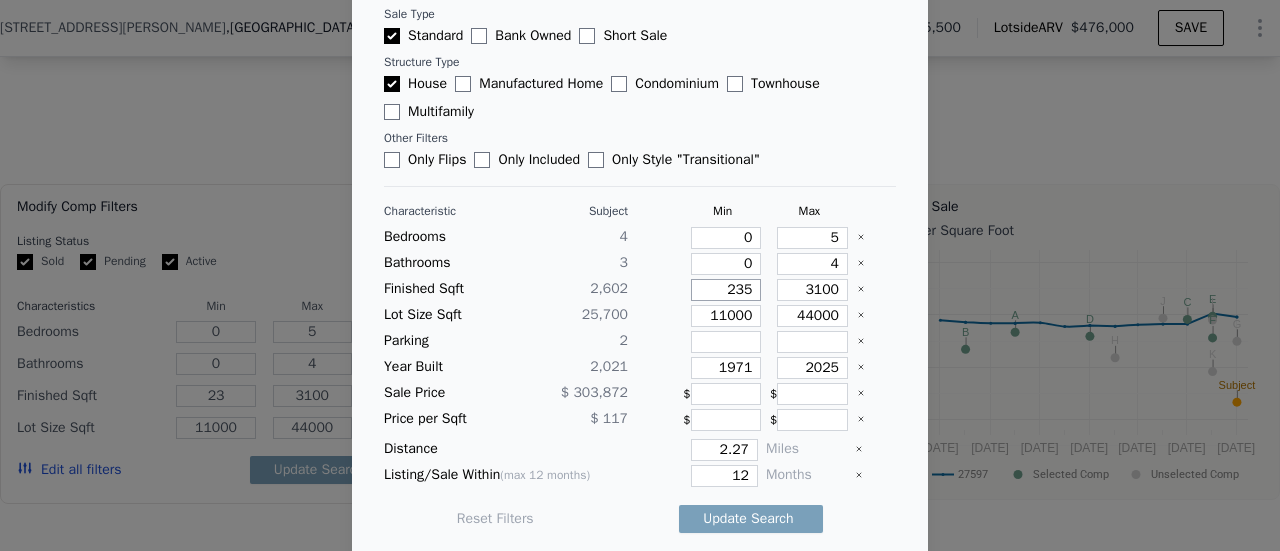type on "235" 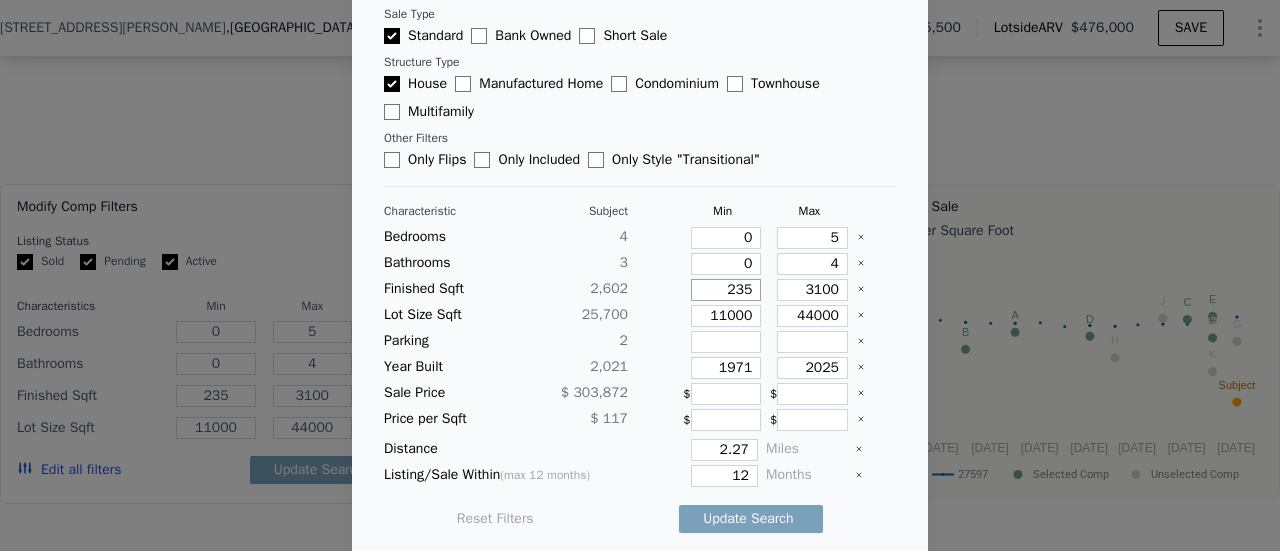 type on "2352" 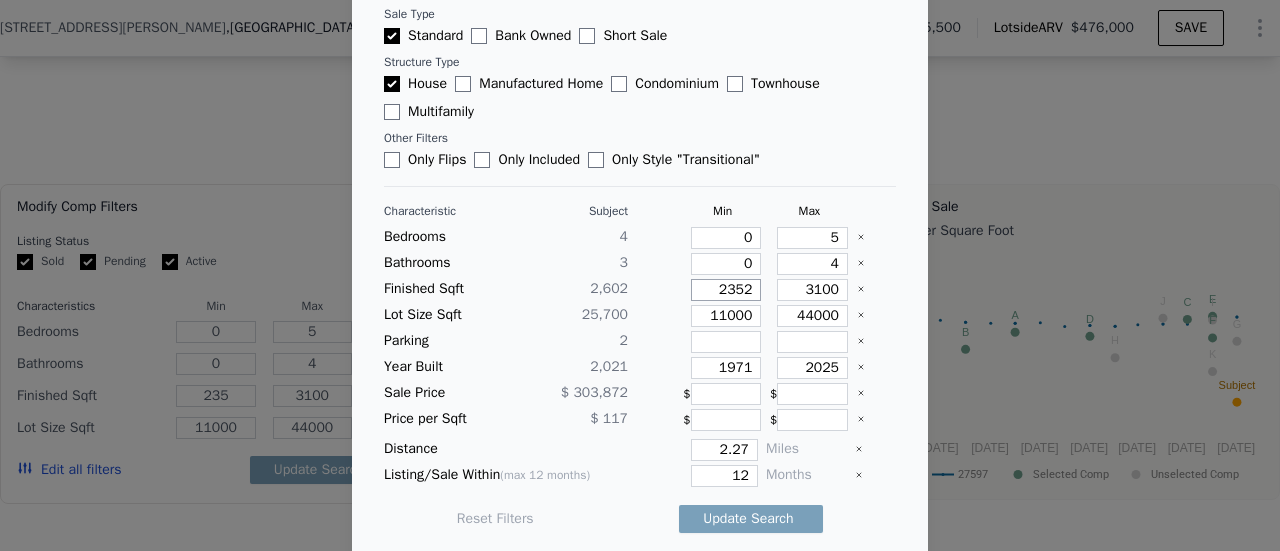 type on "2352" 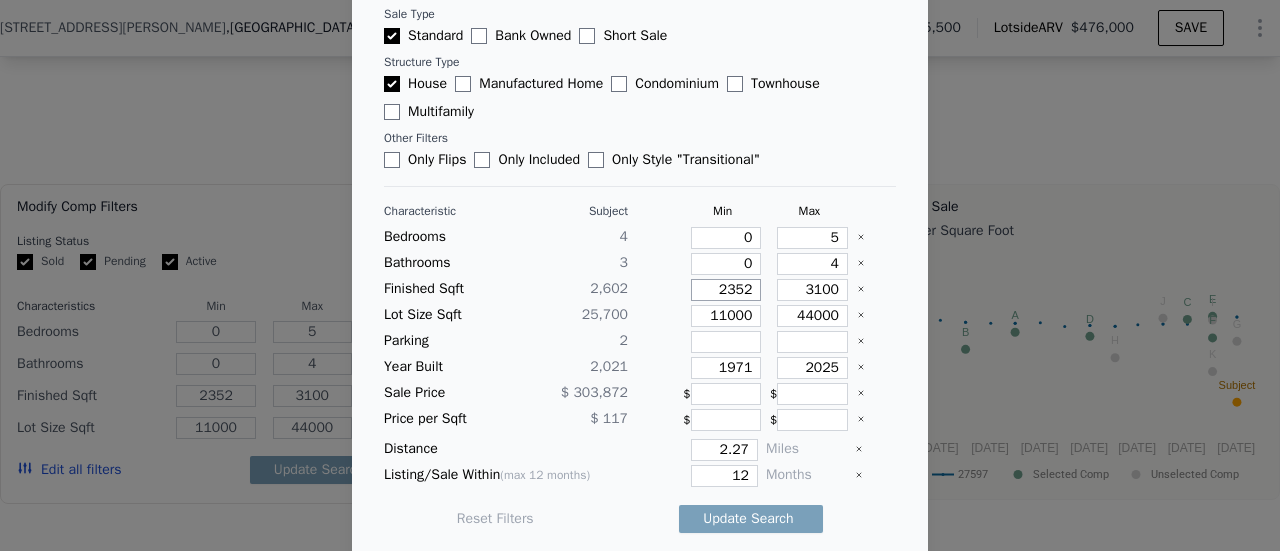 type on "2352" 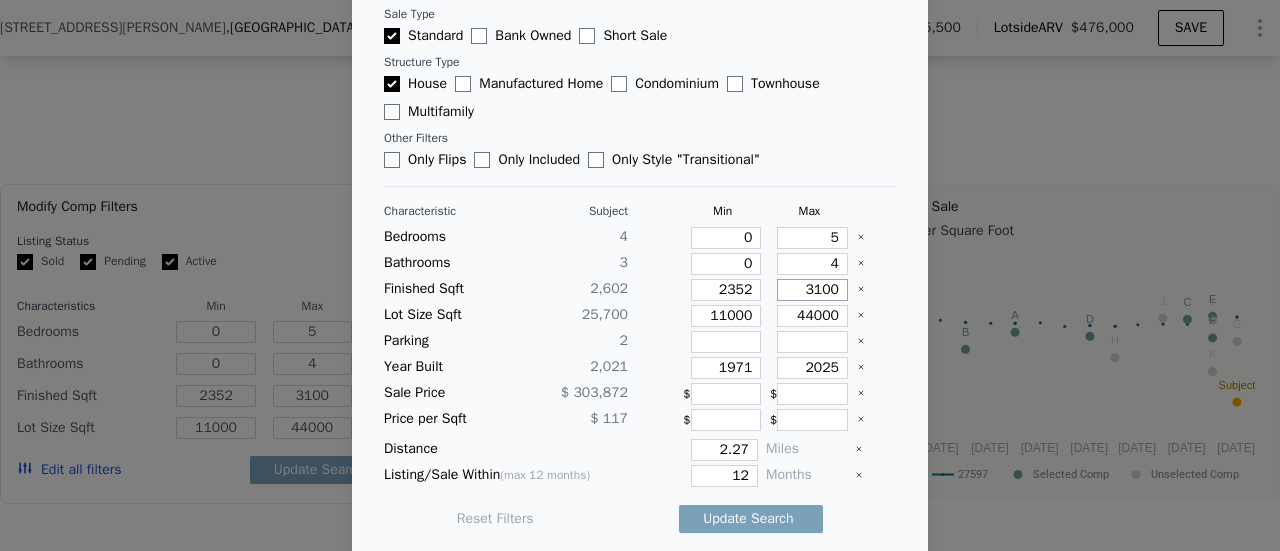 type on "2" 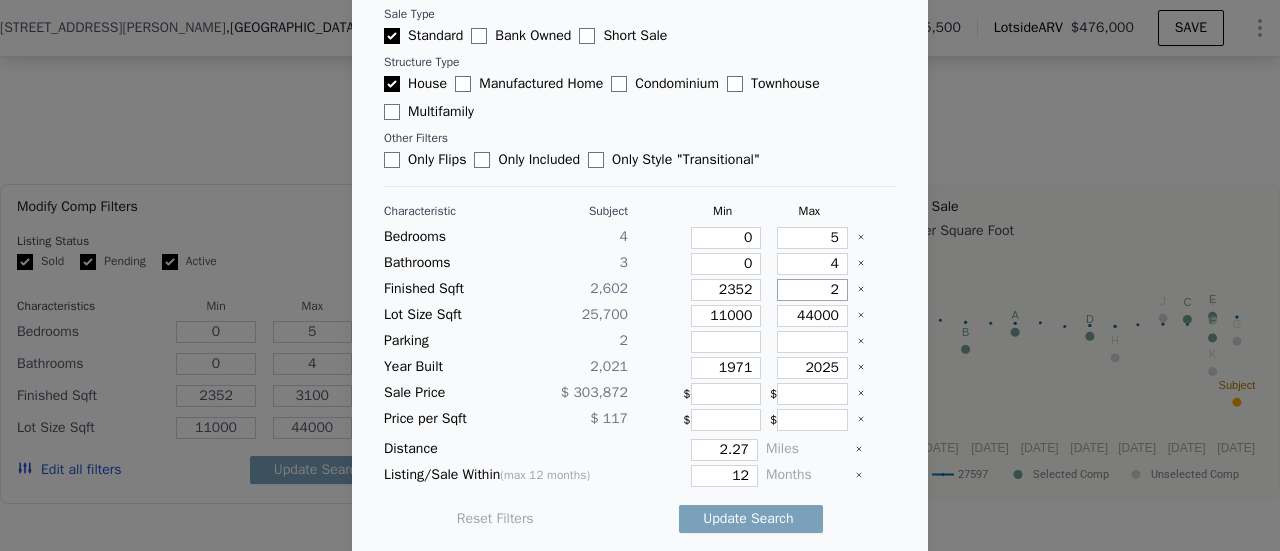 type on "2" 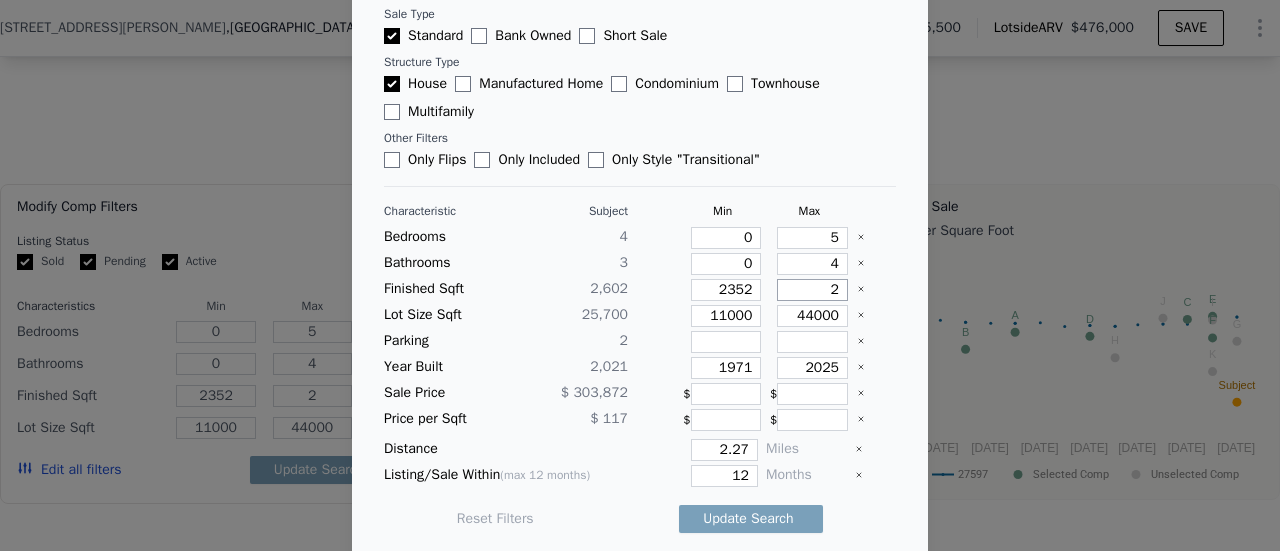 type on "28" 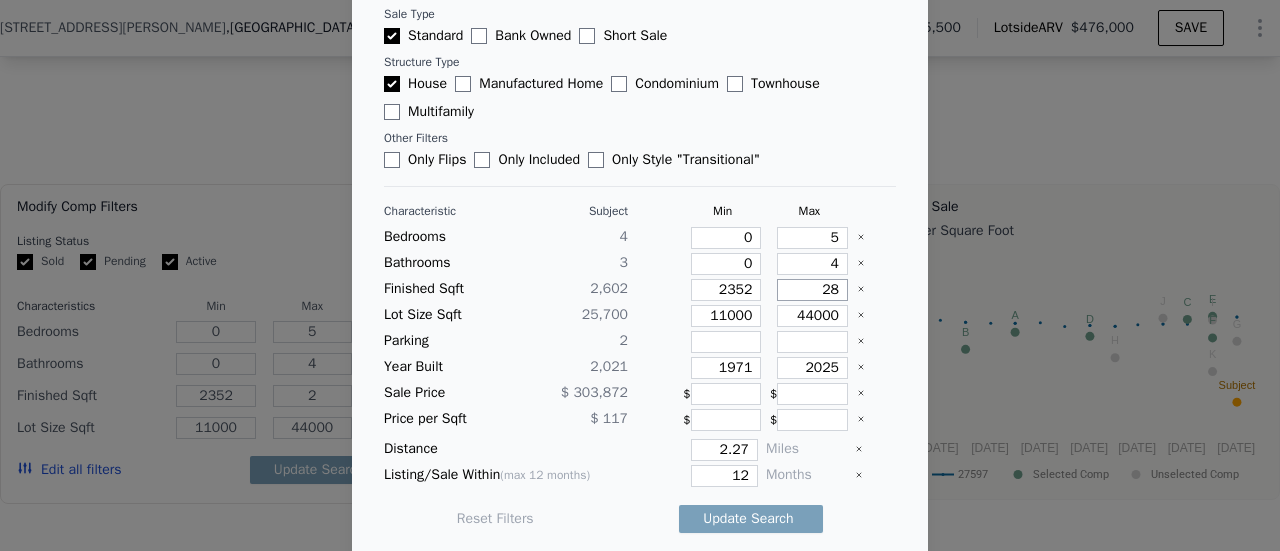 type on "28" 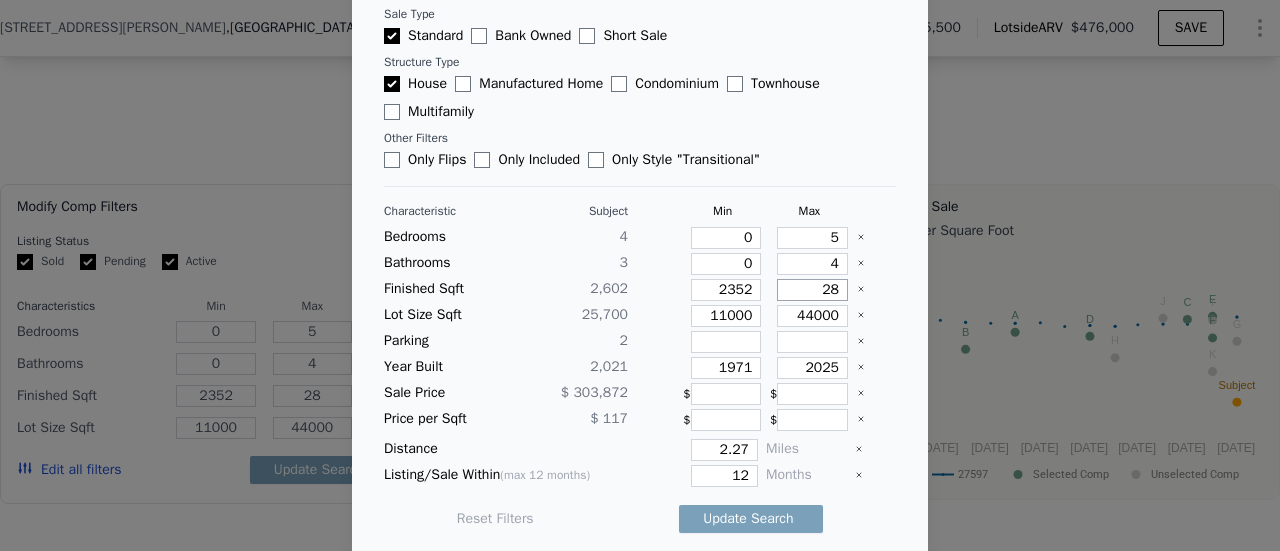 type on "285" 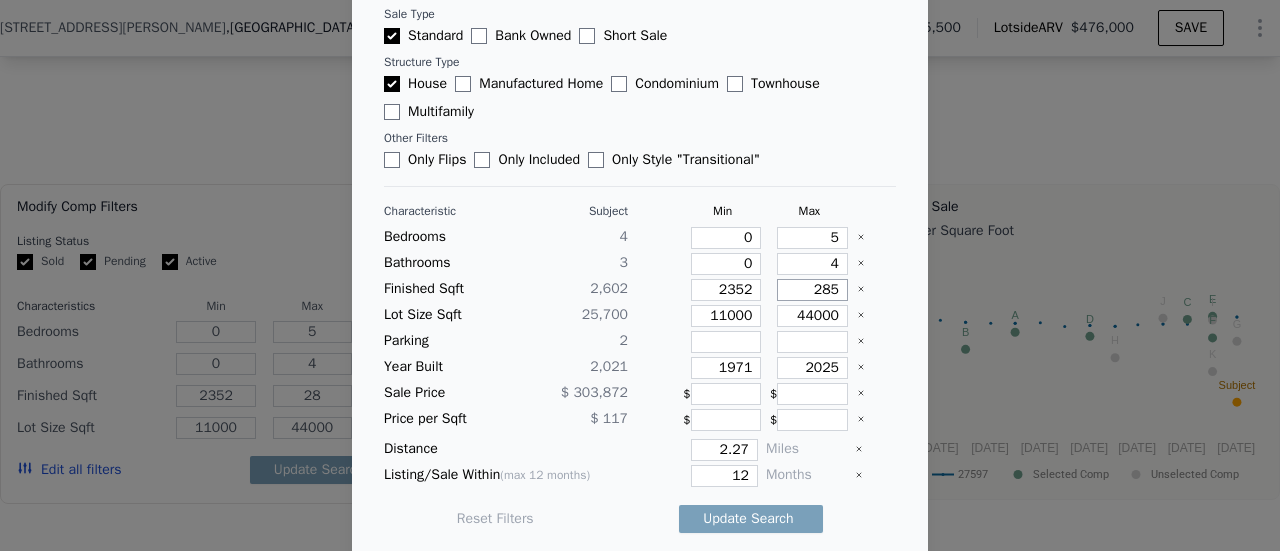 type on "285" 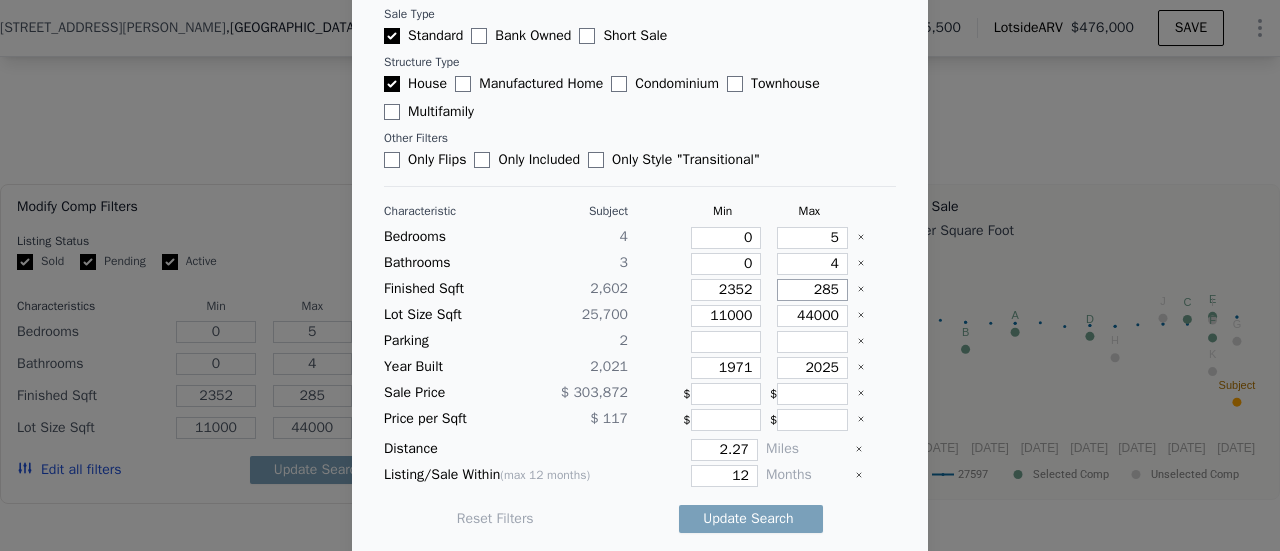 type on "2852" 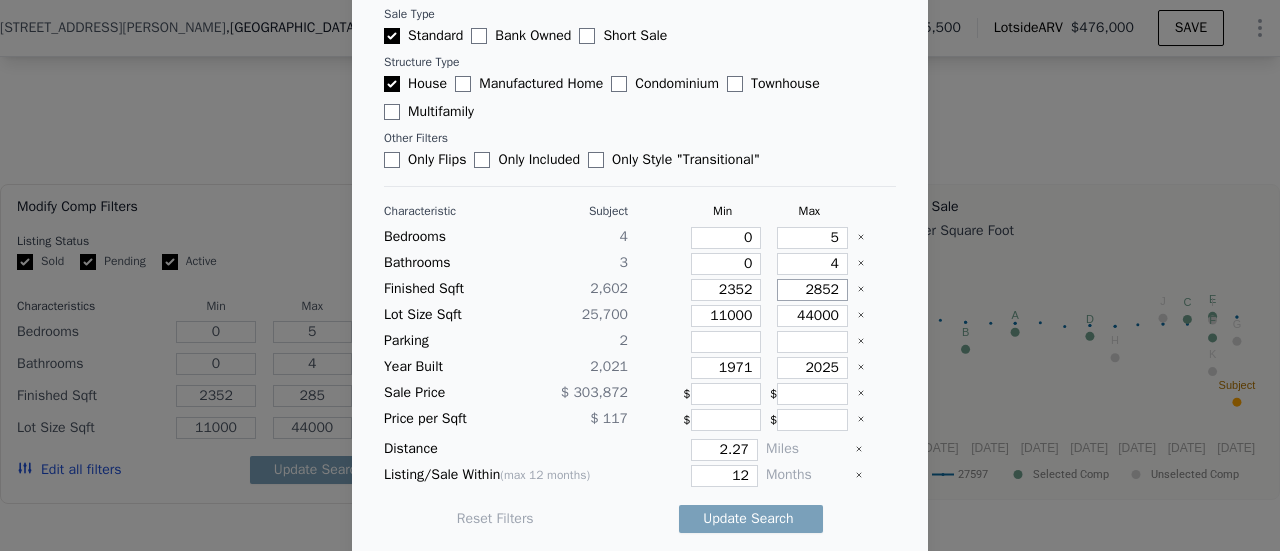 type on "2852" 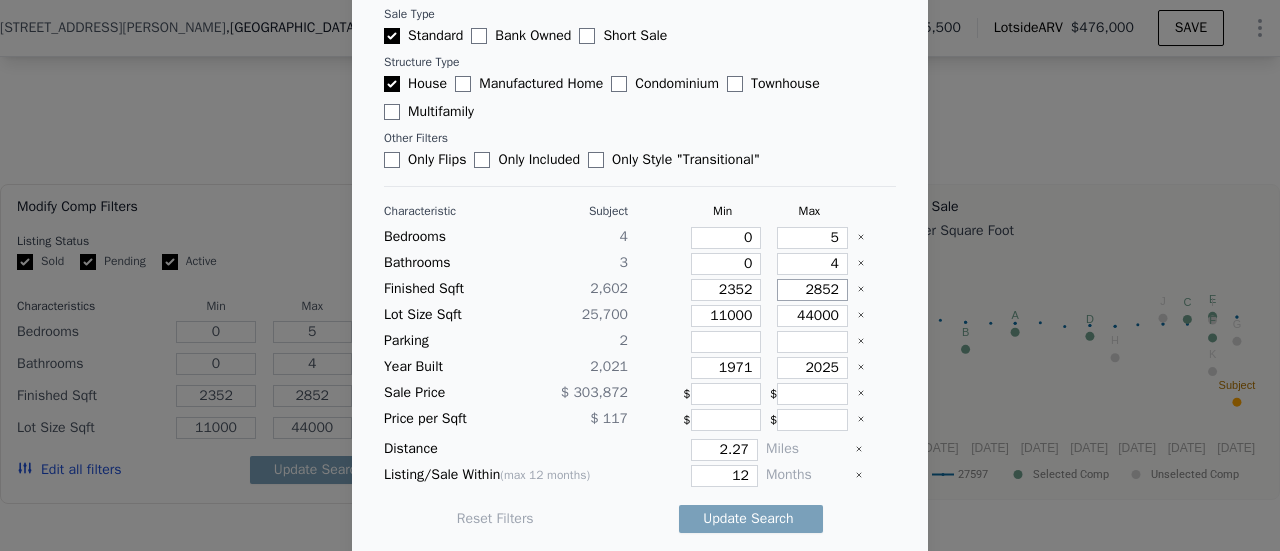 type on "2852" 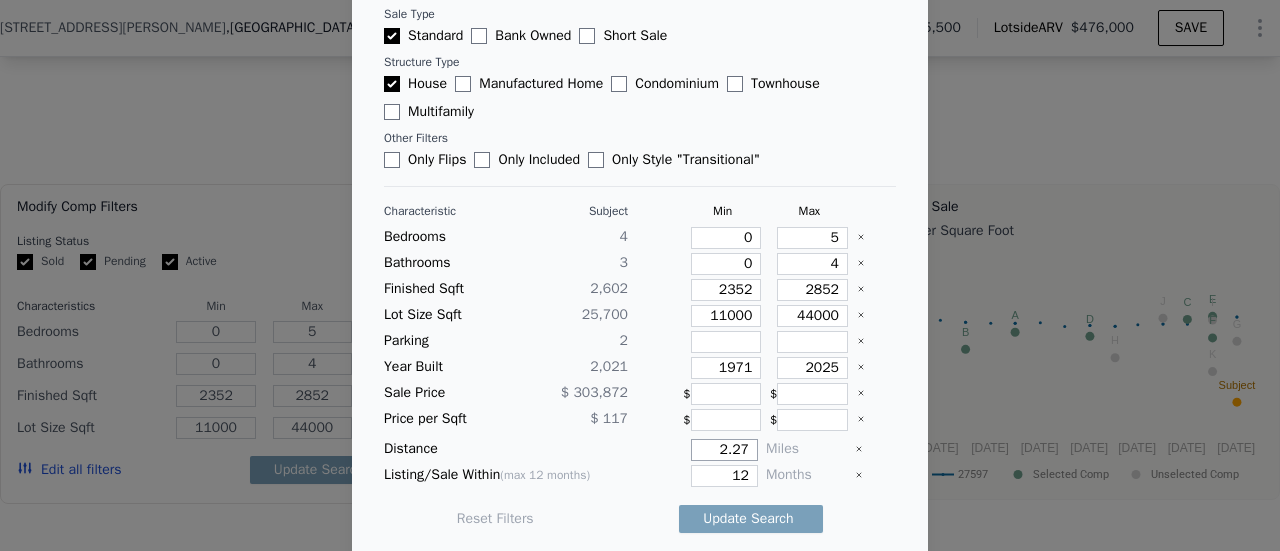 drag, startPoint x: 690, startPoint y: 441, endPoint x: 744, endPoint y: 440, distance: 54.00926 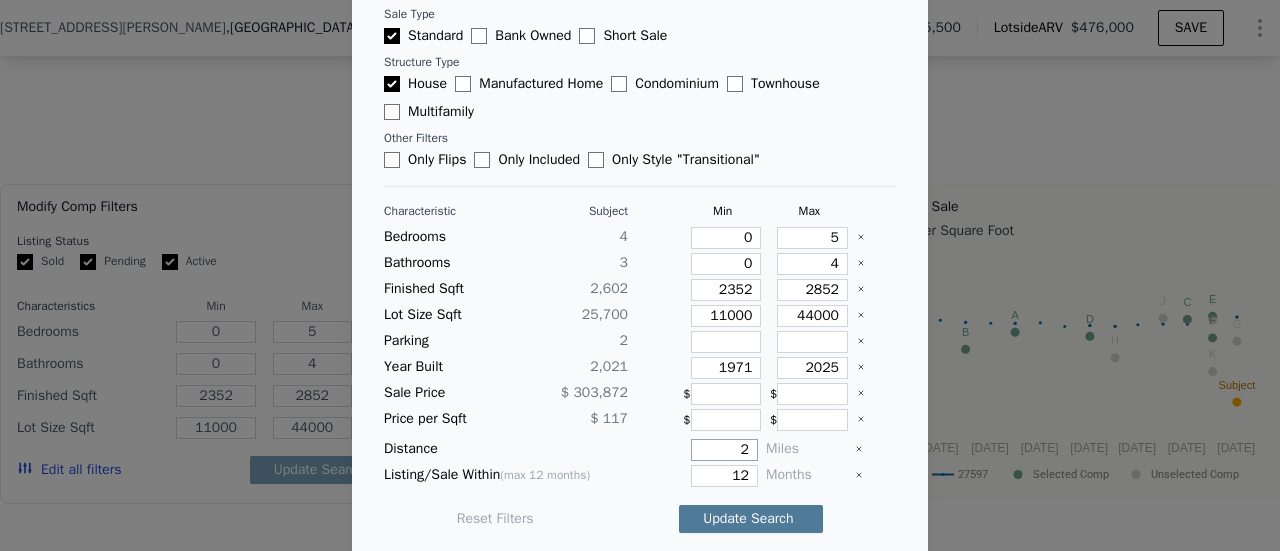 type on "2" 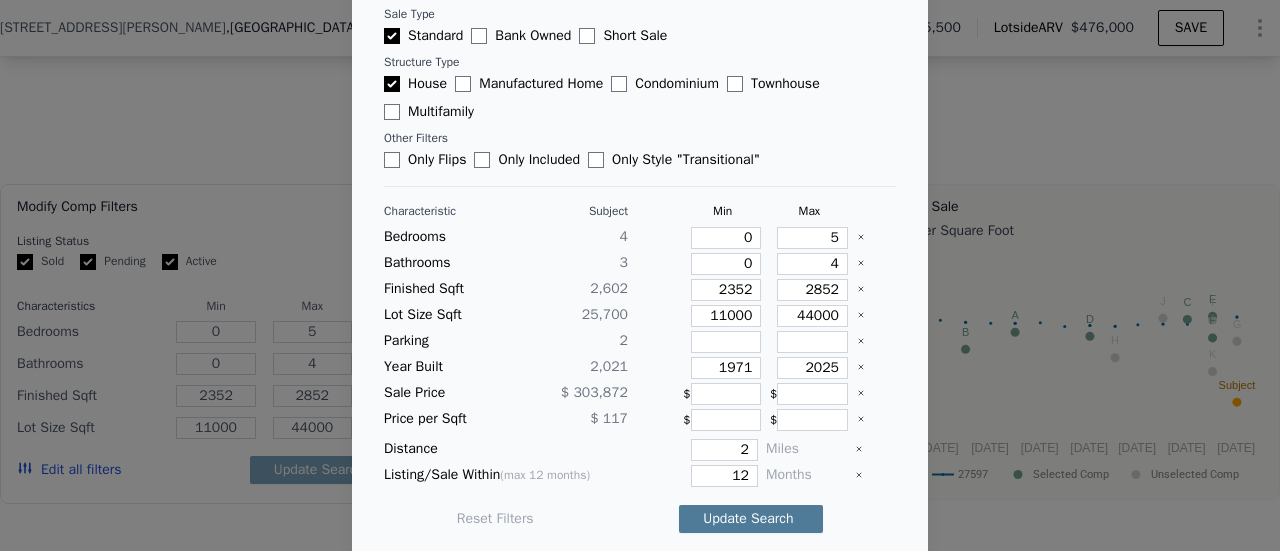 click on "Update Search" at bounding box center (751, 519) 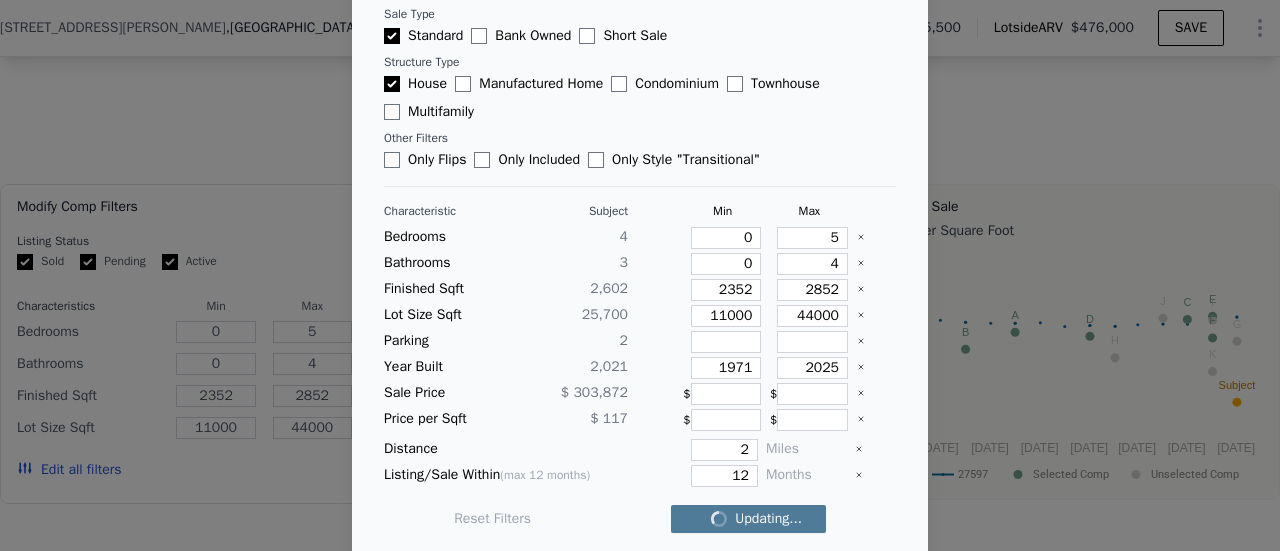 checkbox on "false" 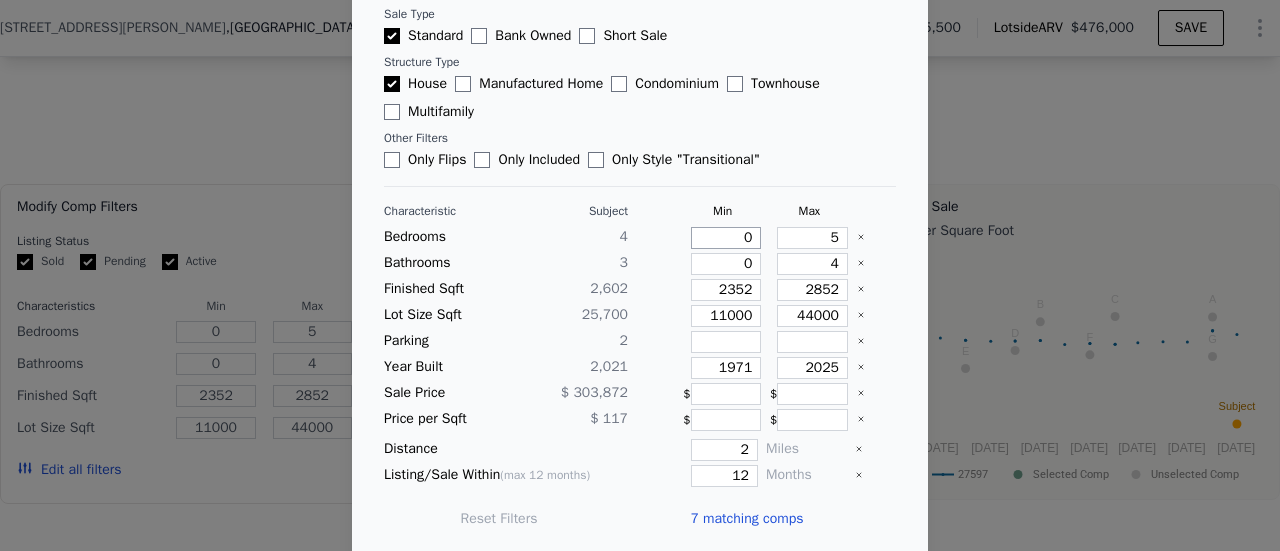 drag, startPoint x: 713, startPoint y: 238, endPoint x: 770, endPoint y: 237, distance: 57.00877 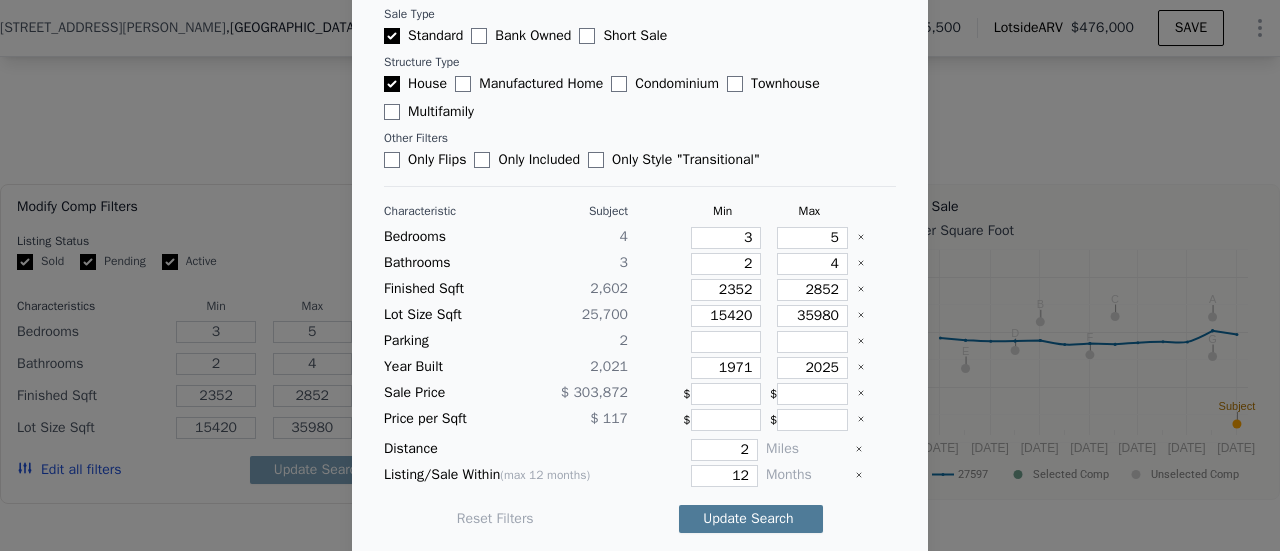 click on "Update Search" at bounding box center [751, 519] 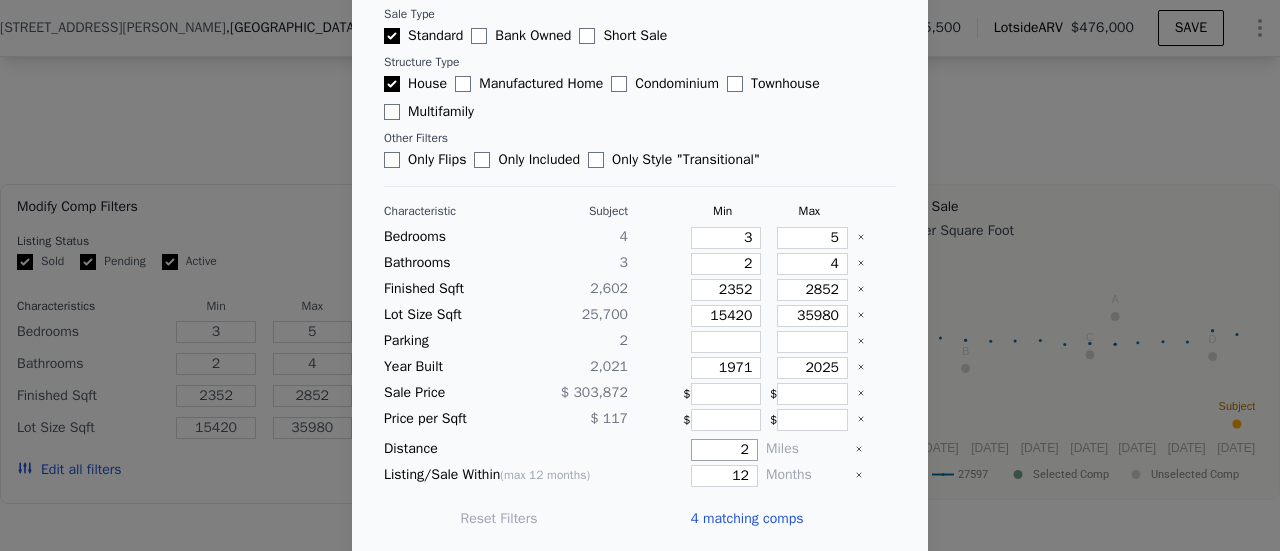 drag, startPoint x: 713, startPoint y: 447, endPoint x: 744, endPoint y: 438, distance: 32.280025 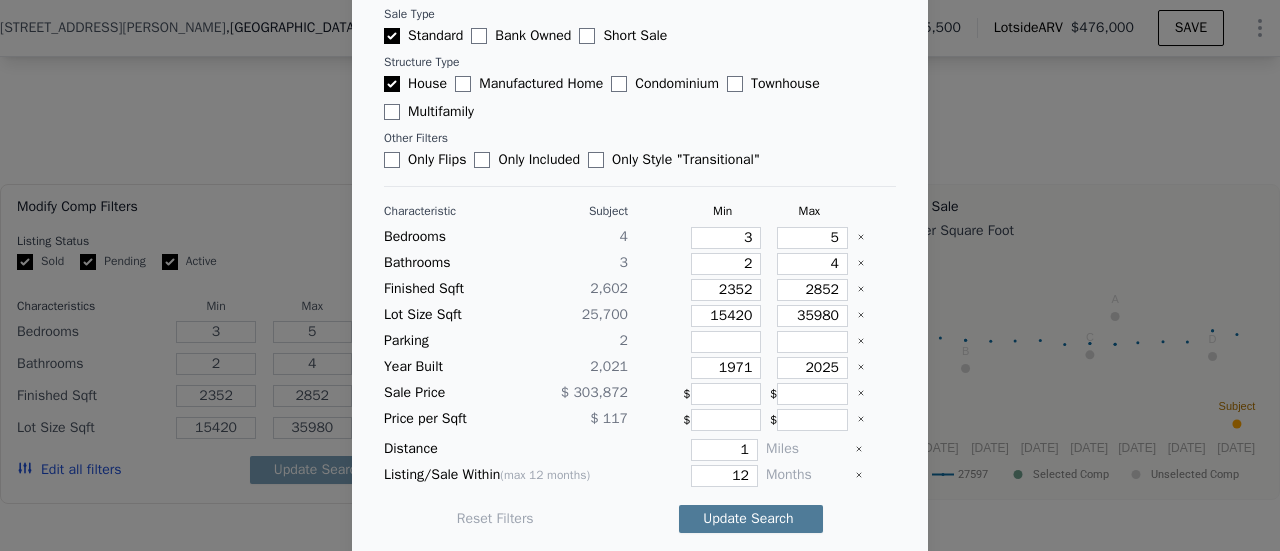 click on "Update Search" at bounding box center [751, 519] 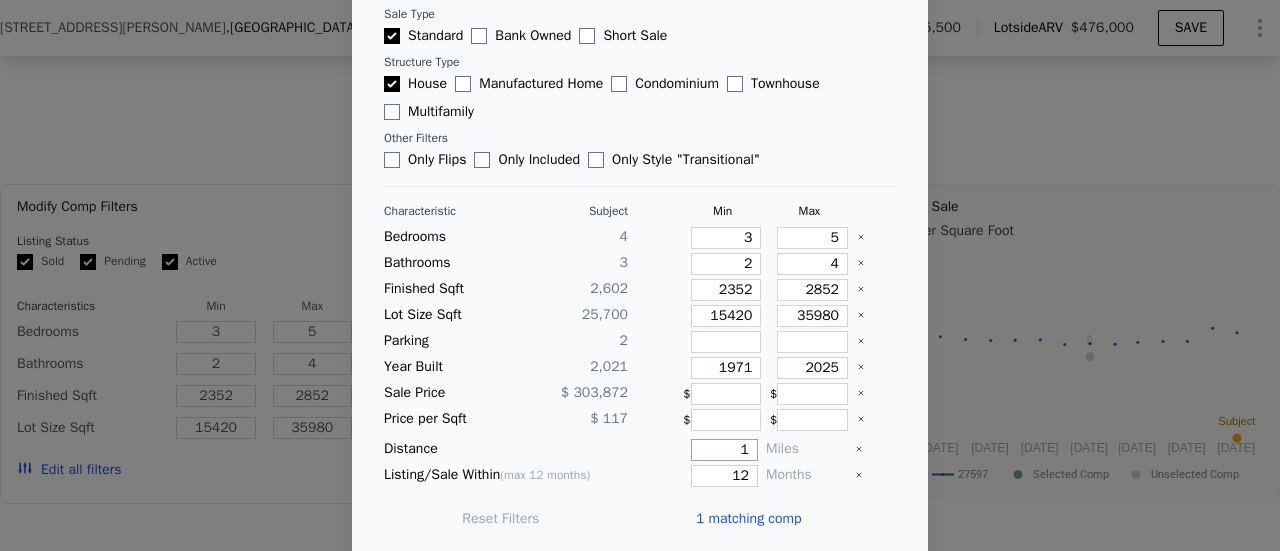 drag, startPoint x: 720, startPoint y: 445, endPoint x: 754, endPoint y: 443, distance: 34.058773 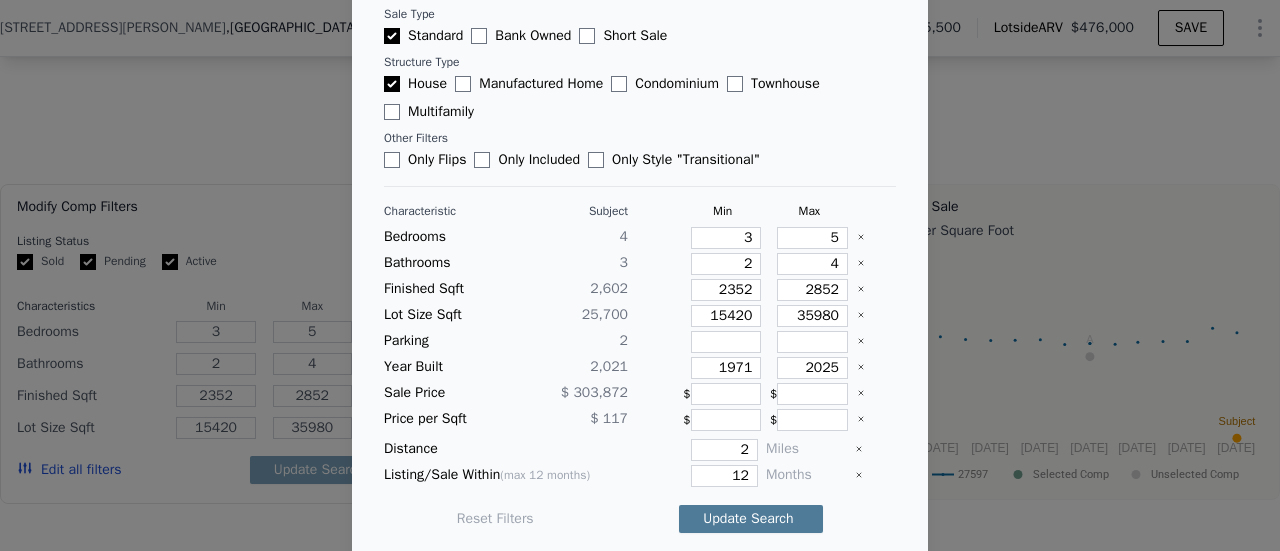 click on "Update Search" at bounding box center [751, 519] 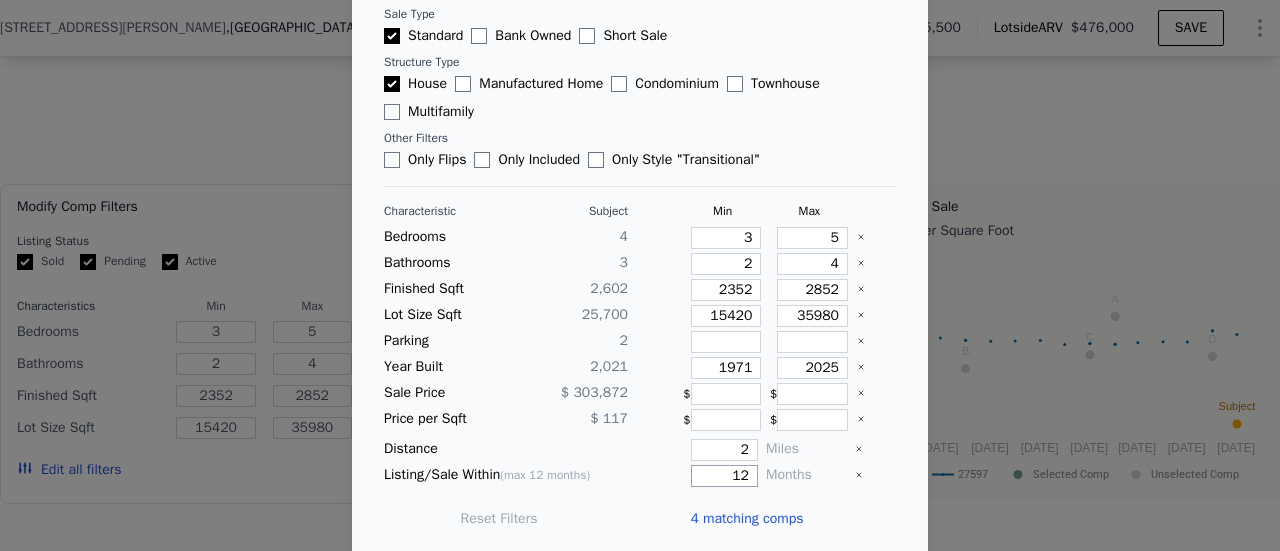 drag, startPoint x: 711, startPoint y: 469, endPoint x: 737, endPoint y: 469, distance: 26 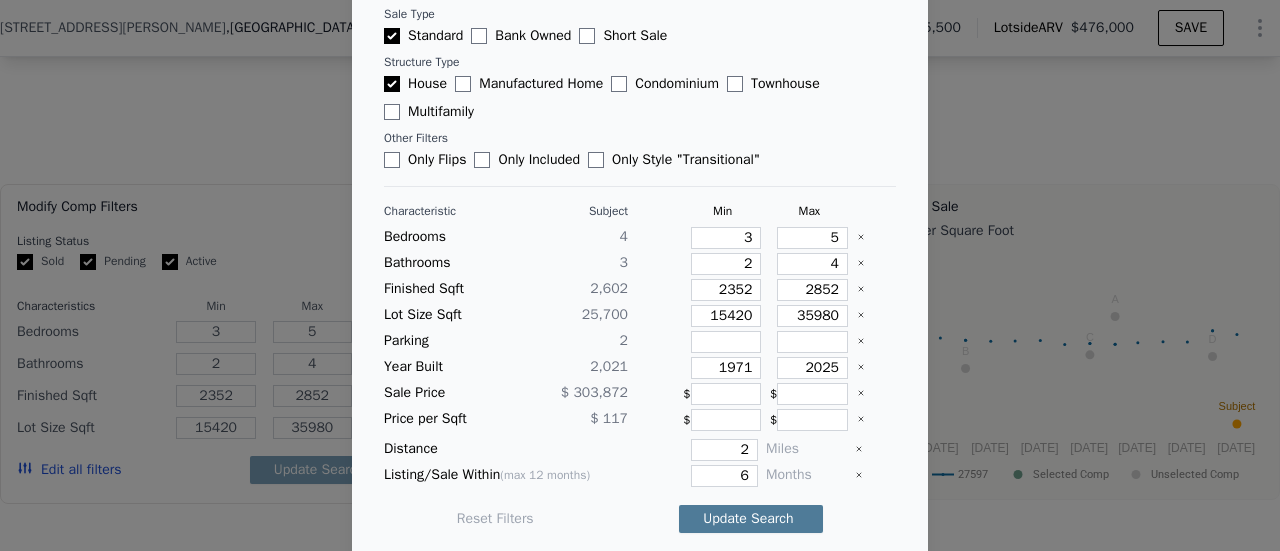 click on "Update Search" at bounding box center [751, 519] 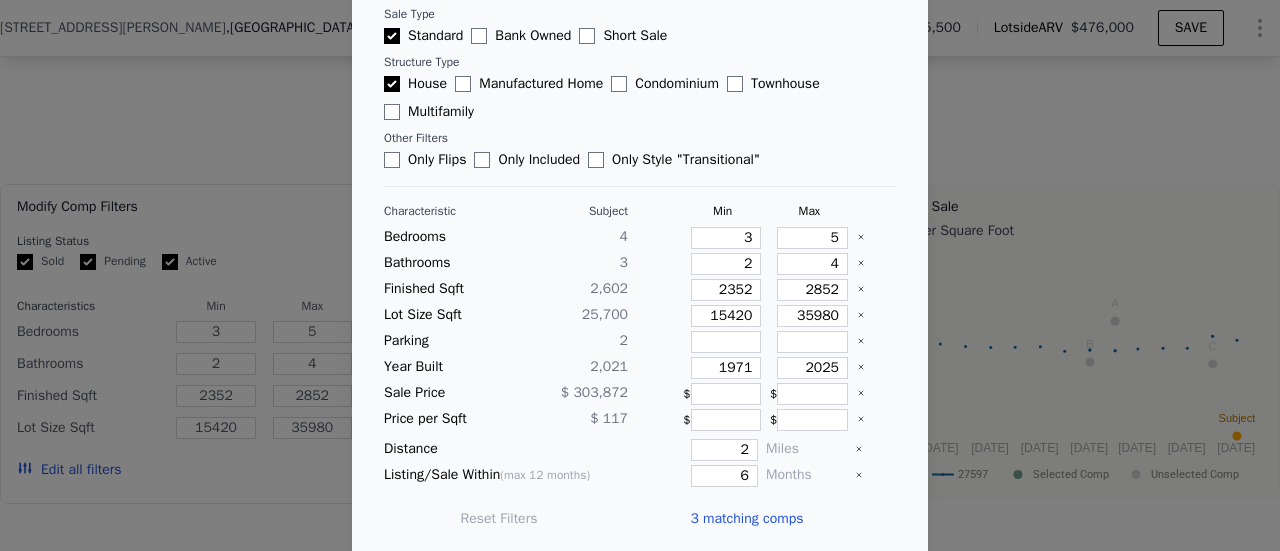 click on "3 matching comps" at bounding box center (746, 519) 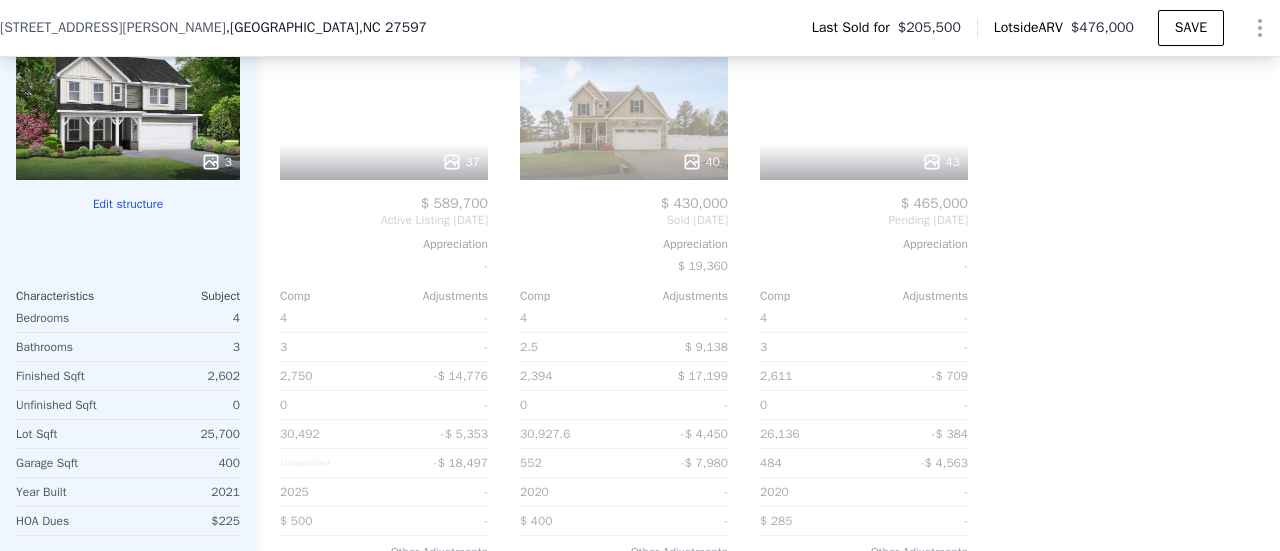 scroll, scrollTop: 1992, scrollLeft: 0, axis: vertical 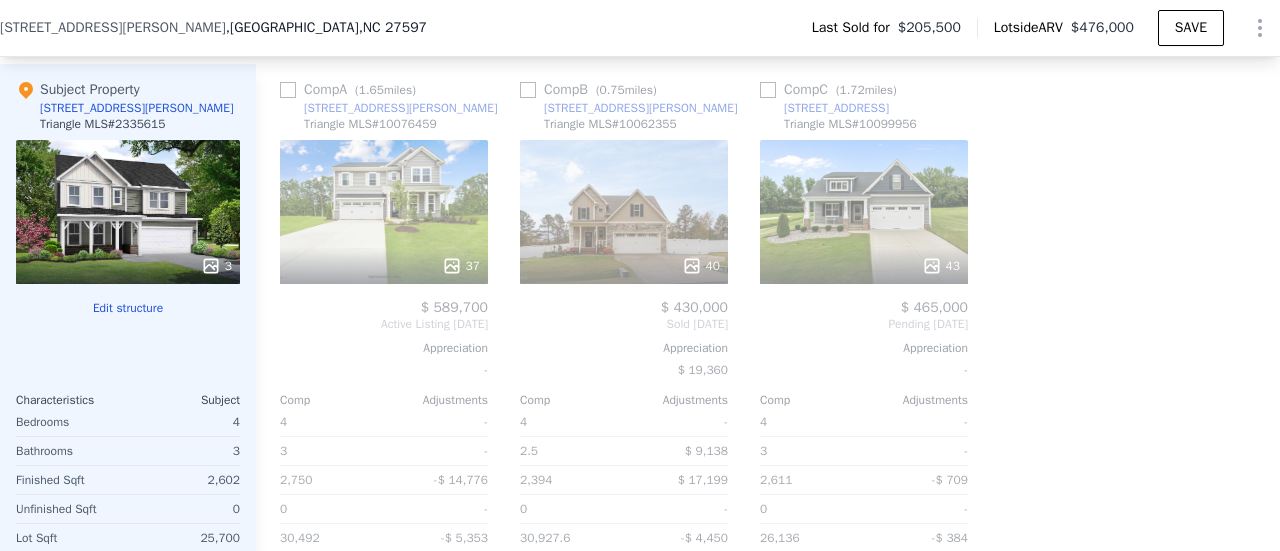 click at bounding box center (528, 90) 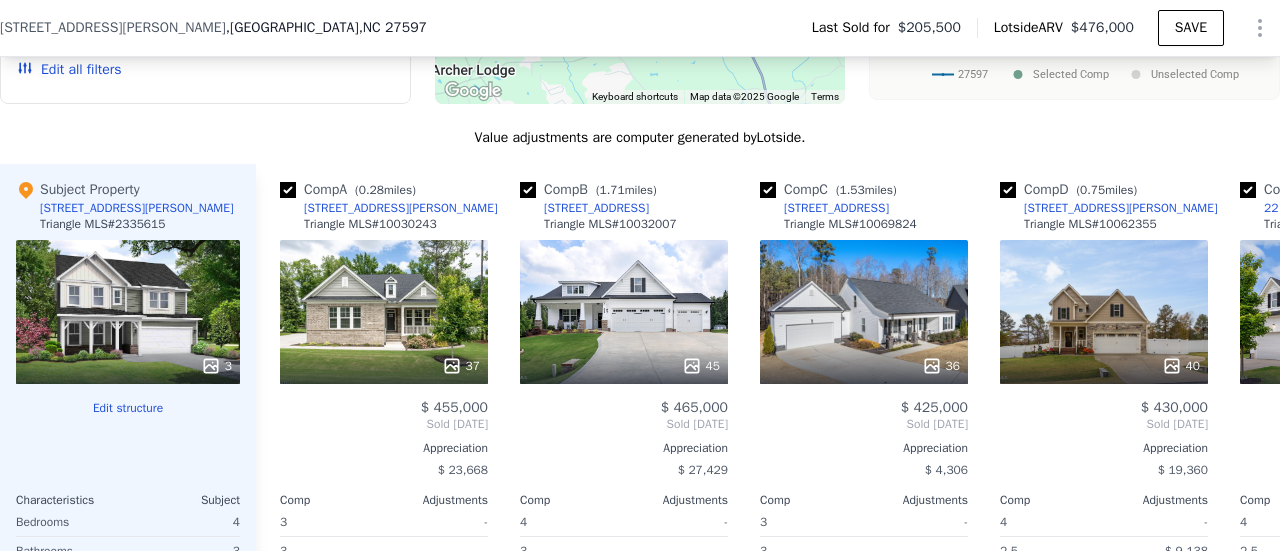 scroll, scrollTop: 1692, scrollLeft: 0, axis: vertical 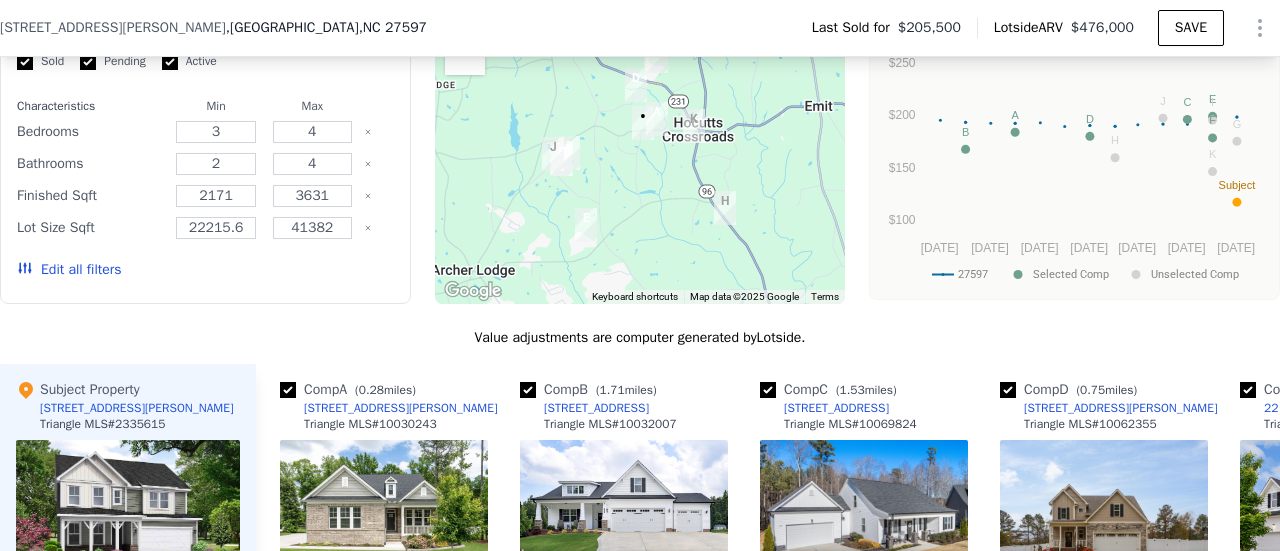 click on "Edit all filters" at bounding box center (69, 270) 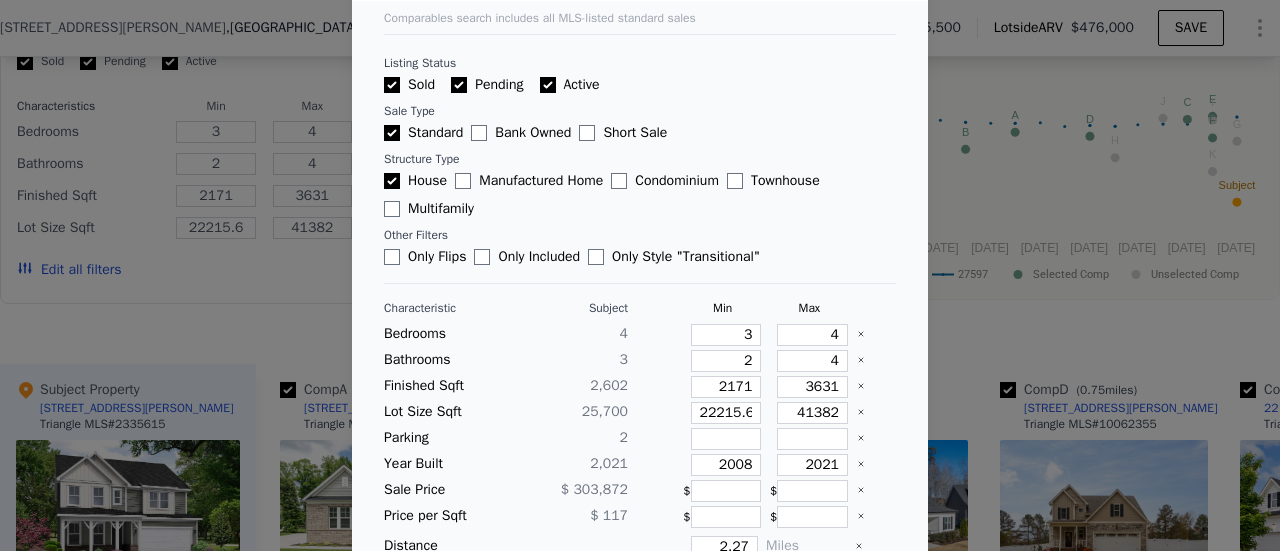scroll, scrollTop: 100, scrollLeft: 0, axis: vertical 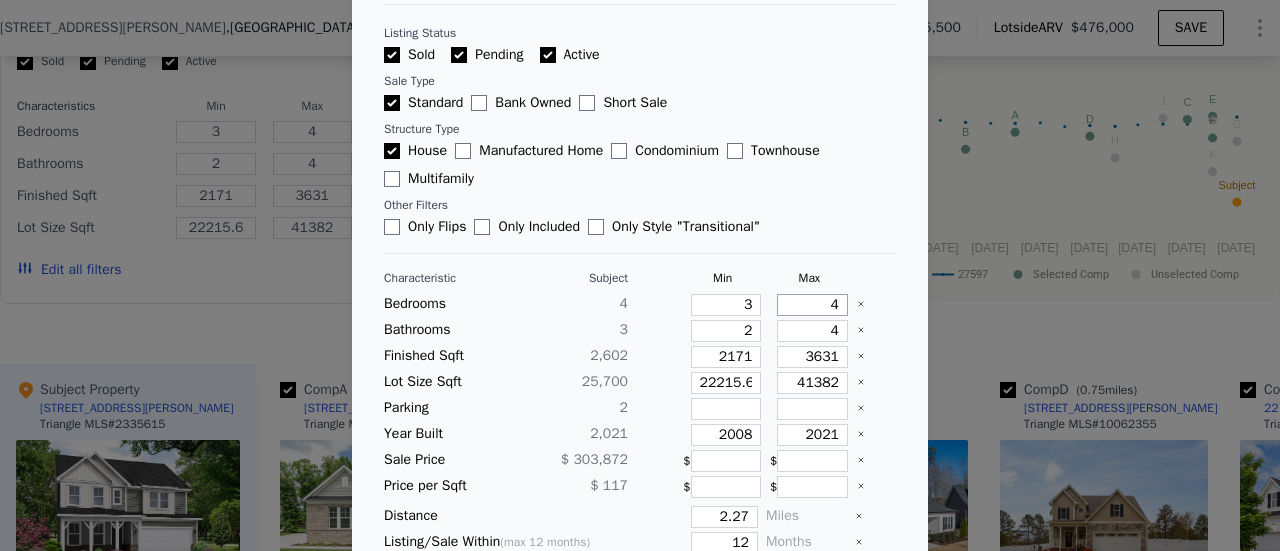 drag, startPoint x: 798, startPoint y: 302, endPoint x: 847, endPoint y: 302, distance: 49 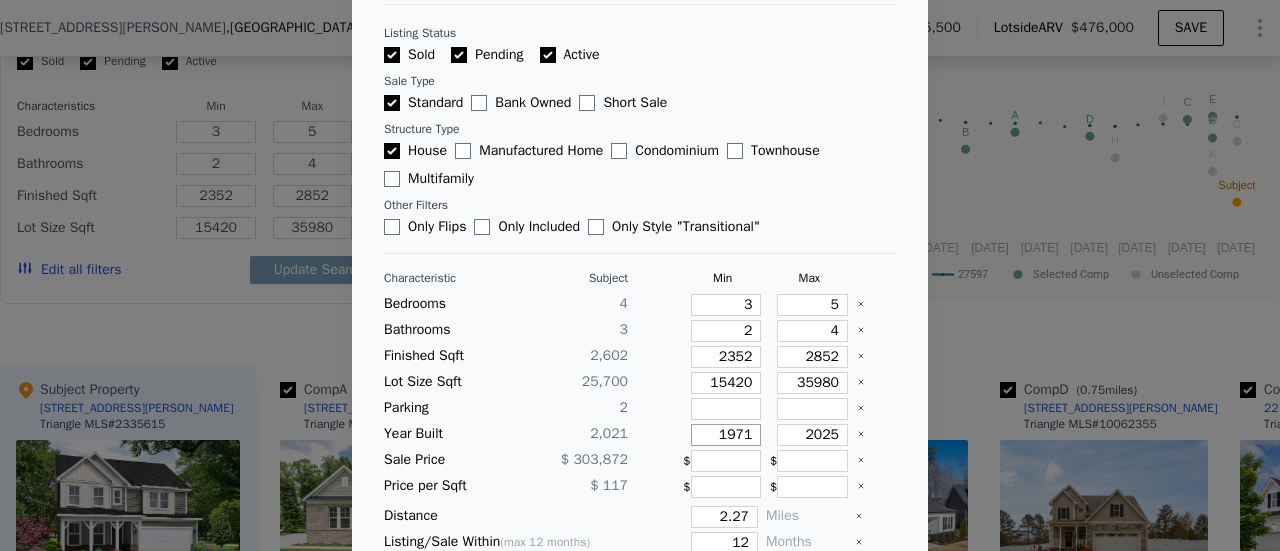 click on "1971" at bounding box center [726, 435] 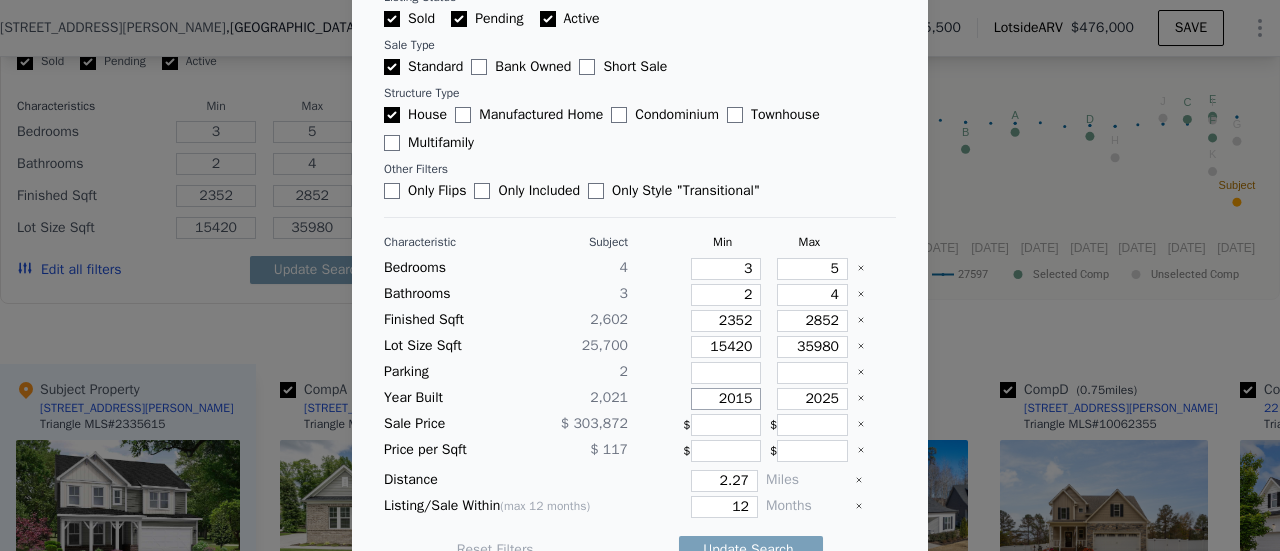 scroll, scrollTop: 167, scrollLeft: 0, axis: vertical 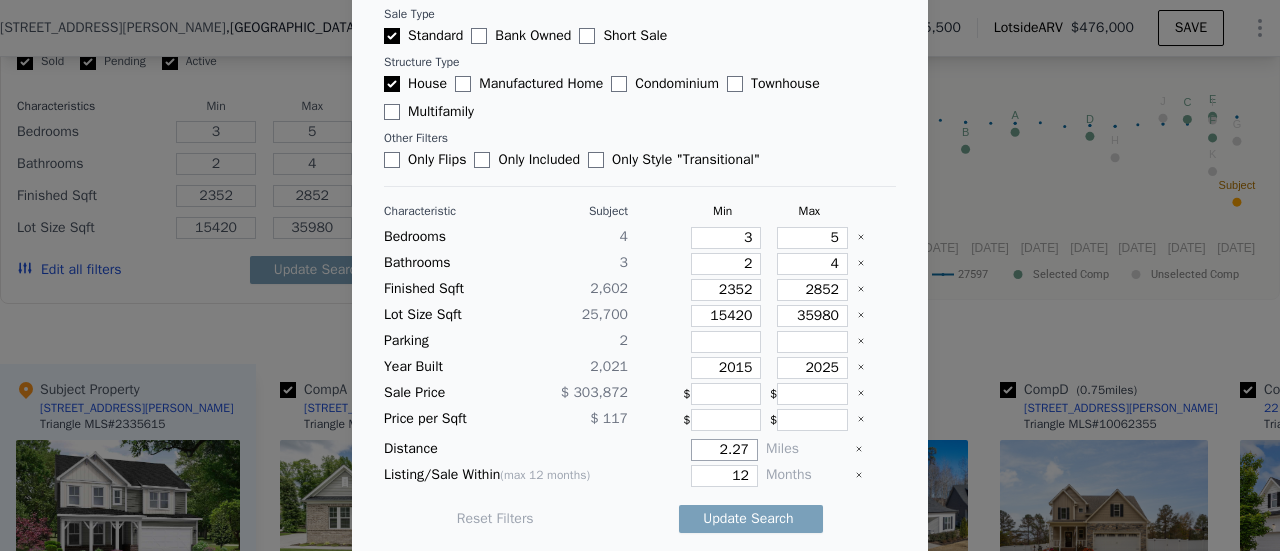drag, startPoint x: 700, startPoint y: 442, endPoint x: 748, endPoint y: 442, distance: 48 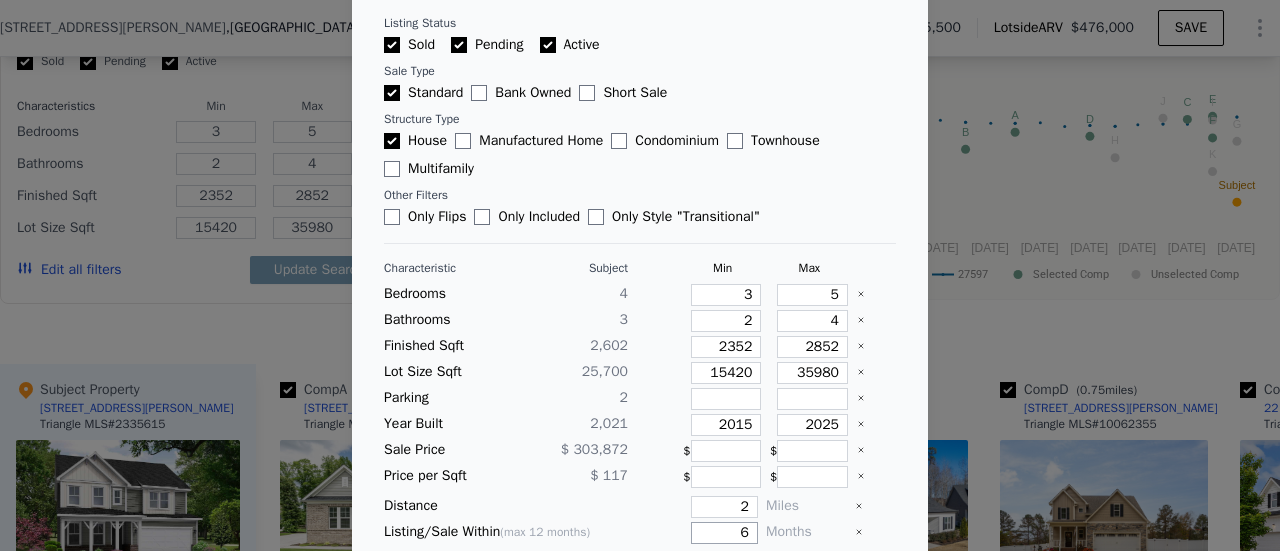 scroll, scrollTop: 167, scrollLeft: 0, axis: vertical 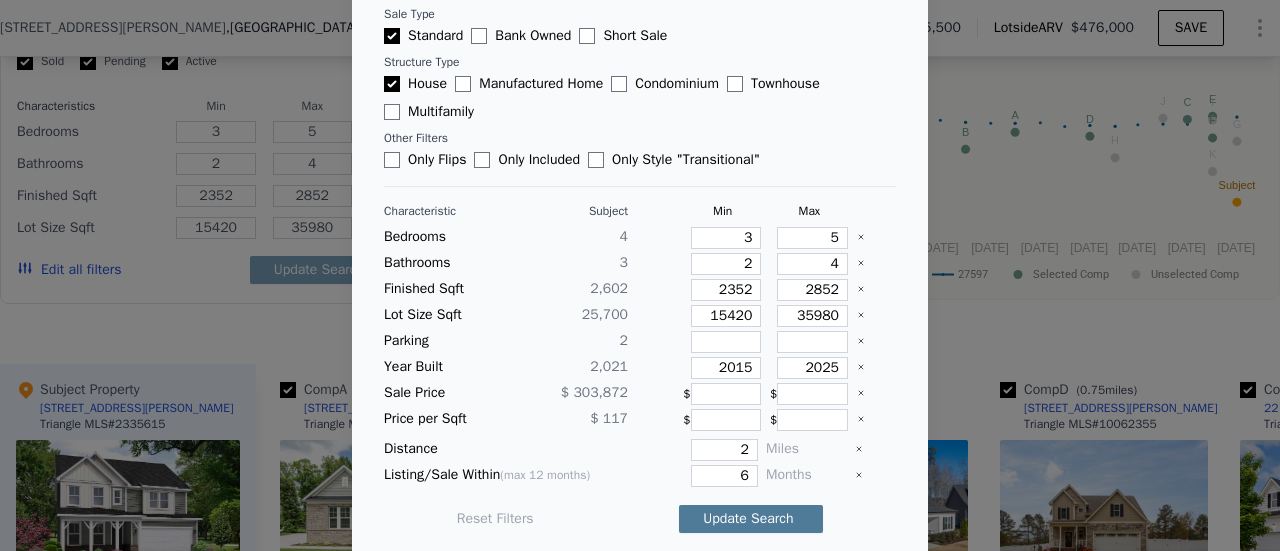 click on "Update Search" at bounding box center (751, 519) 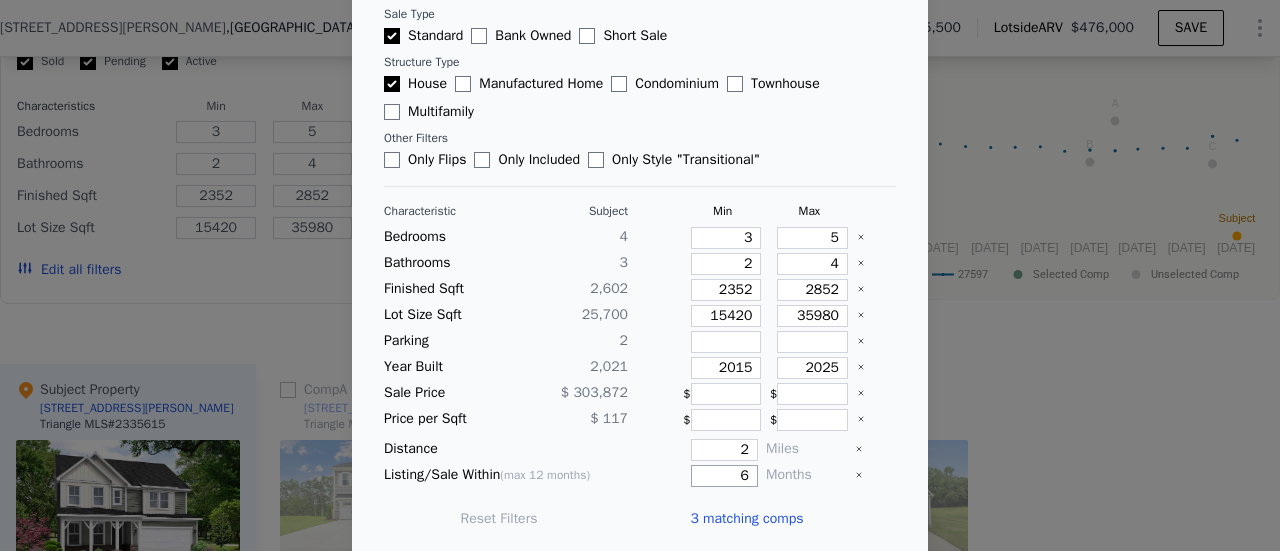 drag, startPoint x: 718, startPoint y: 468, endPoint x: 751, endPoint y: 469, distance: 33.01515 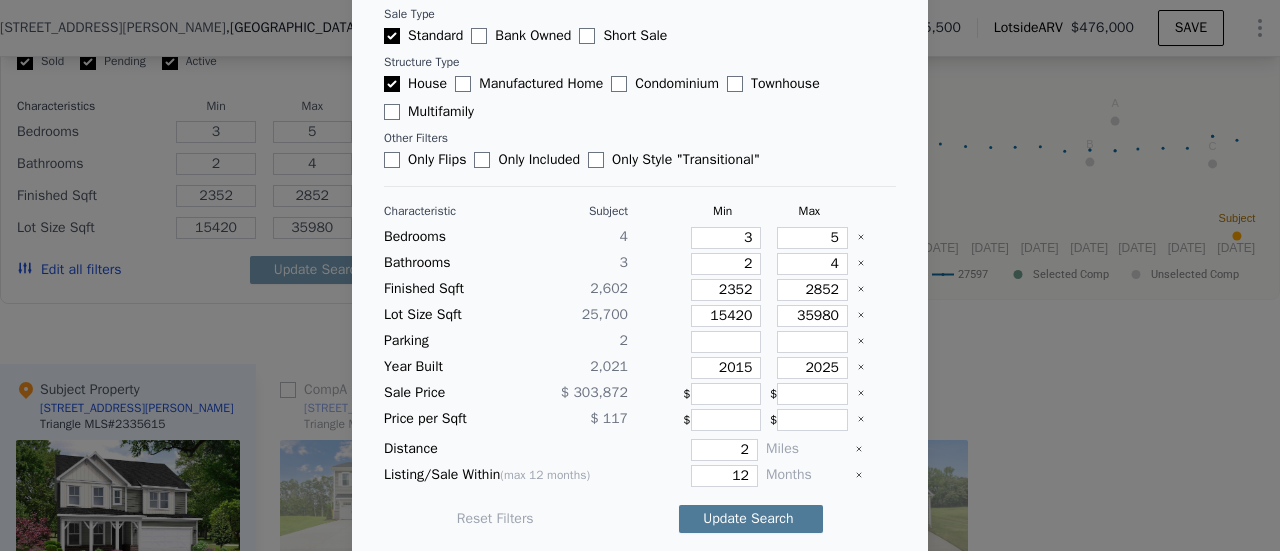 click on "Update Search" at bounding box center (751, 519) 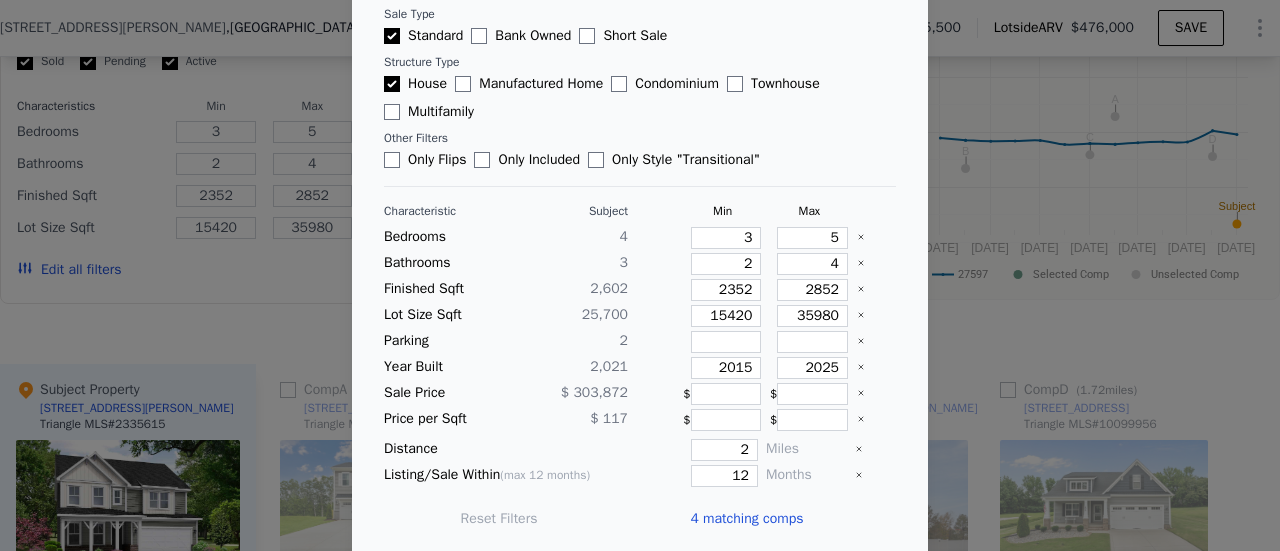 click on "4 matching comps" at bounding box center (746, 519) 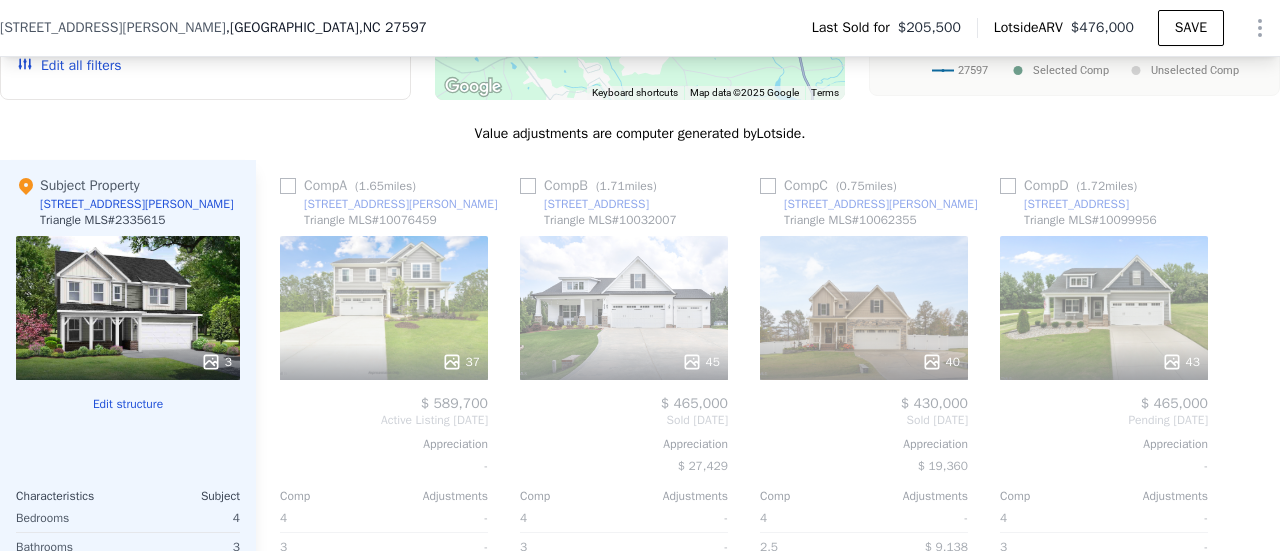 scroll, scrollTop: 1792, scrollLeft: 0, axis: vertical 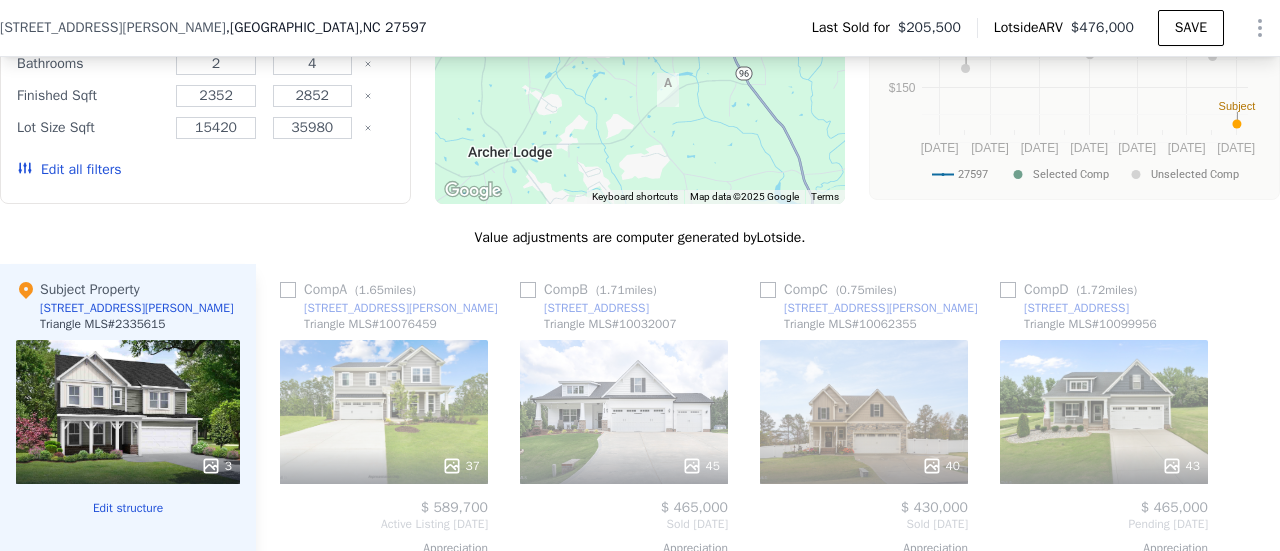 click at bounding box center [528, 290] 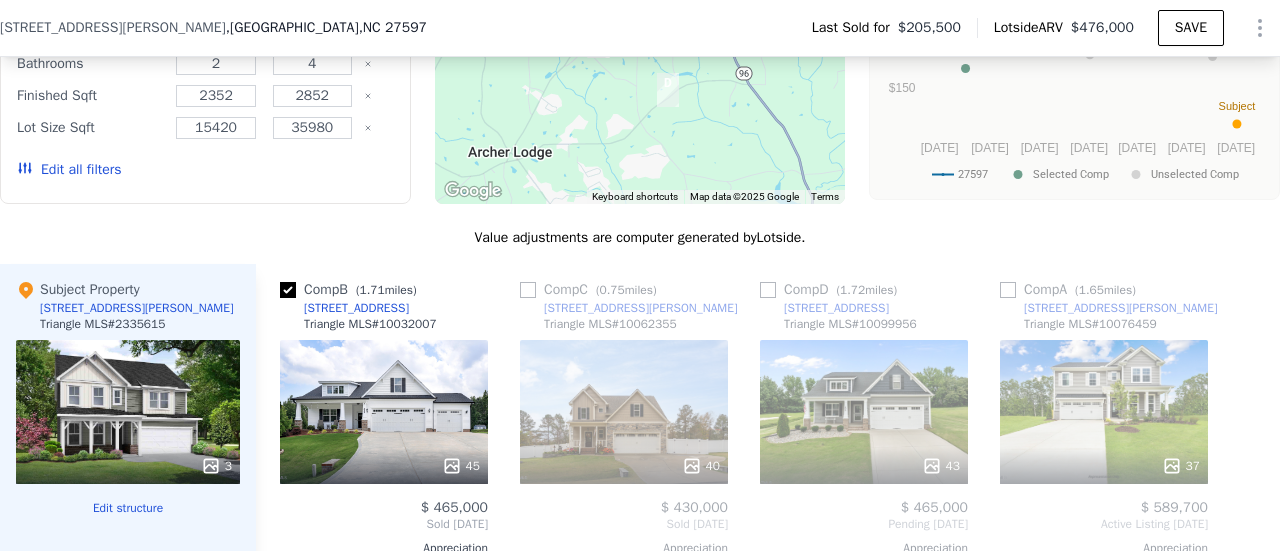click at bounding box center (768, 290) 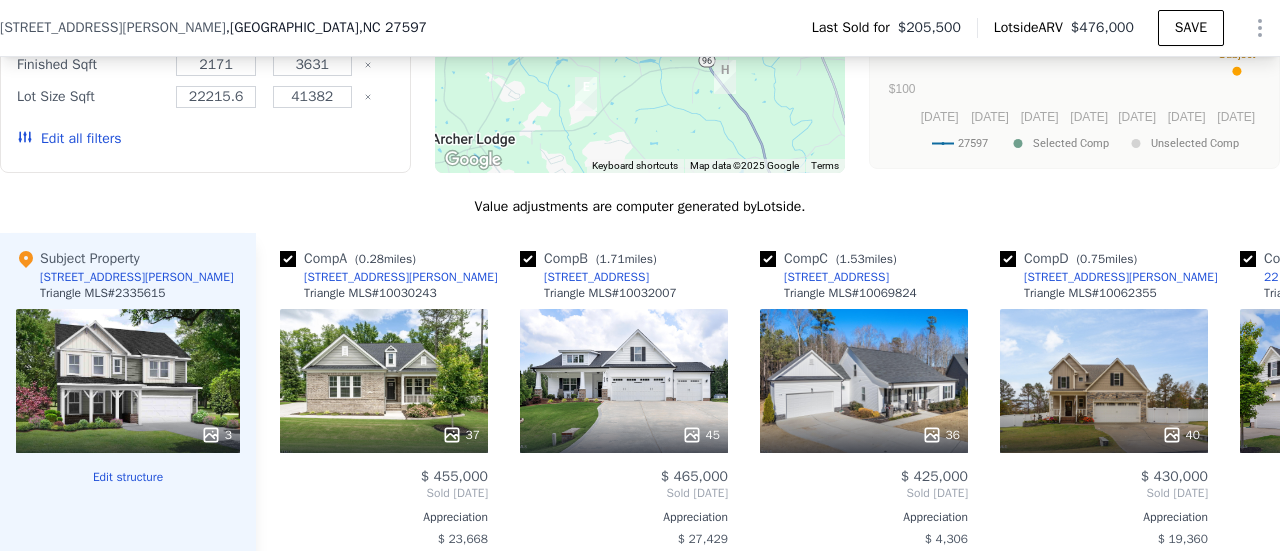 scroll, scrollTop: 1792, scrollLeft: 0, axis: vertical 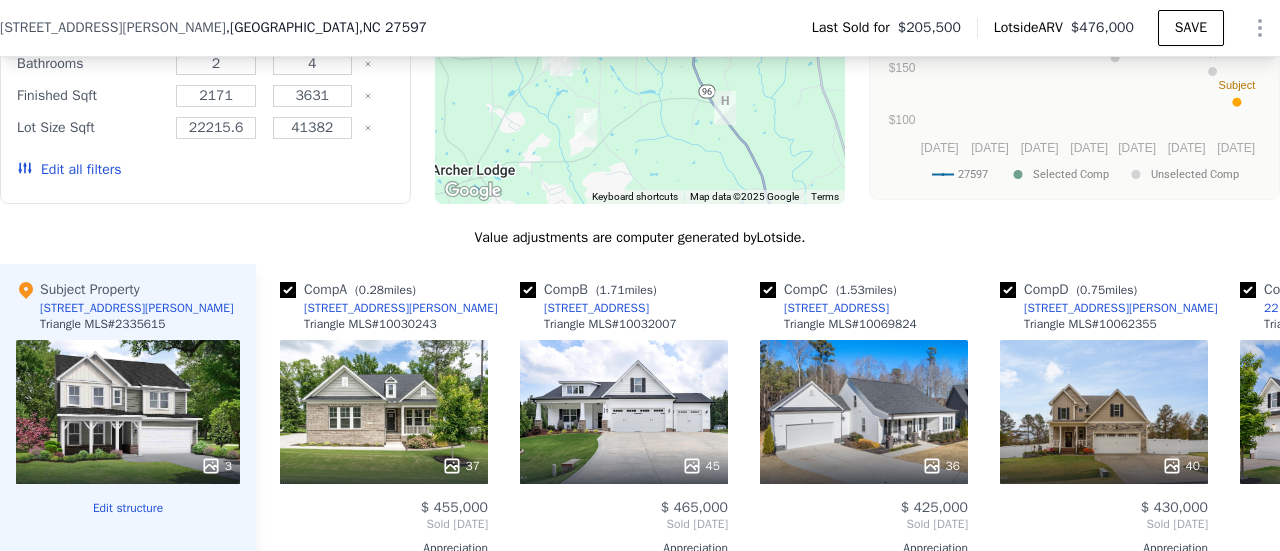 click on "Edit all filters" at bounding box center [69, 170] 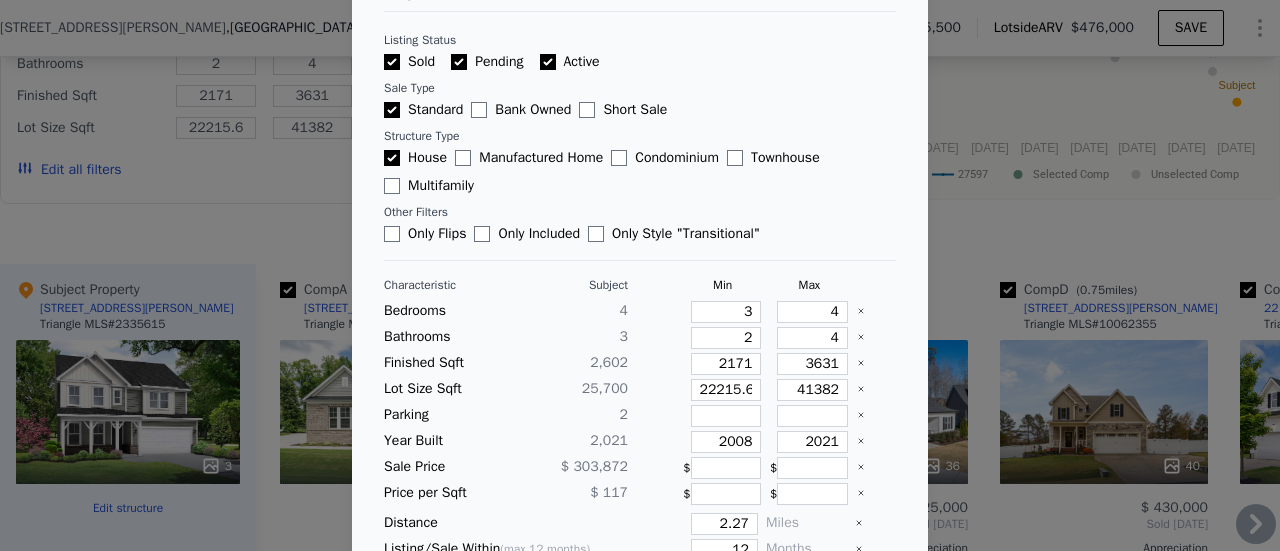 scroll, scrollTop: 167, scrollLeft: 0, axis: vertical 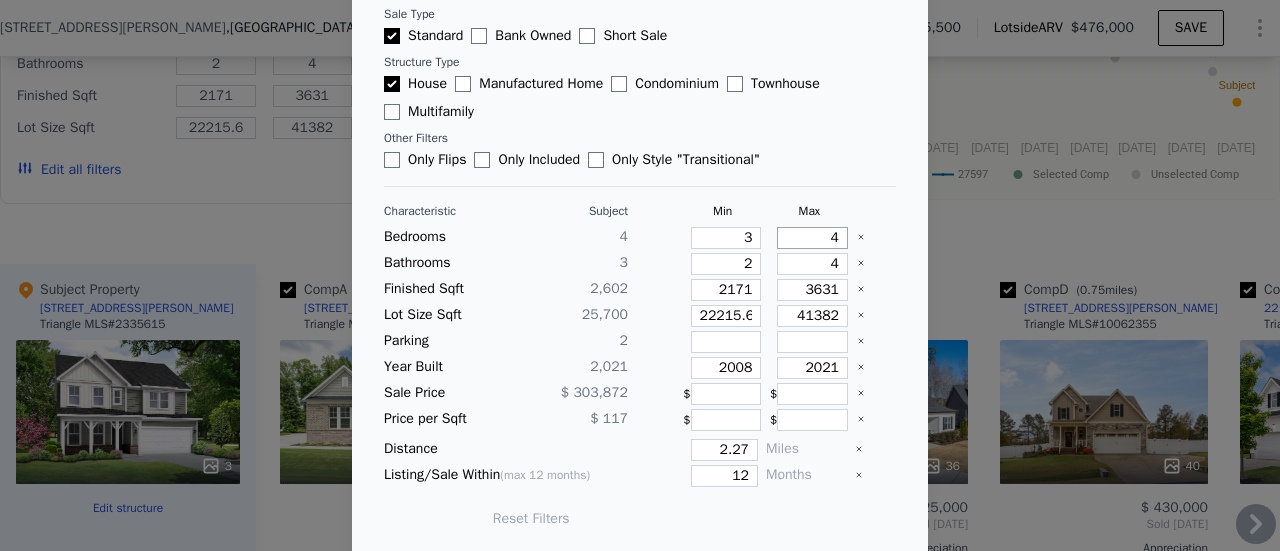drag, startPoint x: 796, startPoint y: 236, endPoint x: 880, endPoint y: 237, distance: 84.00595 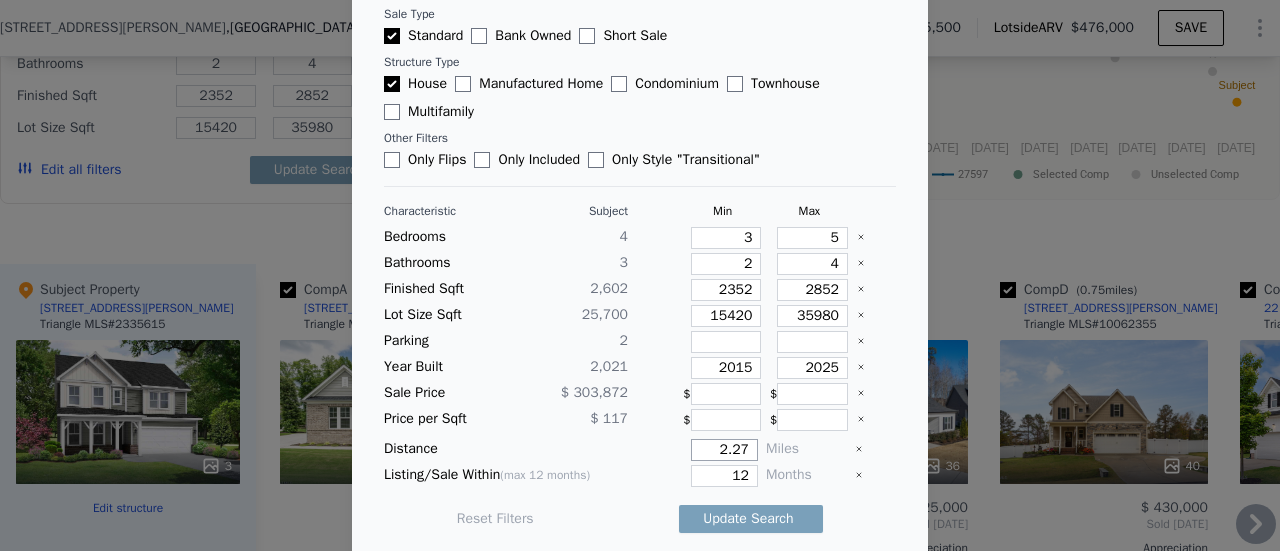 click on "2.27" at bounding box center [724, 450] 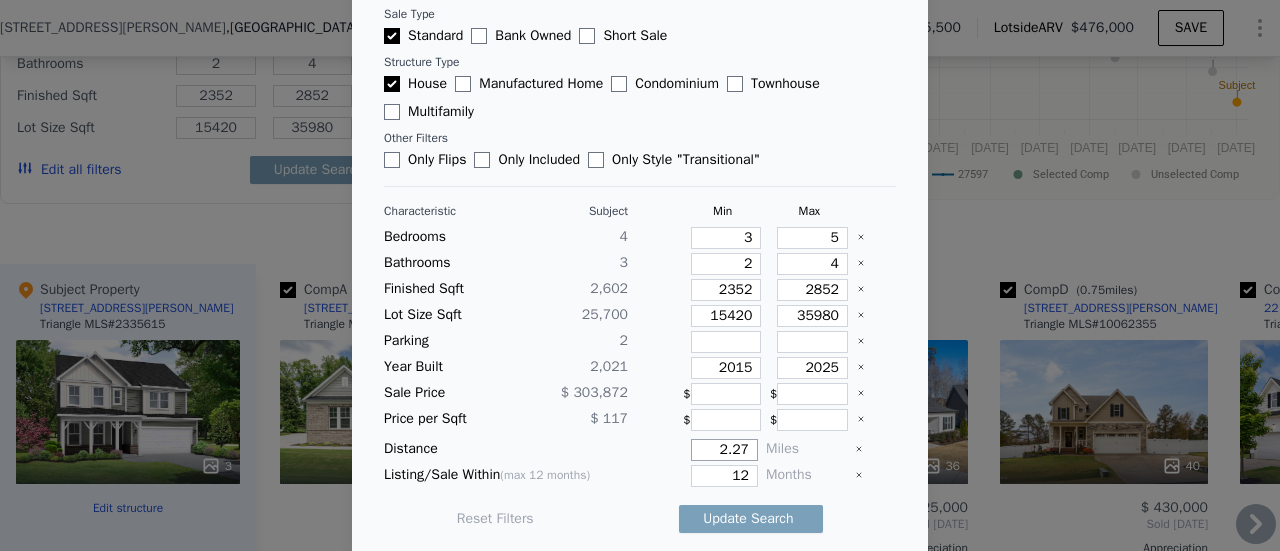 click on "2.27" at bounding box center [724, 450] 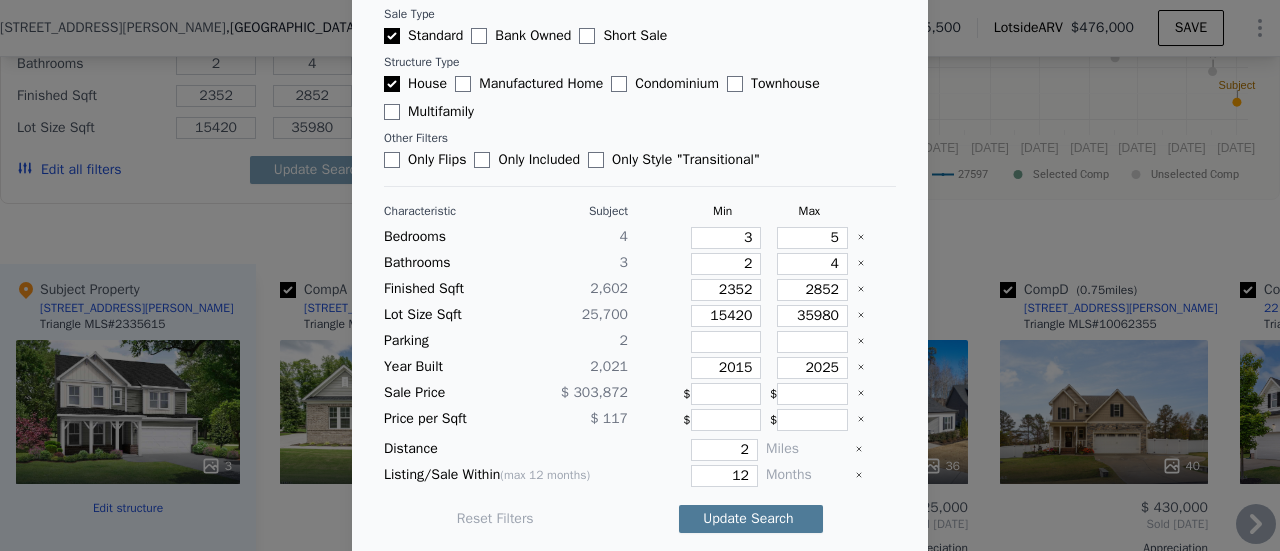 click on "Update Search" at bounding box center [751, 519] 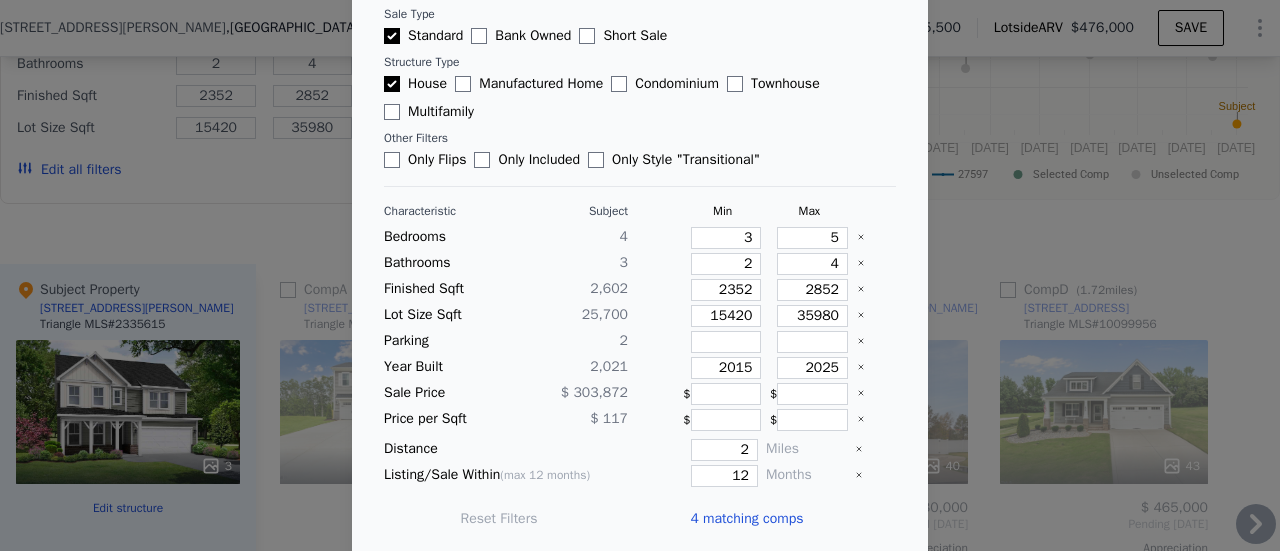 click on "4 matching comps" at bounding box center [746, 519] 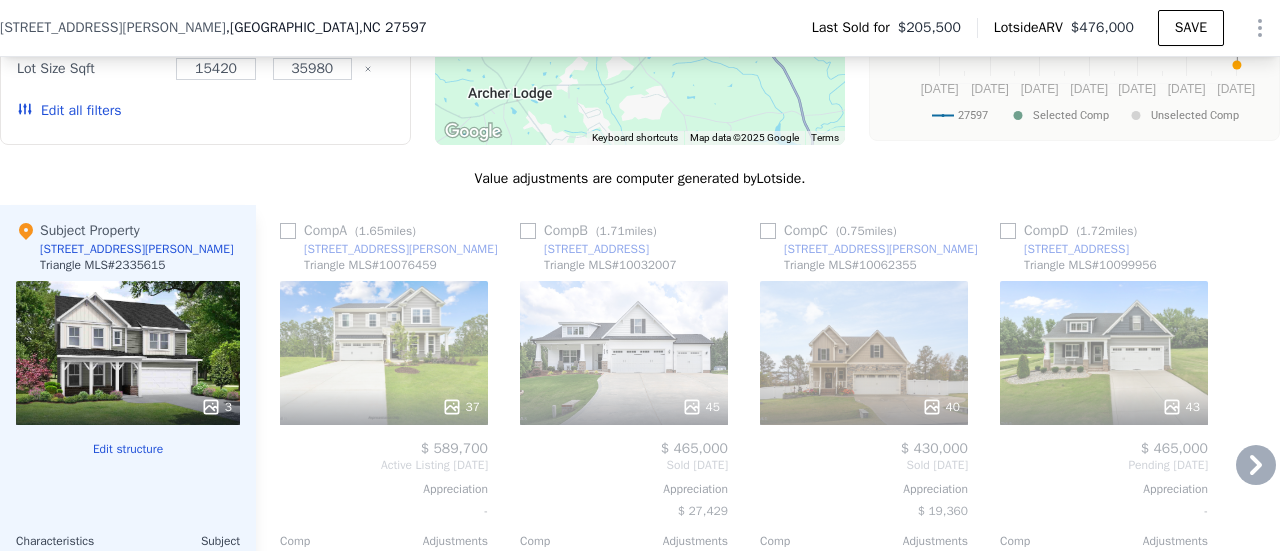 scroll, scrollTop: 1892, scrollLeft: 0, axis: vertical 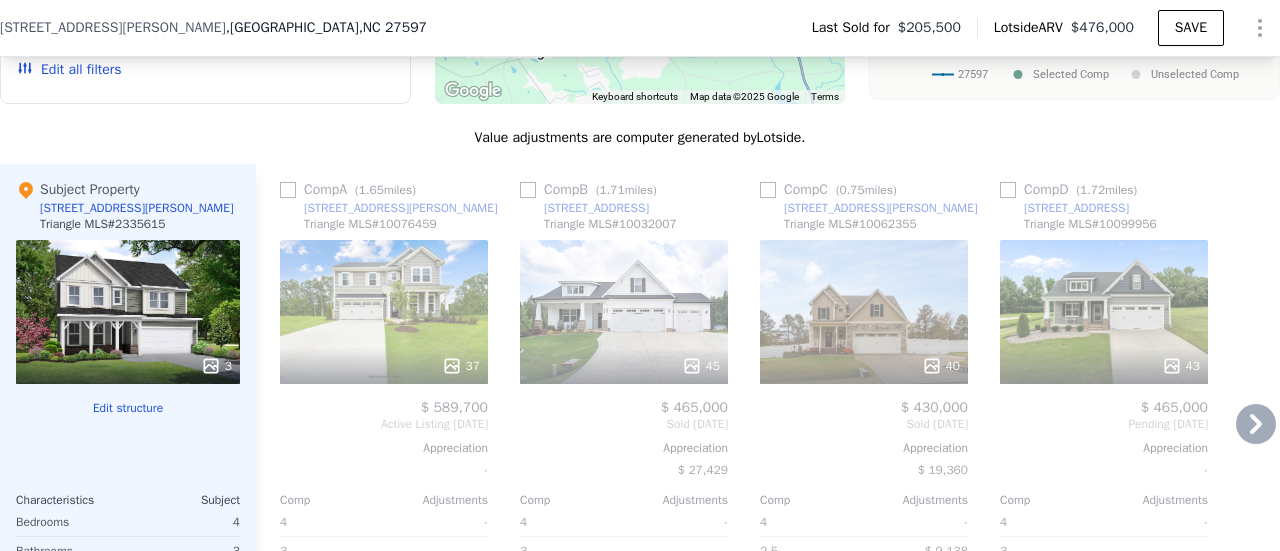 click at bounding box center [1008, 190] 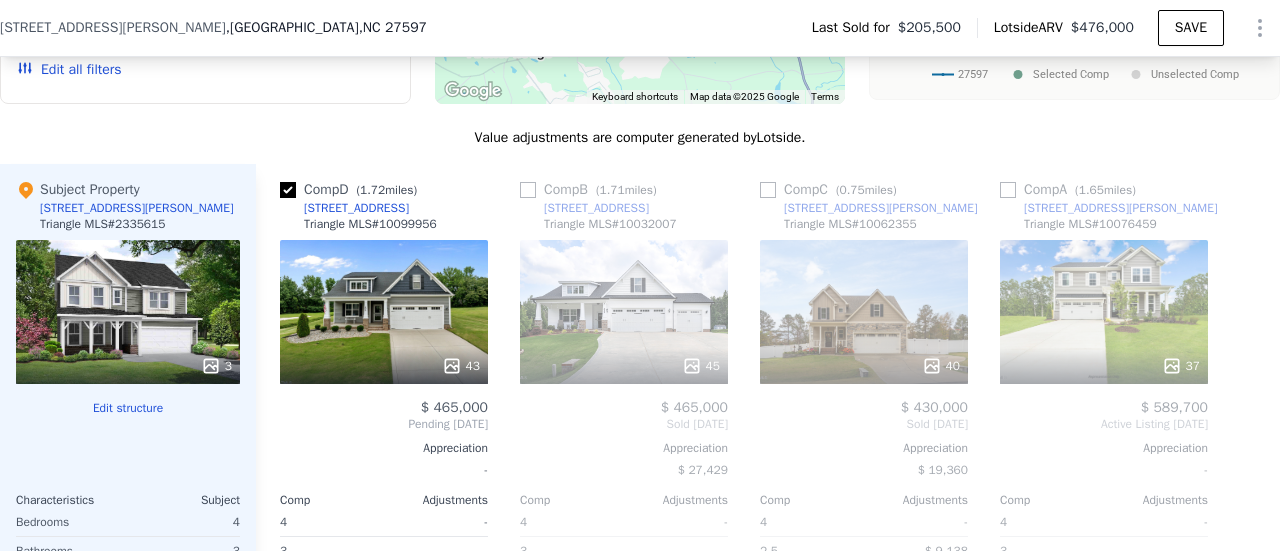 click at bounding box center [768, 190] 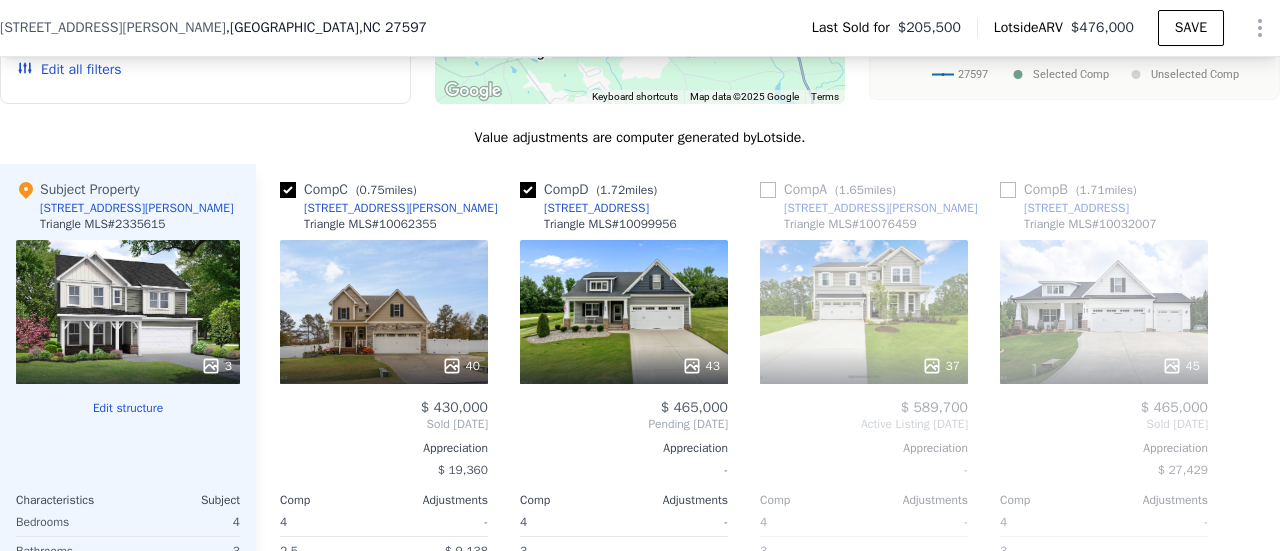click at bounding box center (1008, 190) 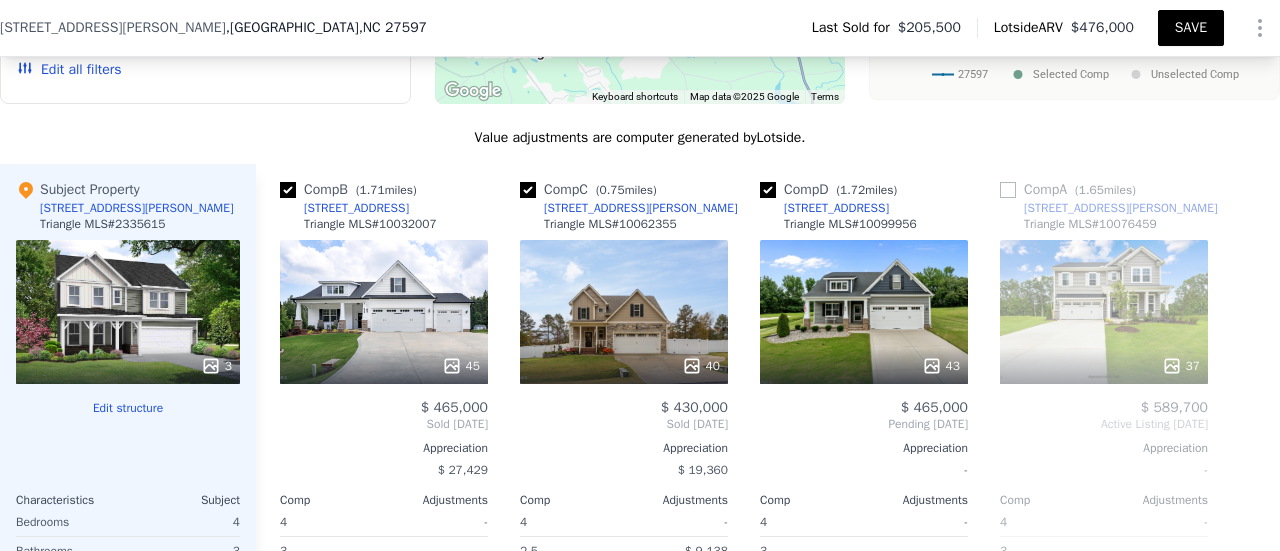 click on "SAVE" at bounding box center (1191, 28) 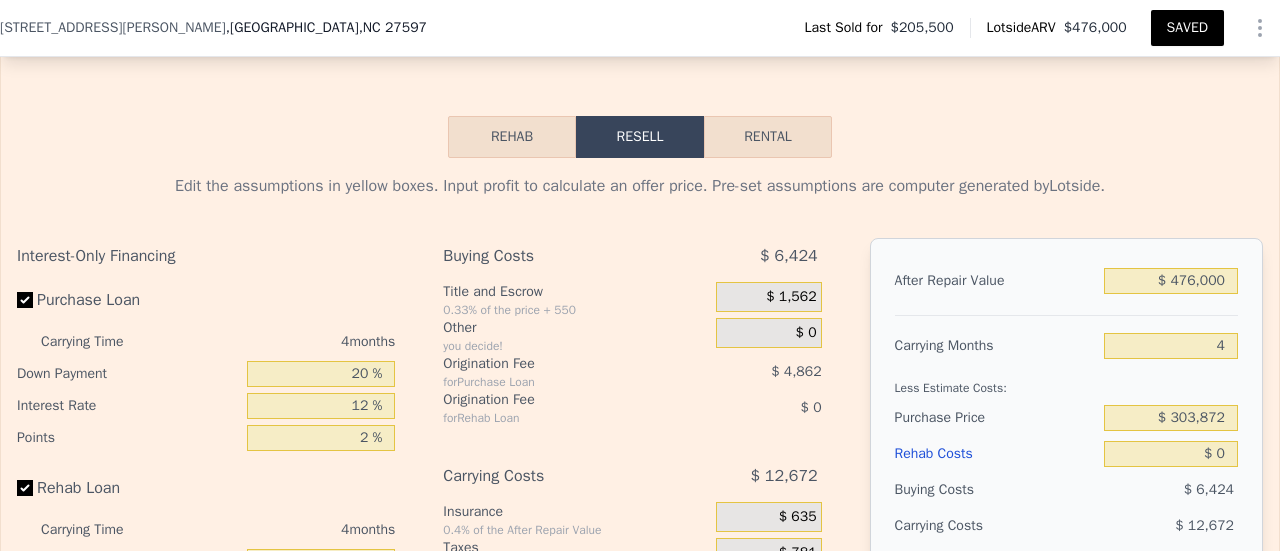scroll, scrollTop: 2892, scrollLeft: 0, axis: vertical 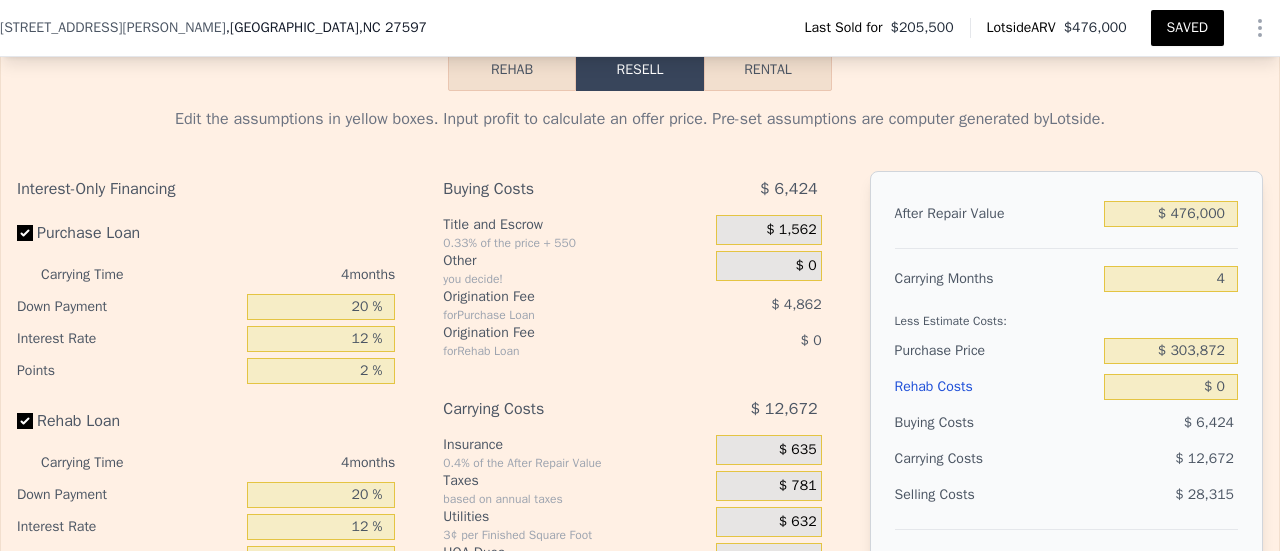 click on "Rehab" at bounding box center [512, 70] 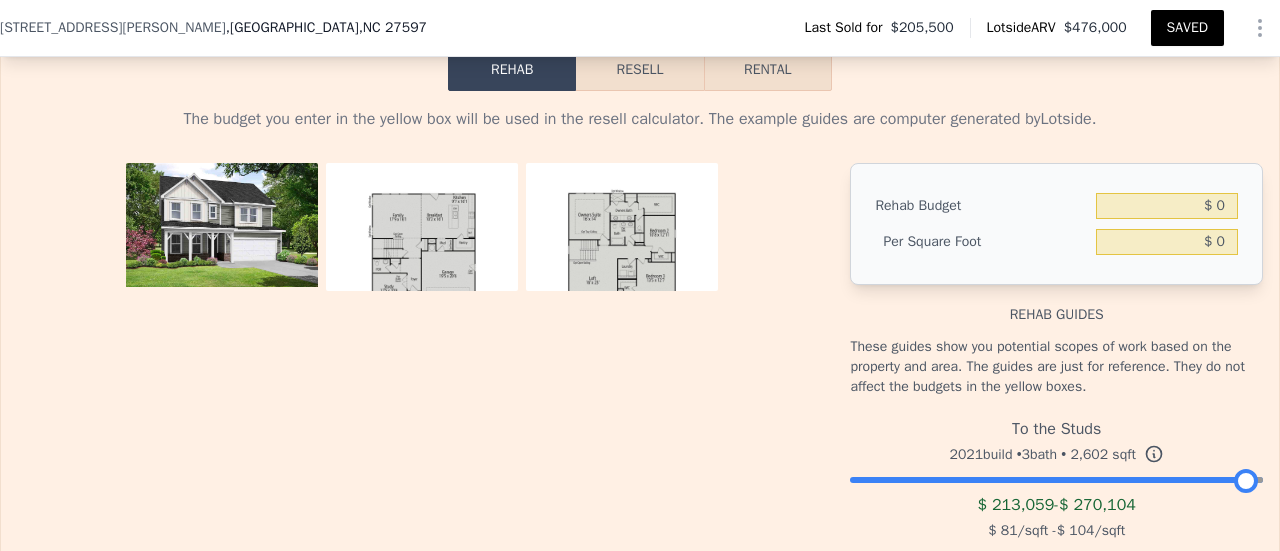 click at bounding box center (1056, 475) 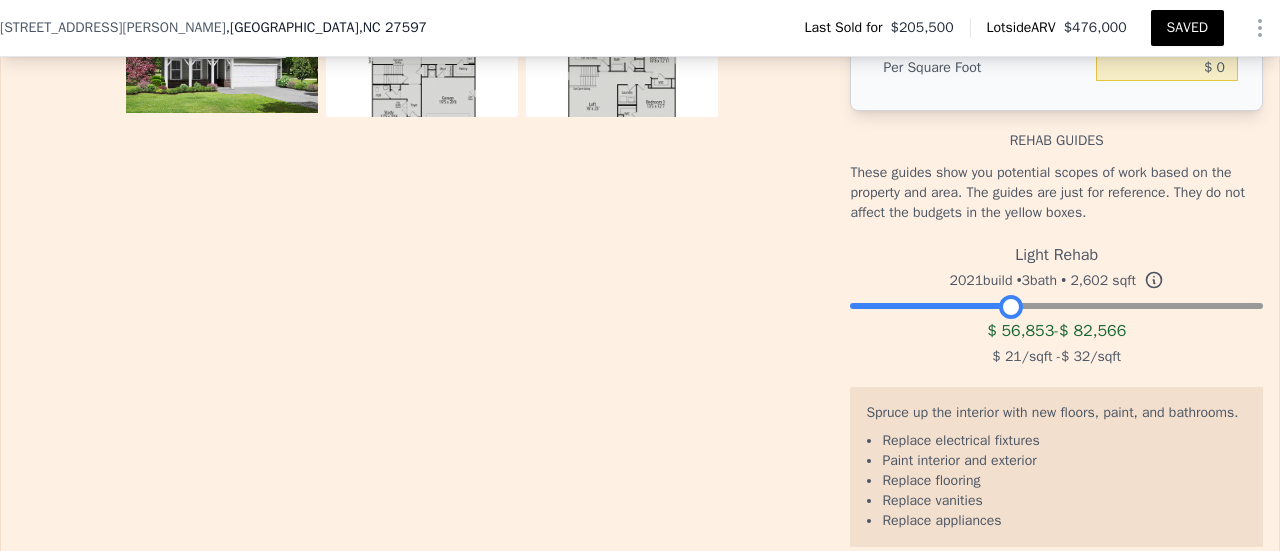scroll, scrollTop: 3092, scrollLeft: 0, axis: vertical 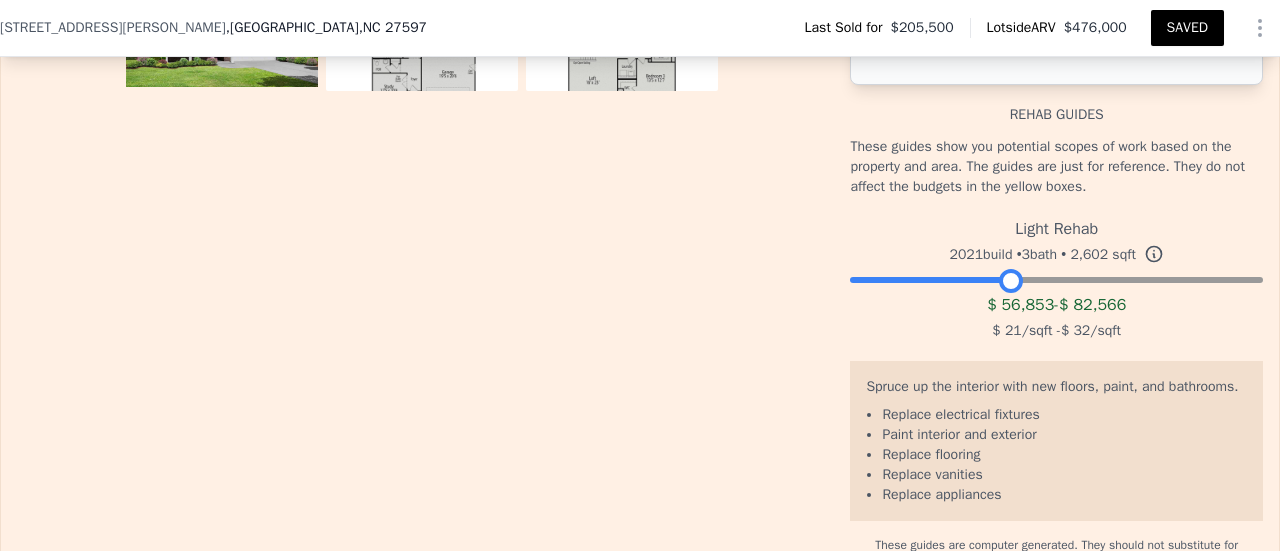 click at bounding box center [1056, 275] 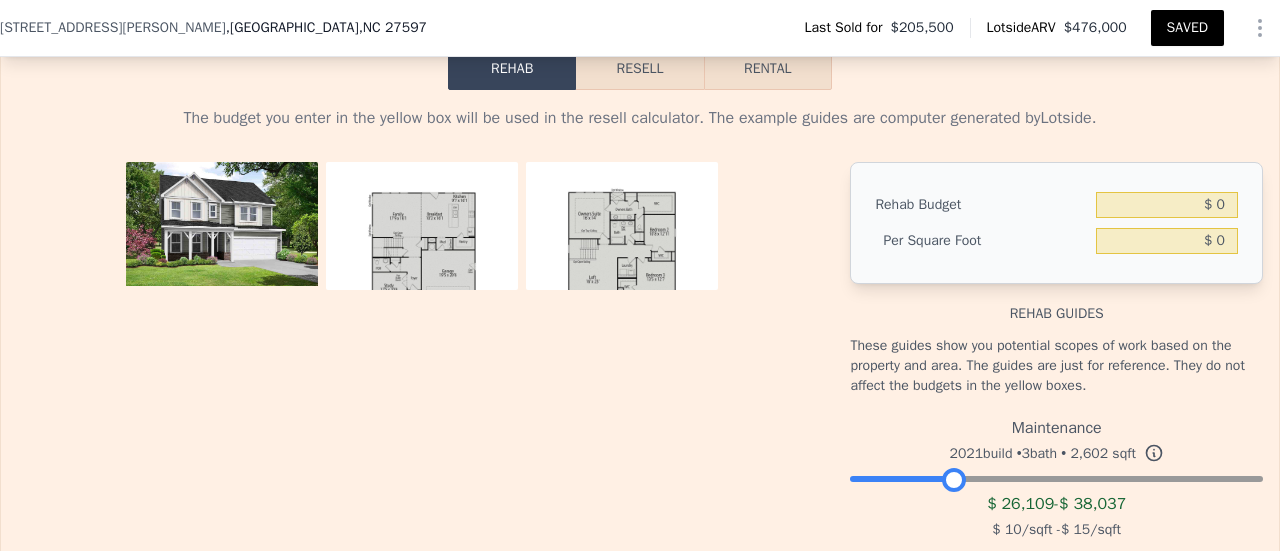 scroll, scrollTop: 2892, scrollLeft: 0, axis: vertical 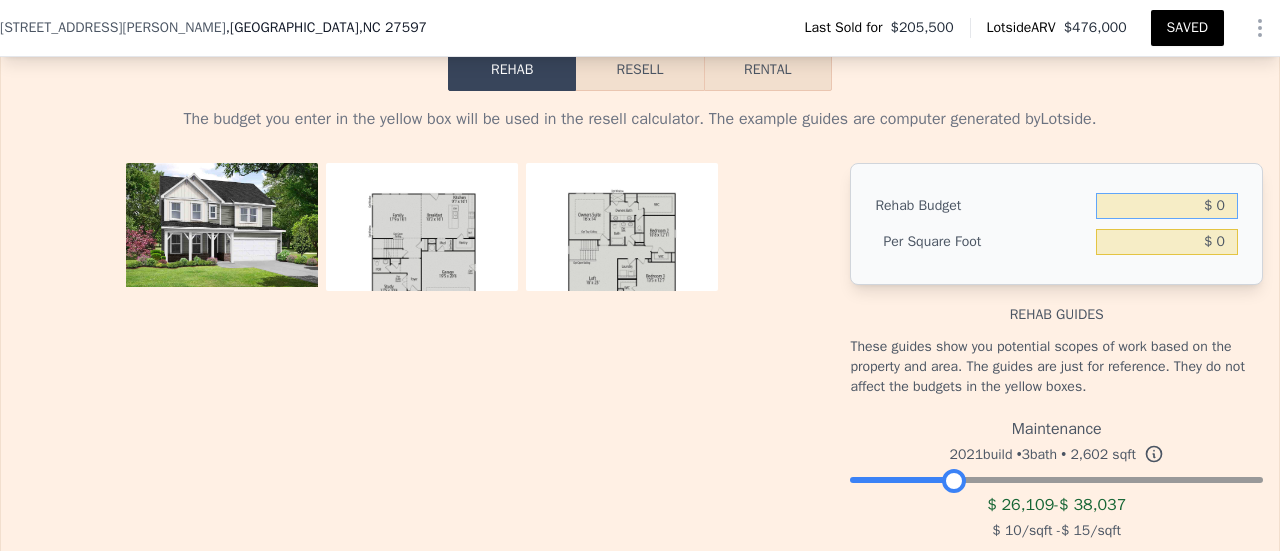 click on "$ 0" at bounding box center [1167, 206] 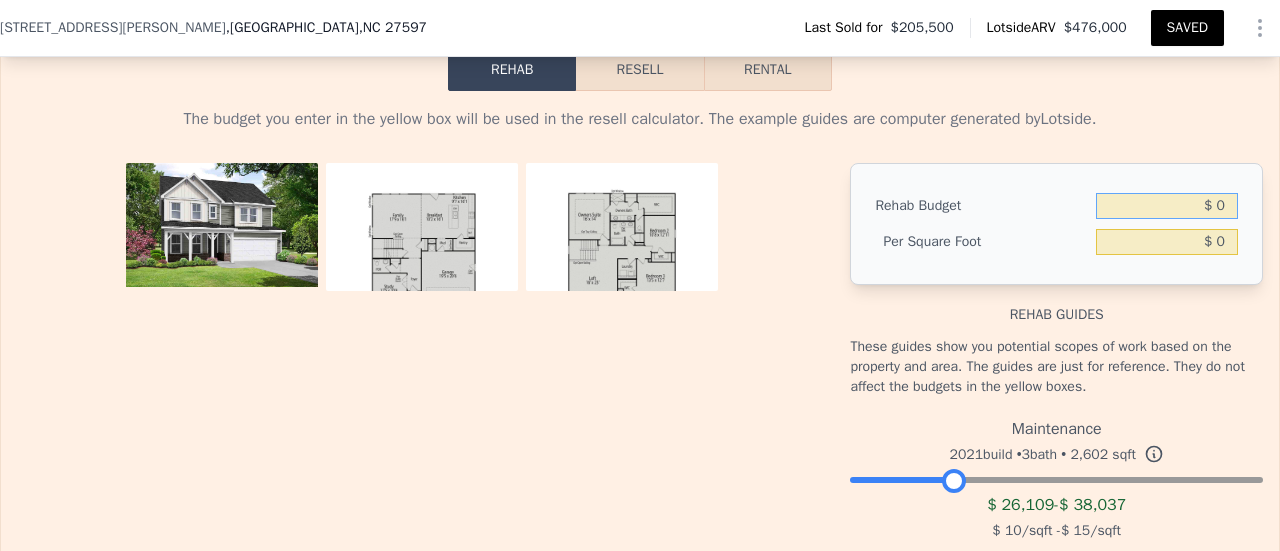 click on "$ 0" at bounding box center (1167, 206) 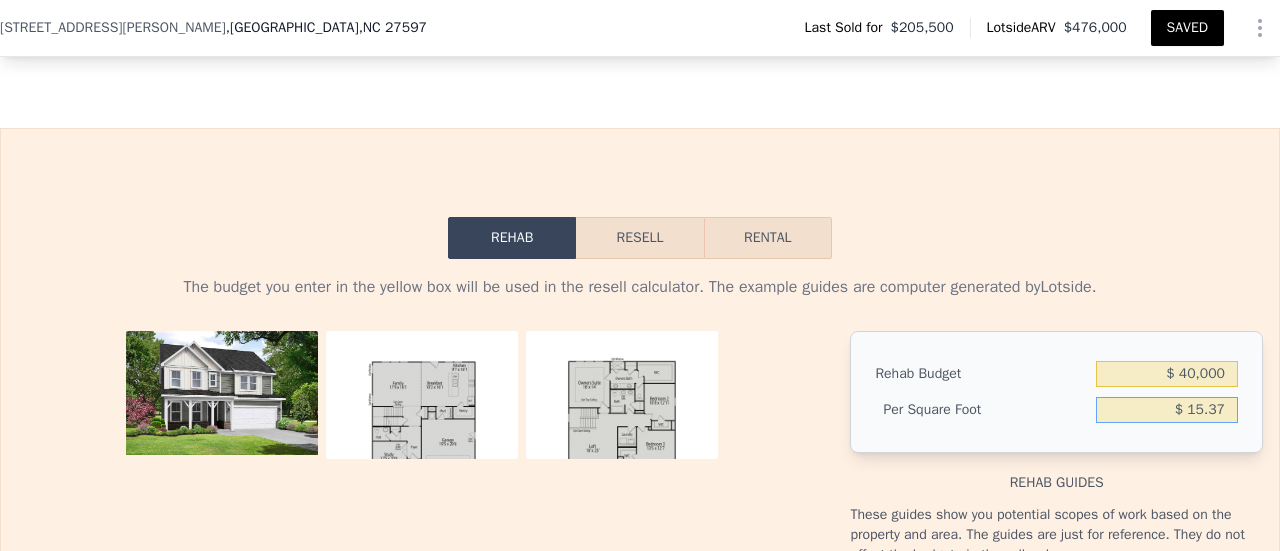 scroll, scrollTop: 2692, scrollLeft: 0, axis: vertical 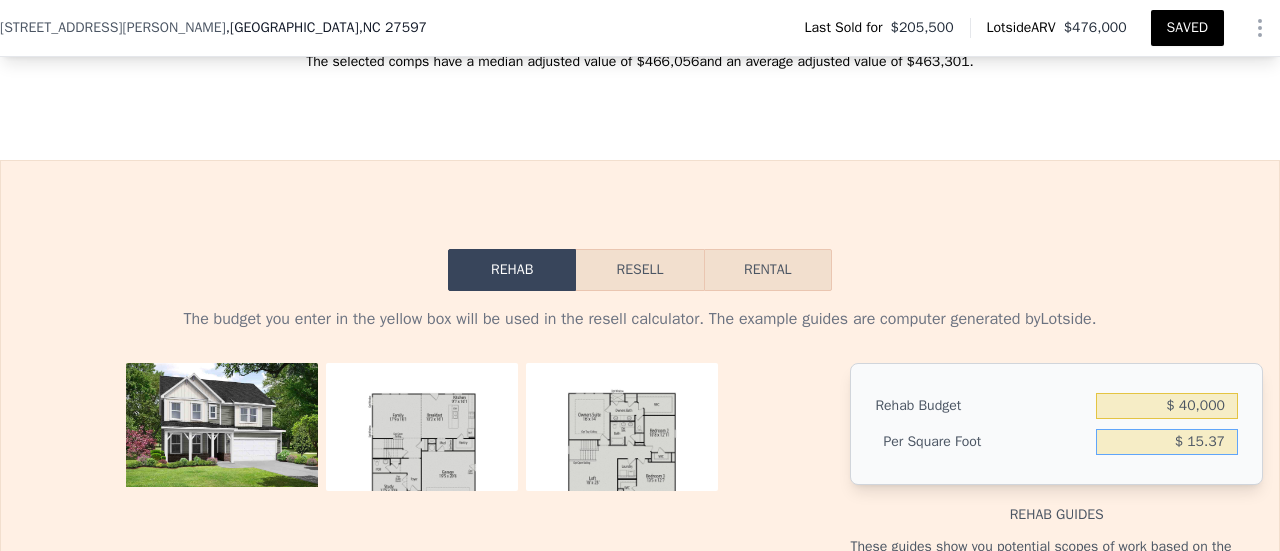 click on "Resell" at bounding box center (639, 270) 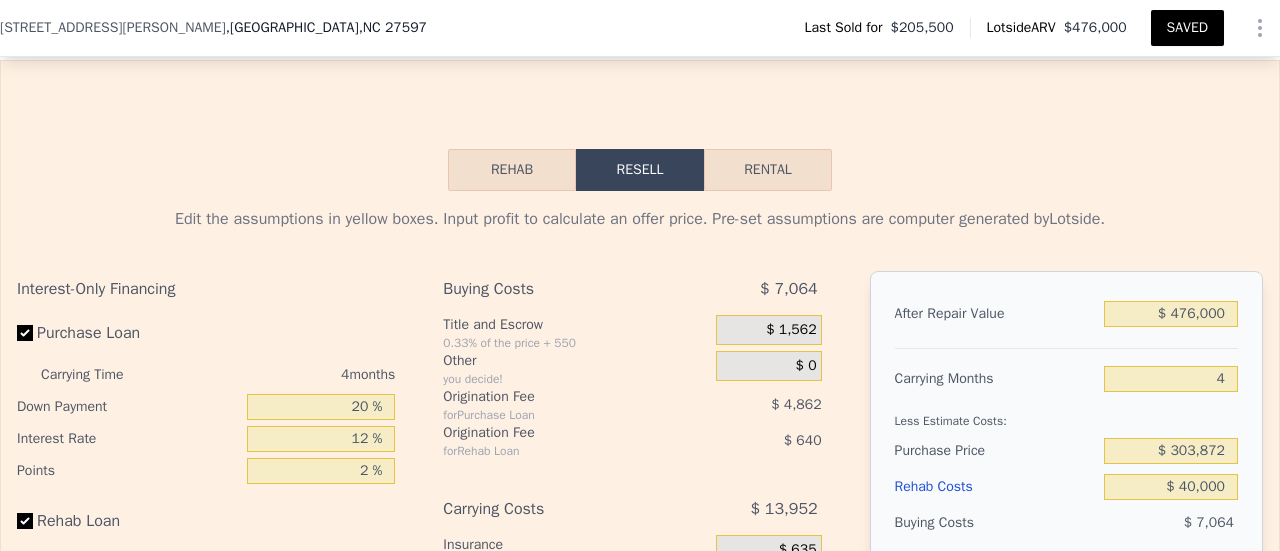 scroll, scrollTop: 2992, scrollLeft: 0, axis: vertical 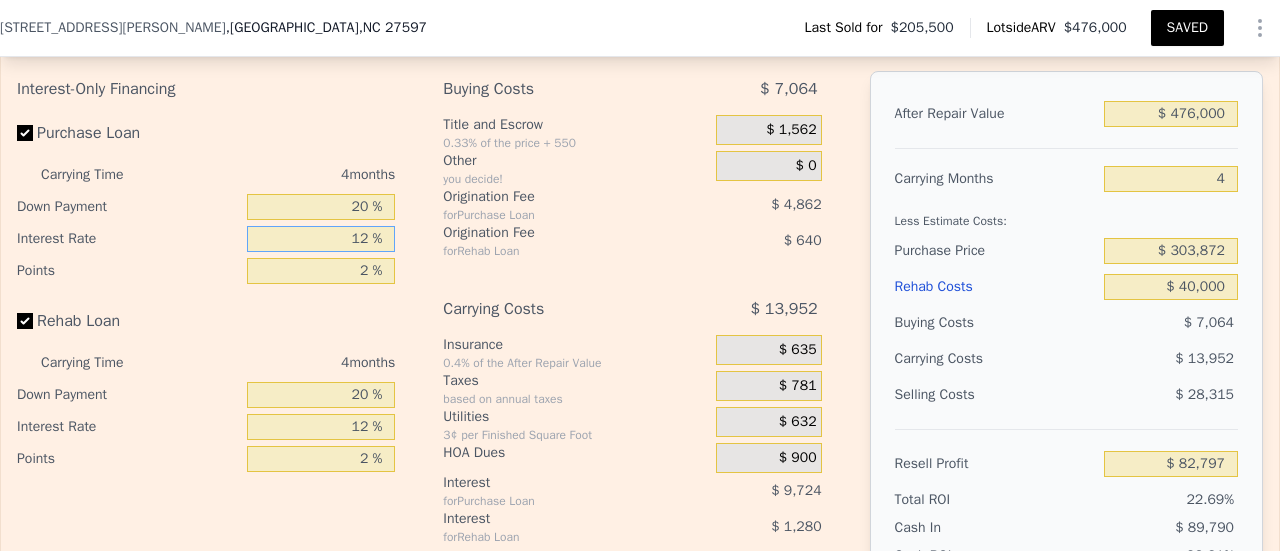 click on "12 %" at bounding box center [321, 239] 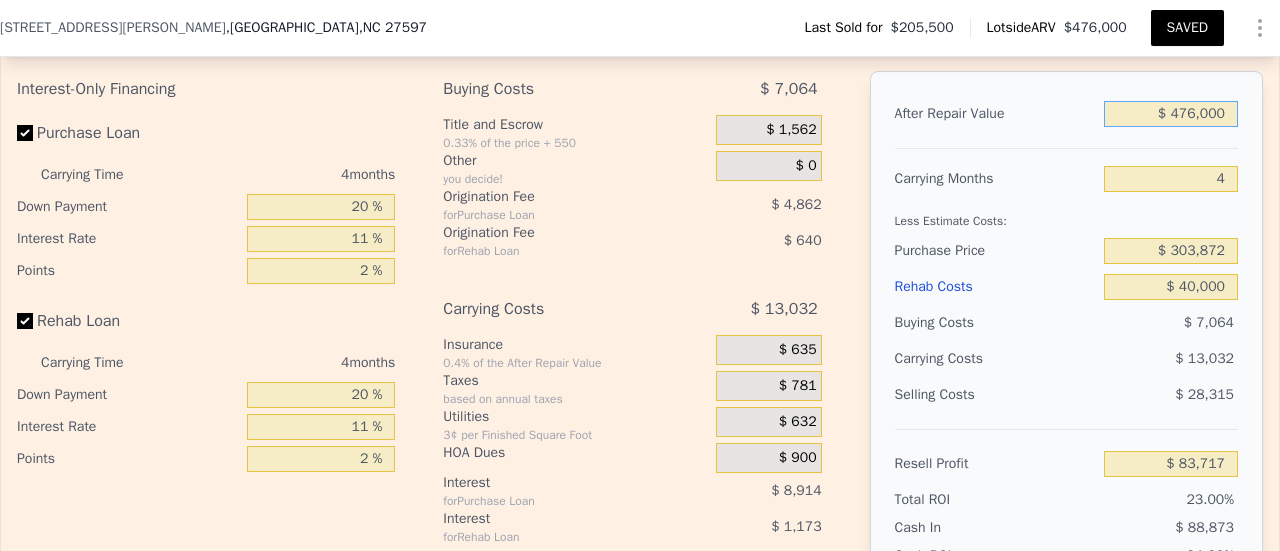 click on "$ 476,000" at bounding box center [1171, 114] 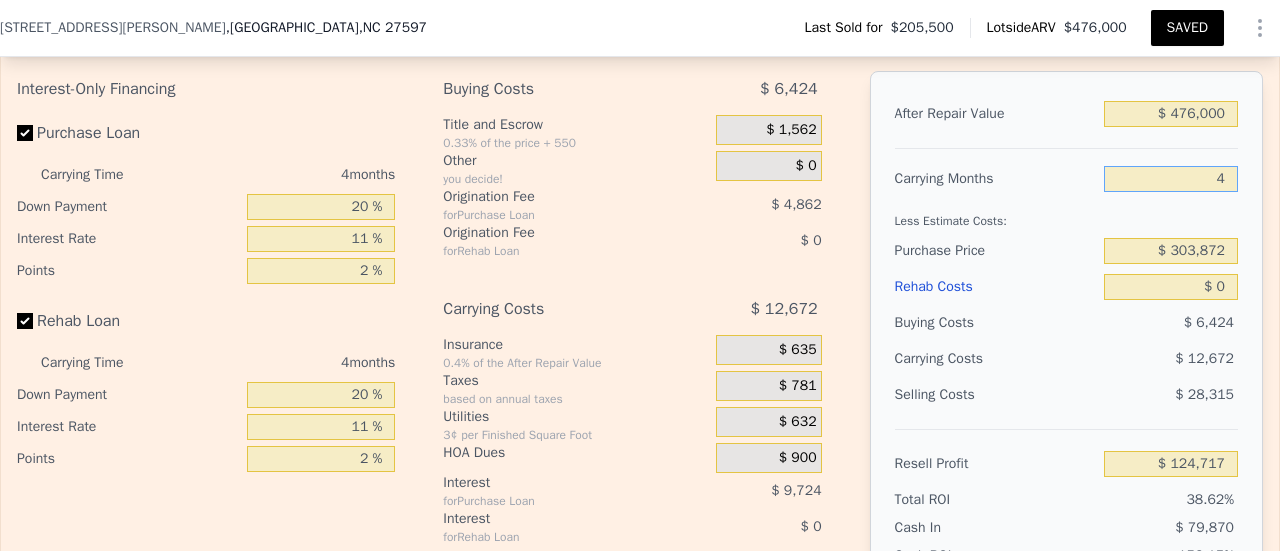 click on "4" at bounding box center [1171, 179] 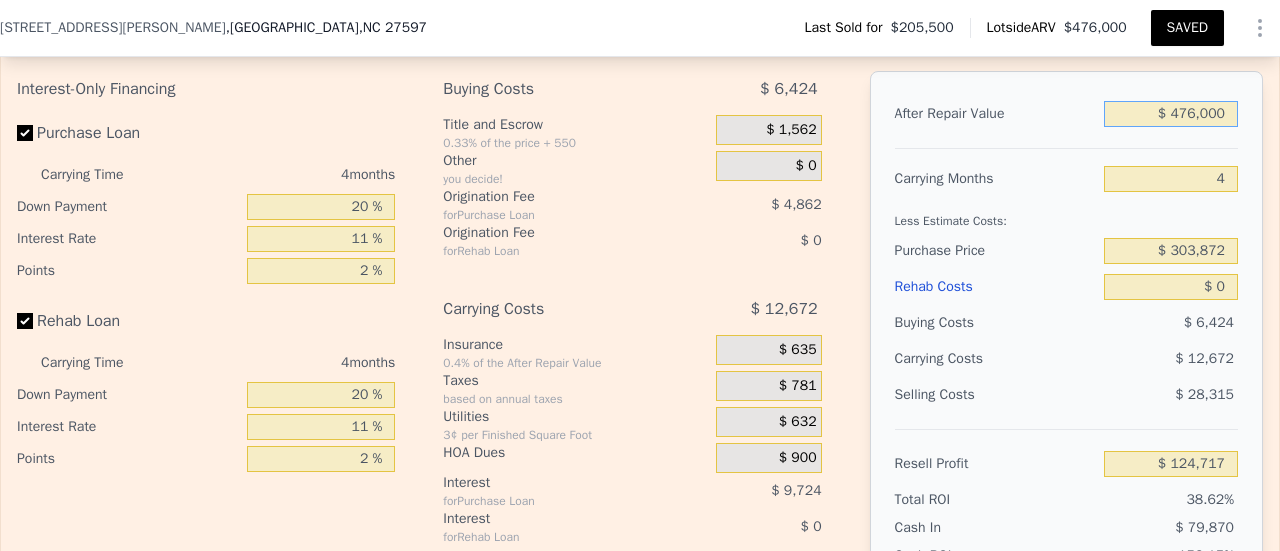click on "$ 476,000" at bounding box center (1171, 114) 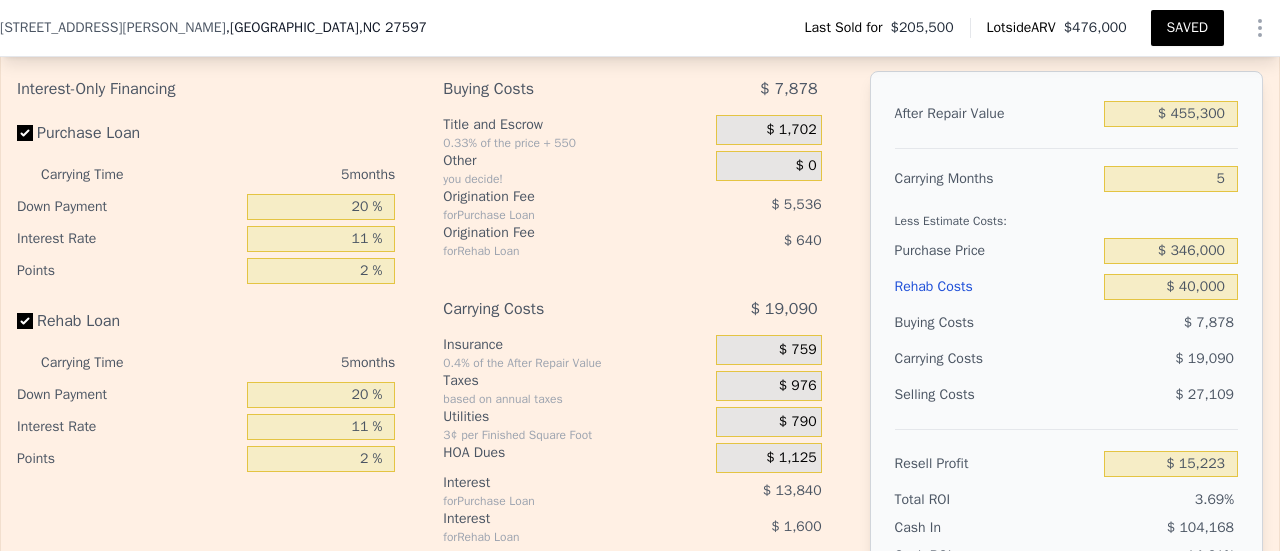 click on "SAVED" at bounding box center [1187, 28] 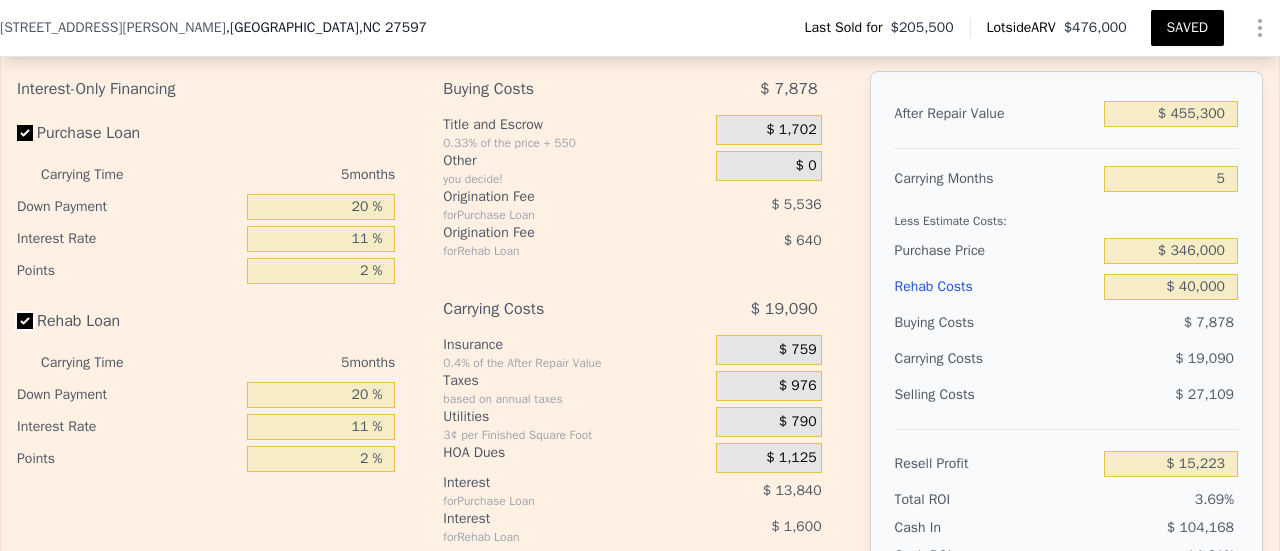 click on "Rehab Loan" at bounding box center (25, 321) 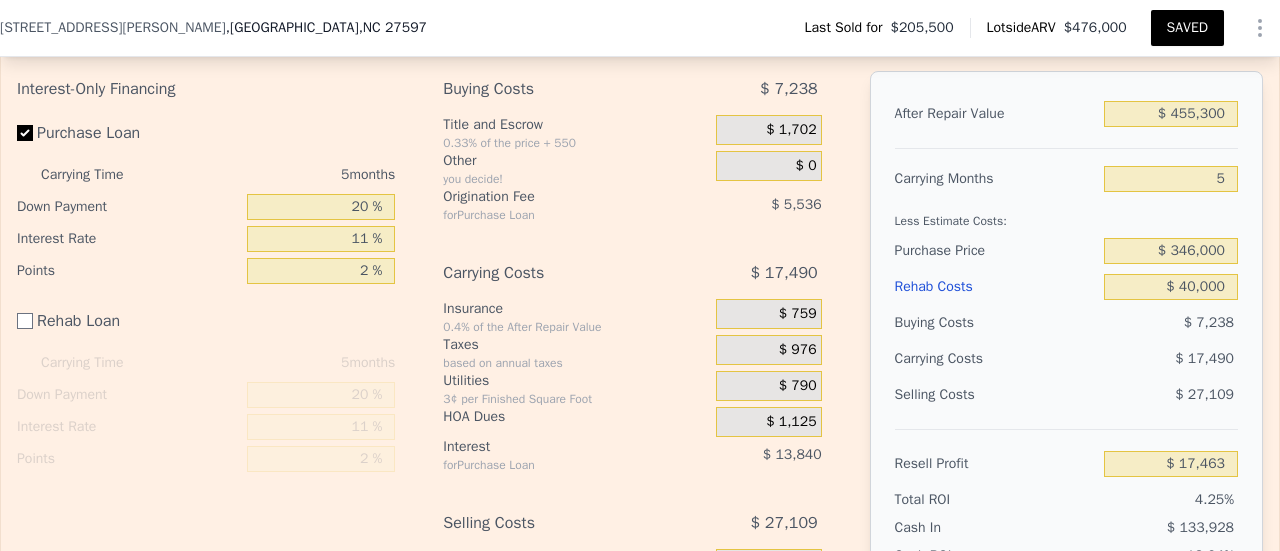 click on "SAVED" at bounding box center [1187, 28] 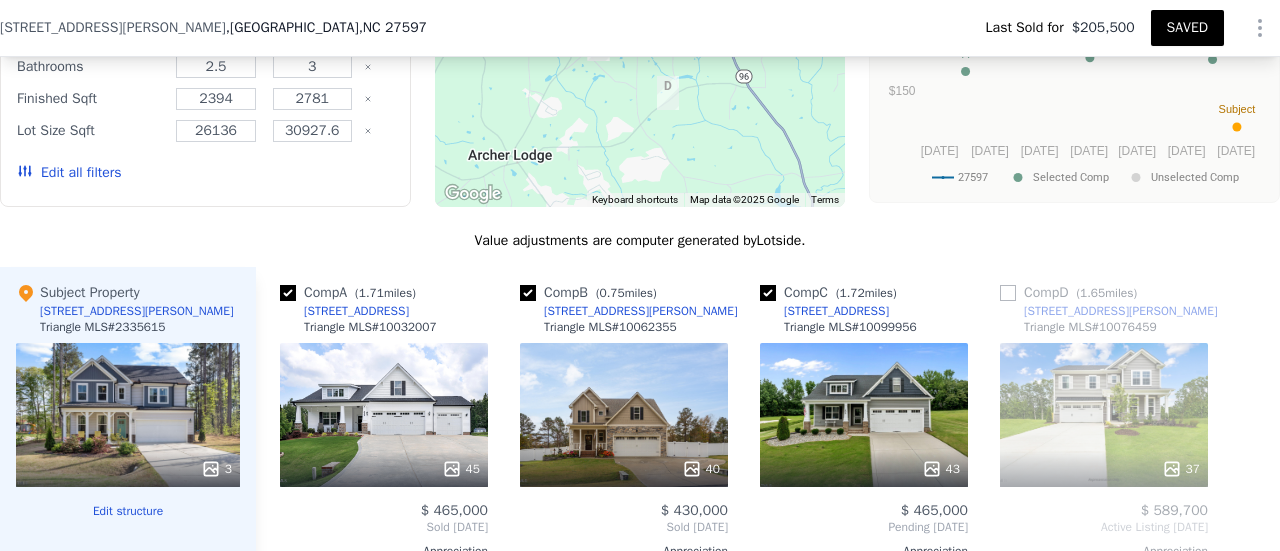 scroll, scrollTop: 1692, scrollLeft: 0, axis: vertical 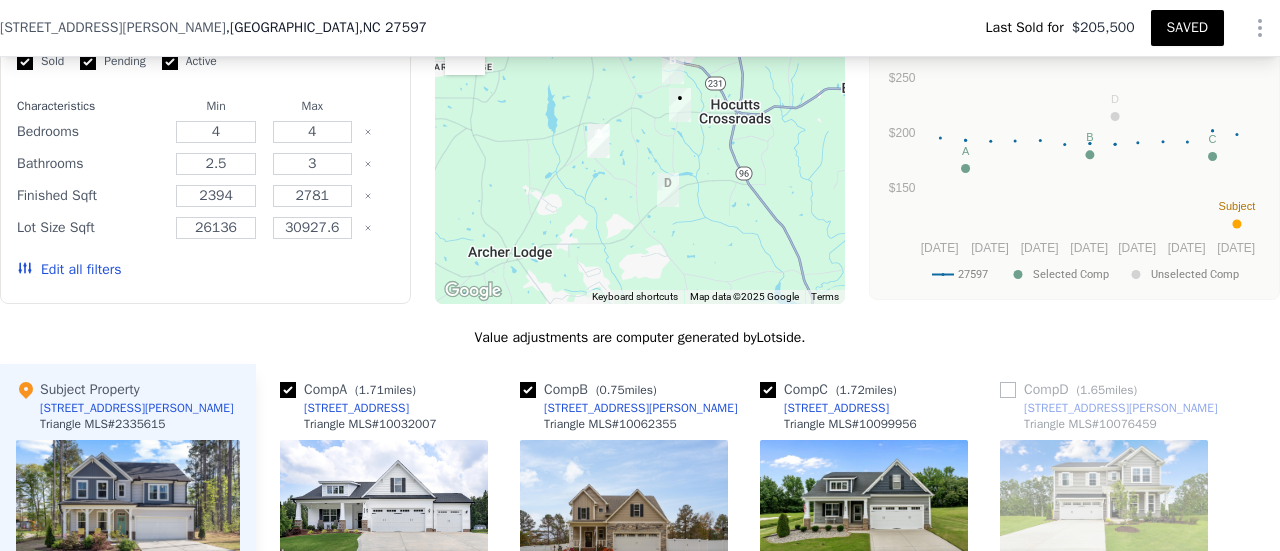 click on "Edit all filters" at bounding box center [69, 270] 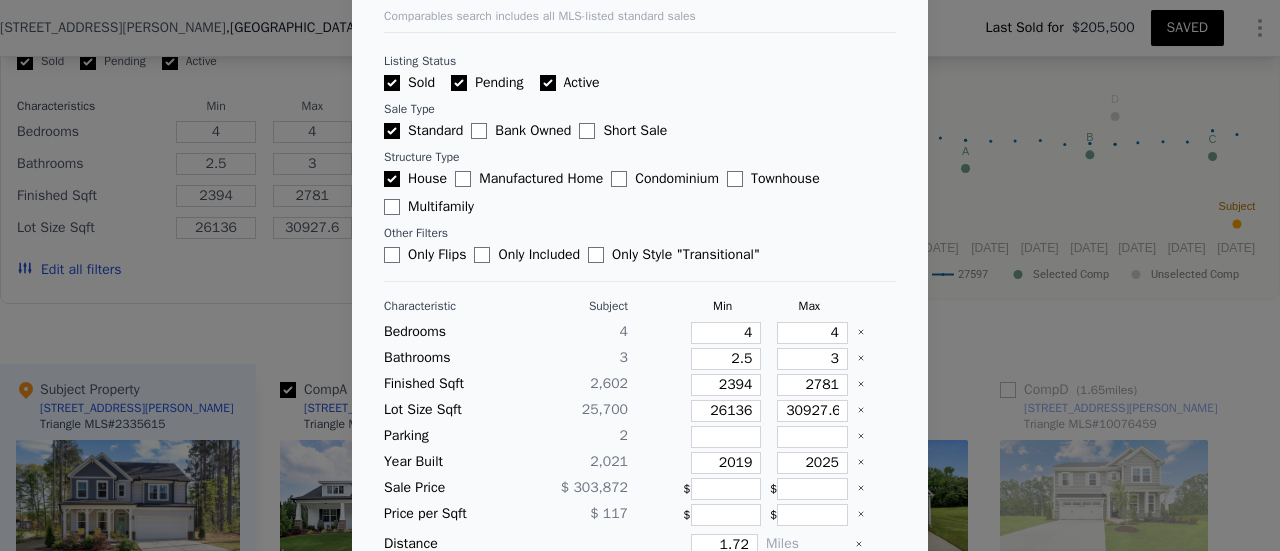 scroll, scrollTop: 100, scrollLeft: 0, axis: vertical 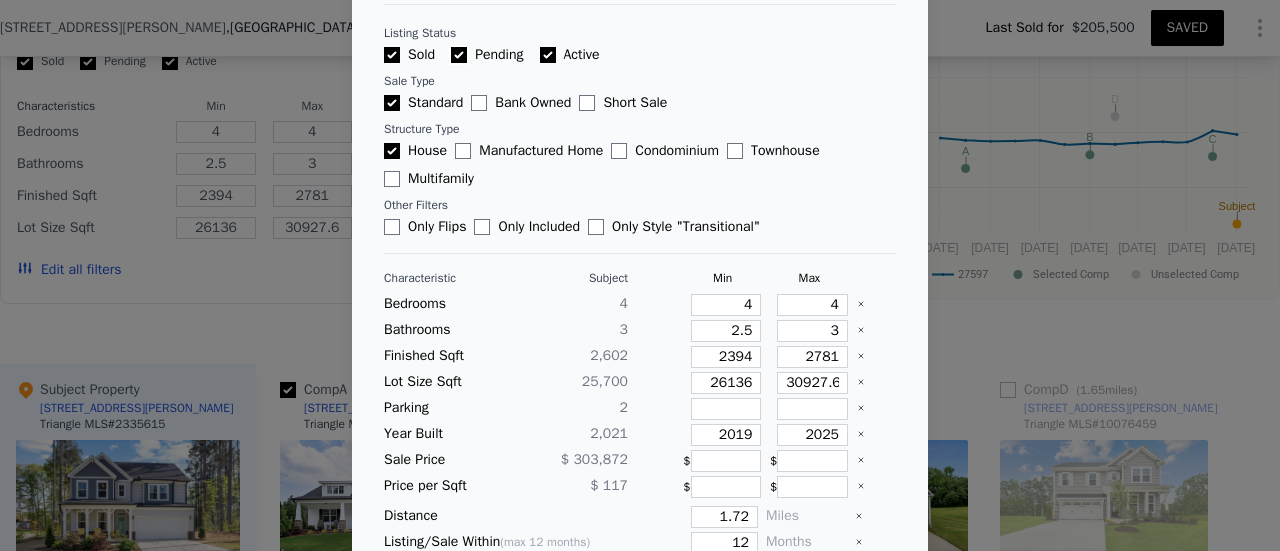 click on "Pending" at bounding box center (459, 55) 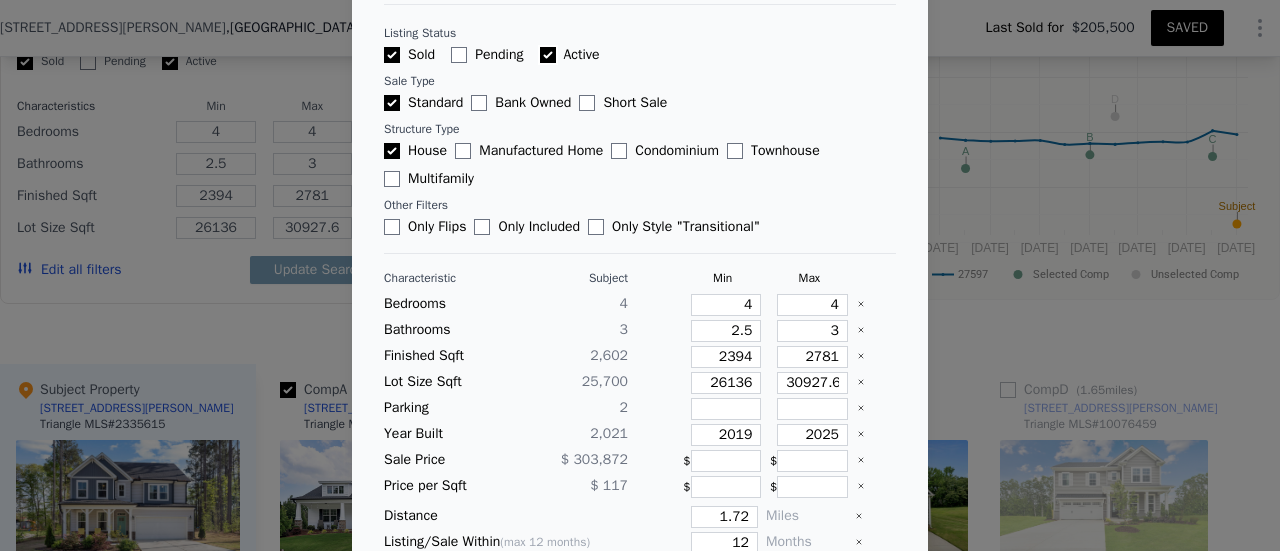 click on "Active" at bounding box center (548, 55) 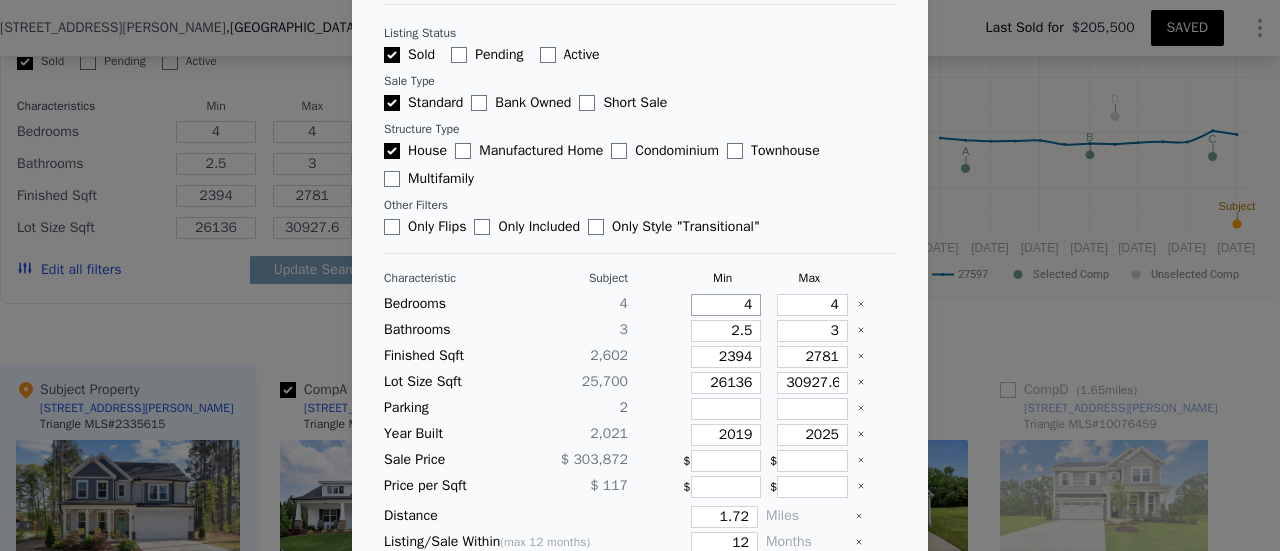 drag, startPoint x: 699, startPoint y: 305, endPoint x: 744, endPoint y: 309, distance: 45.17743 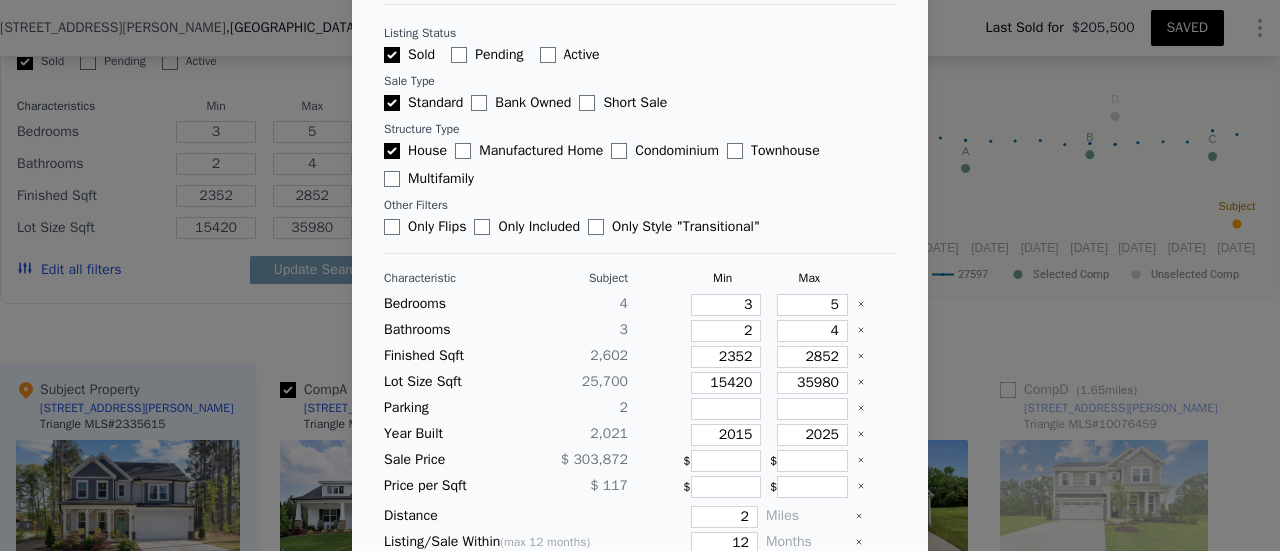 scroll, scrollTop: 167, scrollLeft: 0, axis: vertical 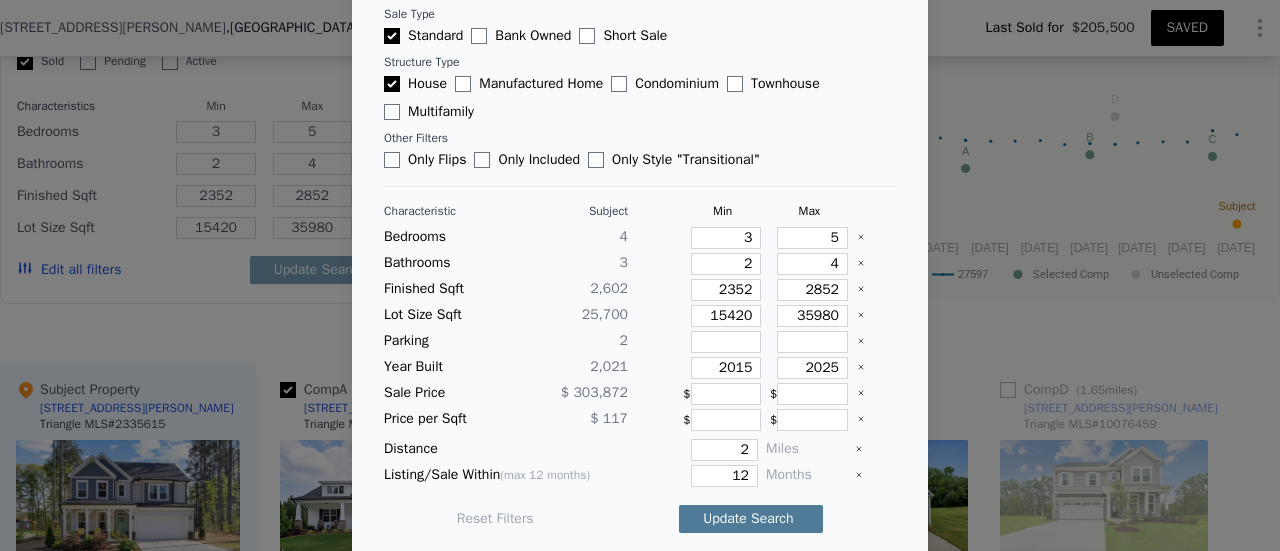 click on "Update Search" at bounding box center [751, 519] 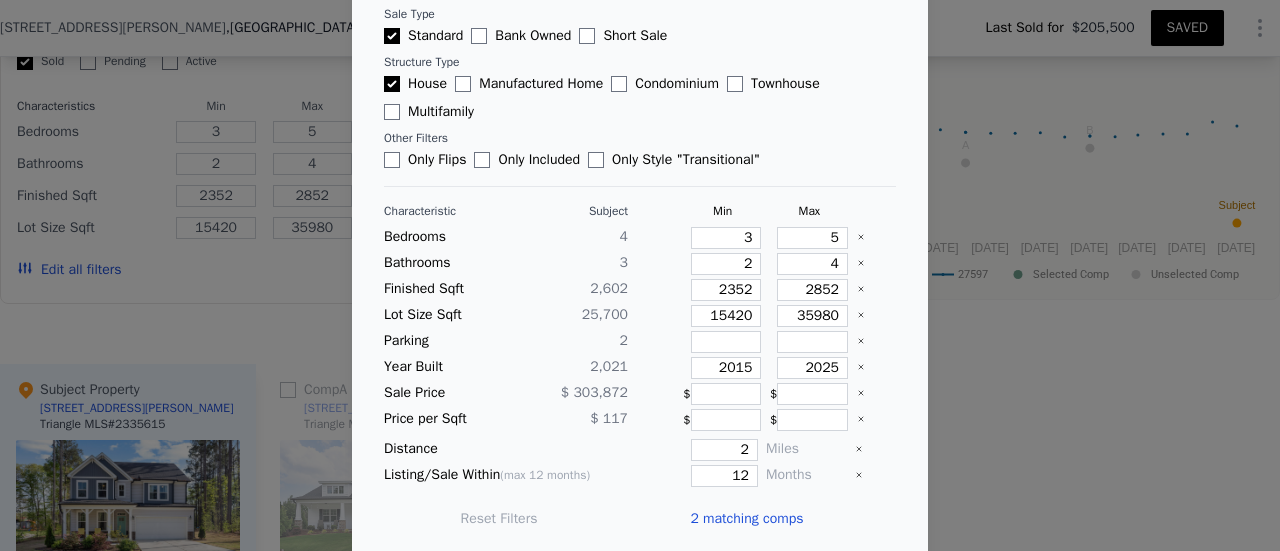 click on "2 matching comps" at bounding box center [746, 519] 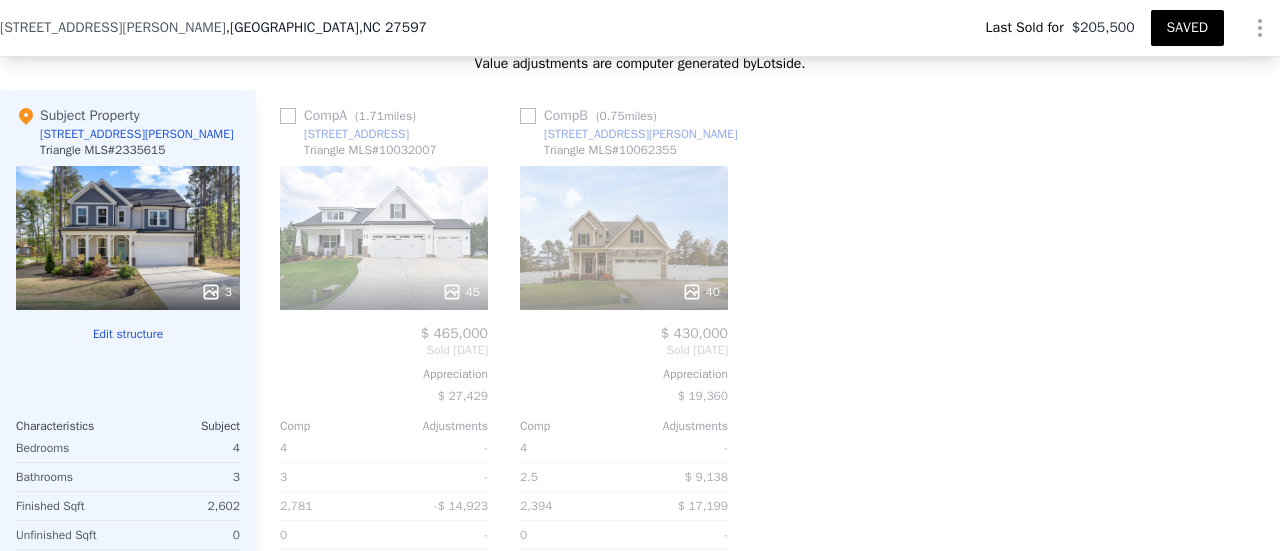 scroll, scrollTop: 1992, scrollLeft: 0, axis: vertical 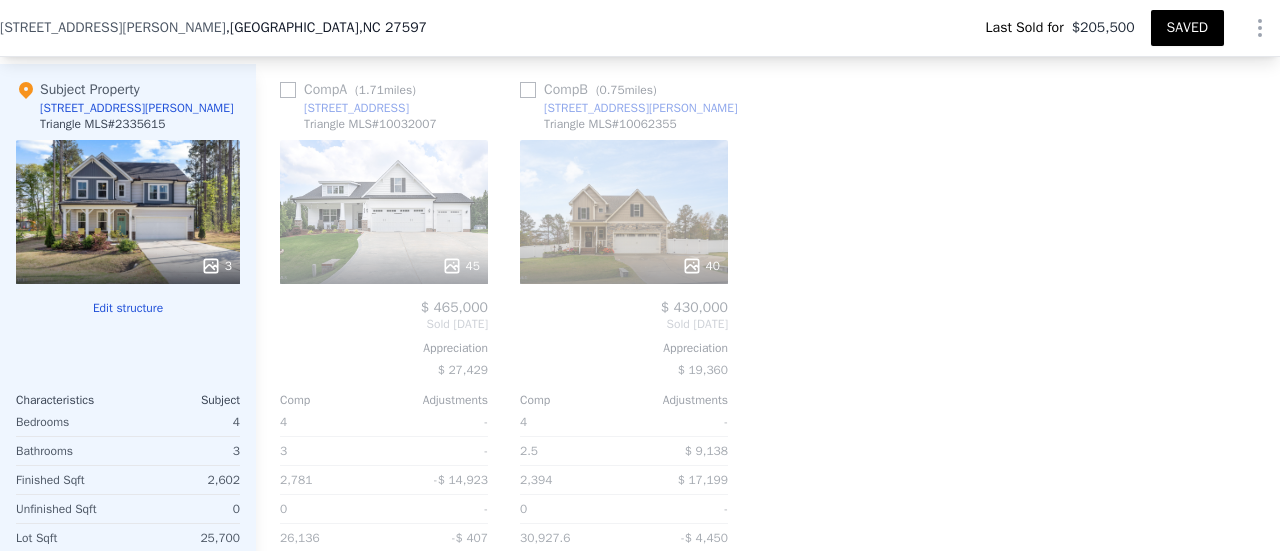 click at bounding box center [288, 90] 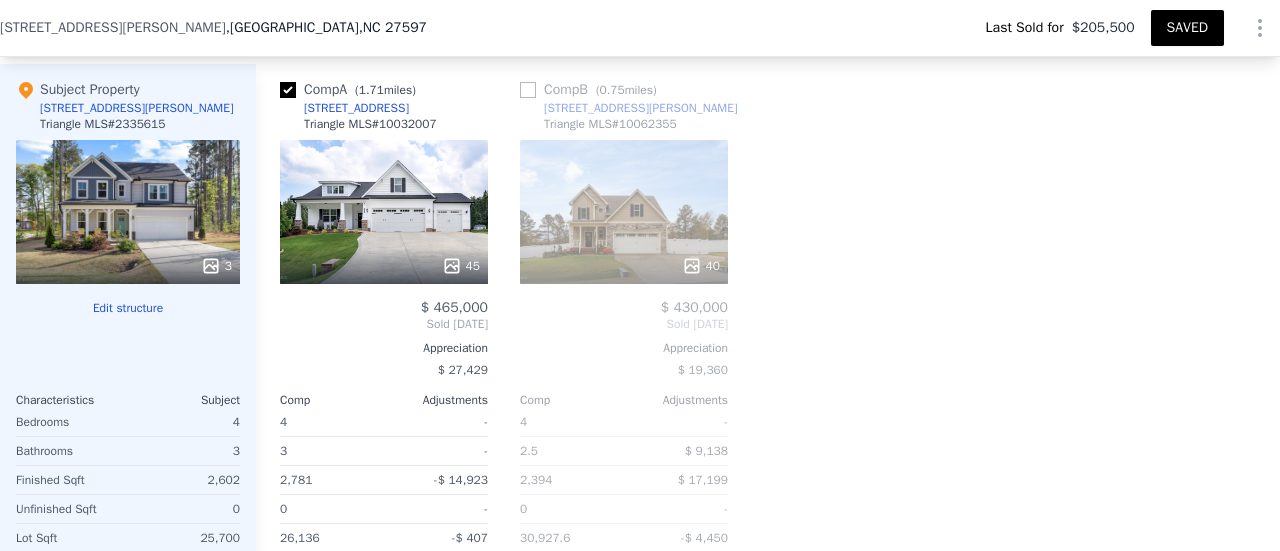 click at bounding box center [528, 90] 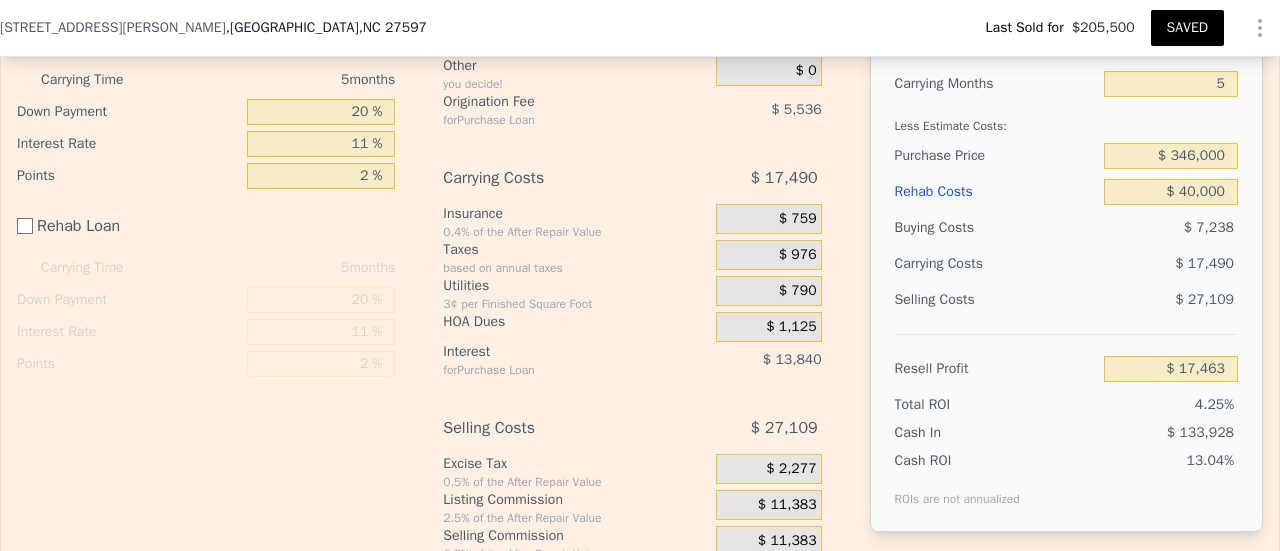 scroll, scrollTop: 3092, scrollLeft: 0, axis: vertical 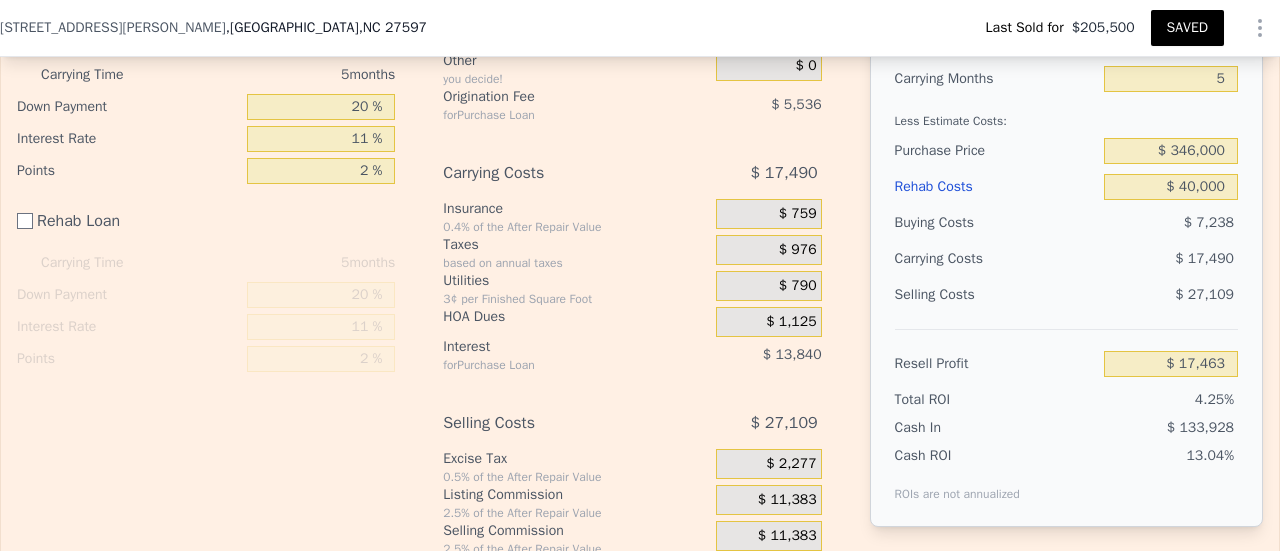 click on "SAVED" at bounding box center [1187, 28] 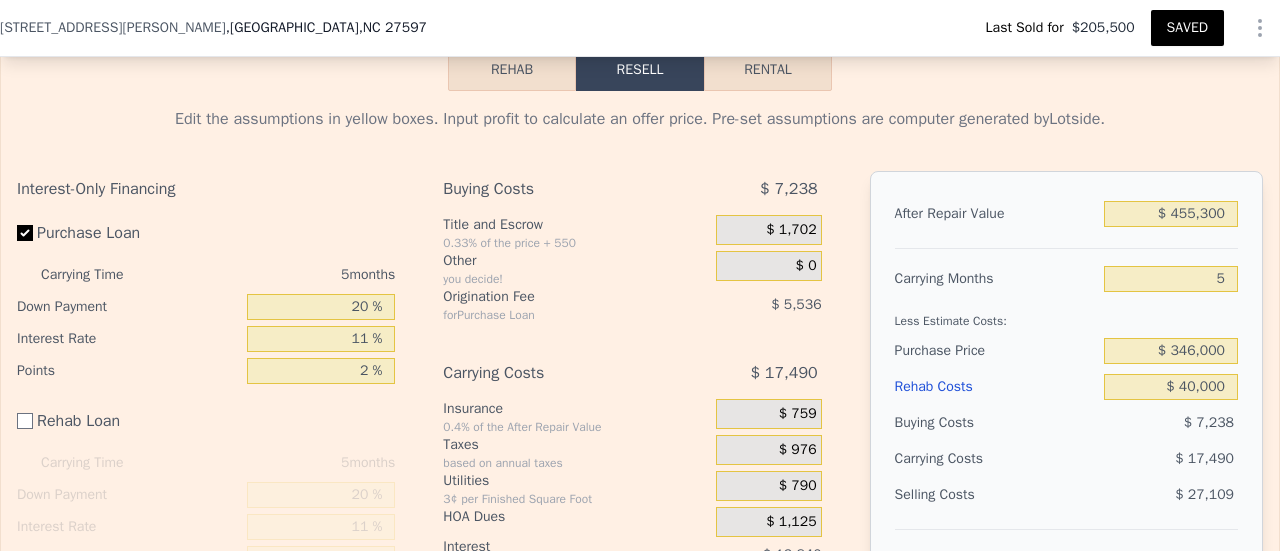 scroll, scrollTop: 2992, scrollLeft: 0, axis: vertical 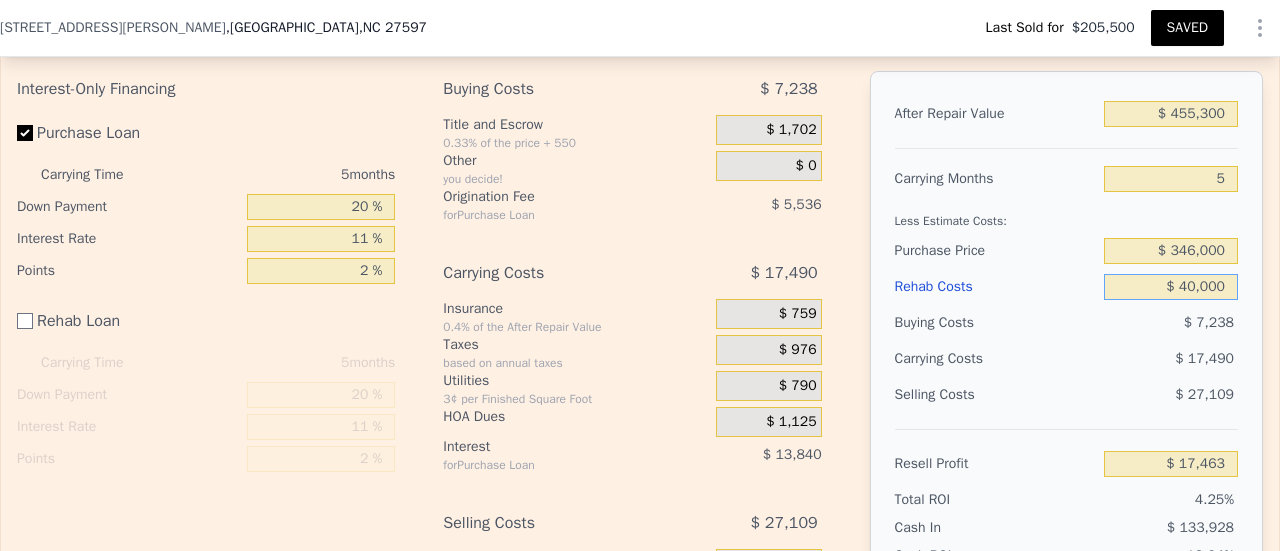 click on "$ 40,000" at bounding box center (1171, 287) 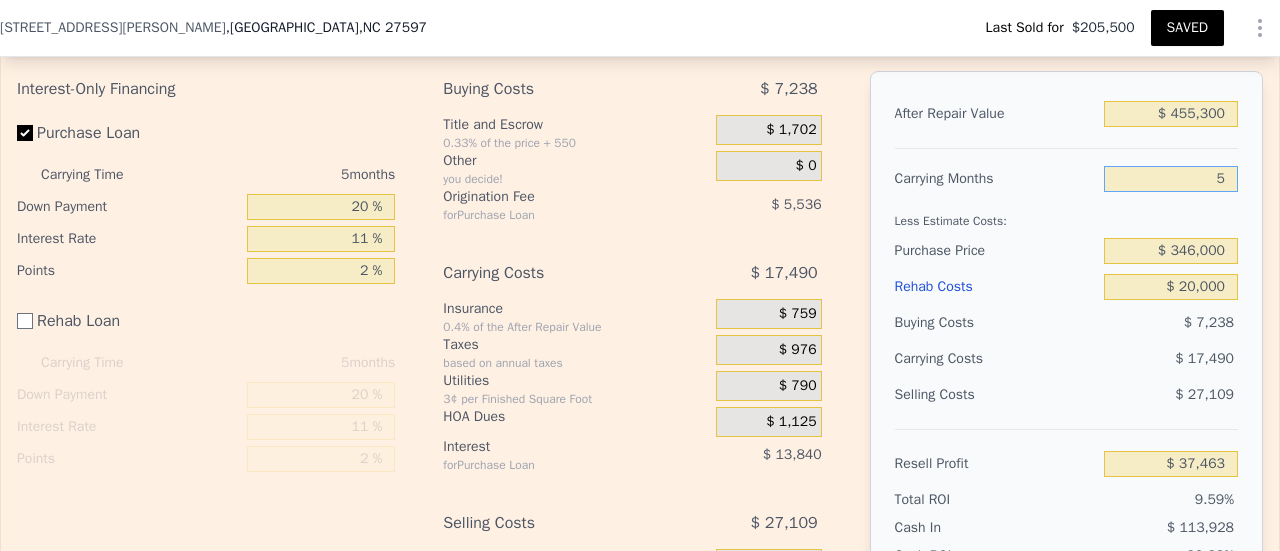 drag, startPoint x: 1190, startPoint y: 189, endPoint x: 1228, endPoint y: 186, distance: 38.118237 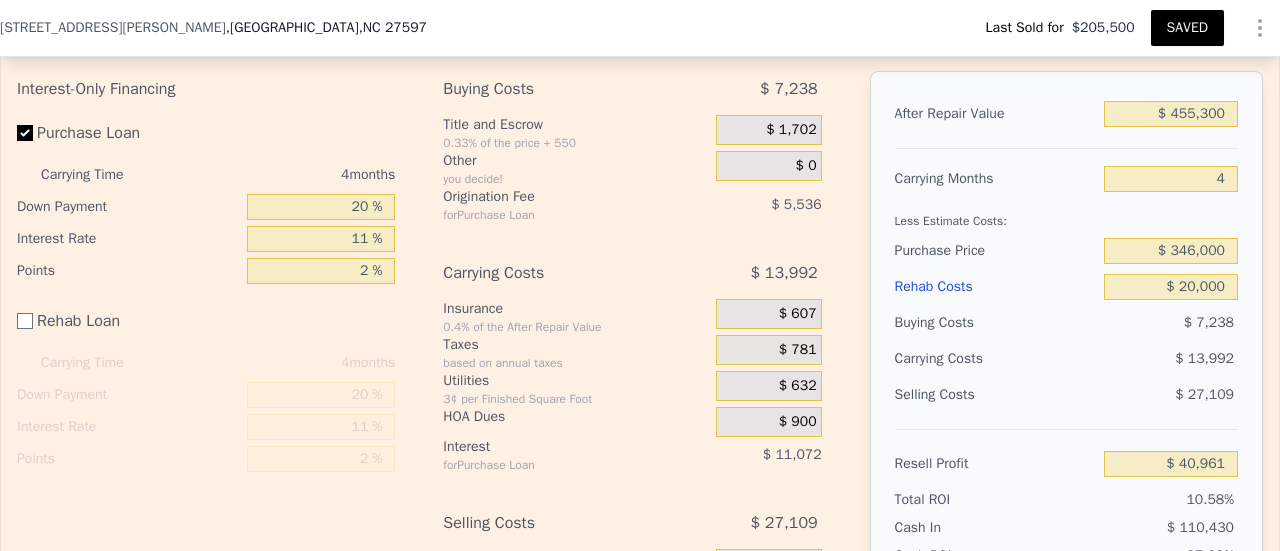 click on "SAVED" at bounding box center [1187, 28] 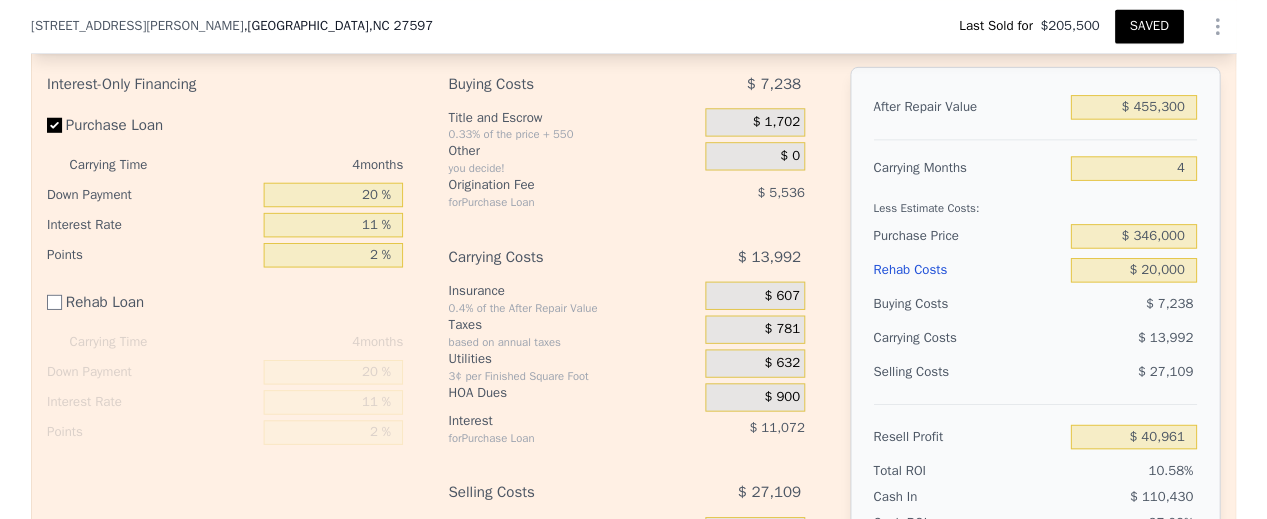 scroll, scrollTop: 2985, scrollLeft: 0, axis: vertical 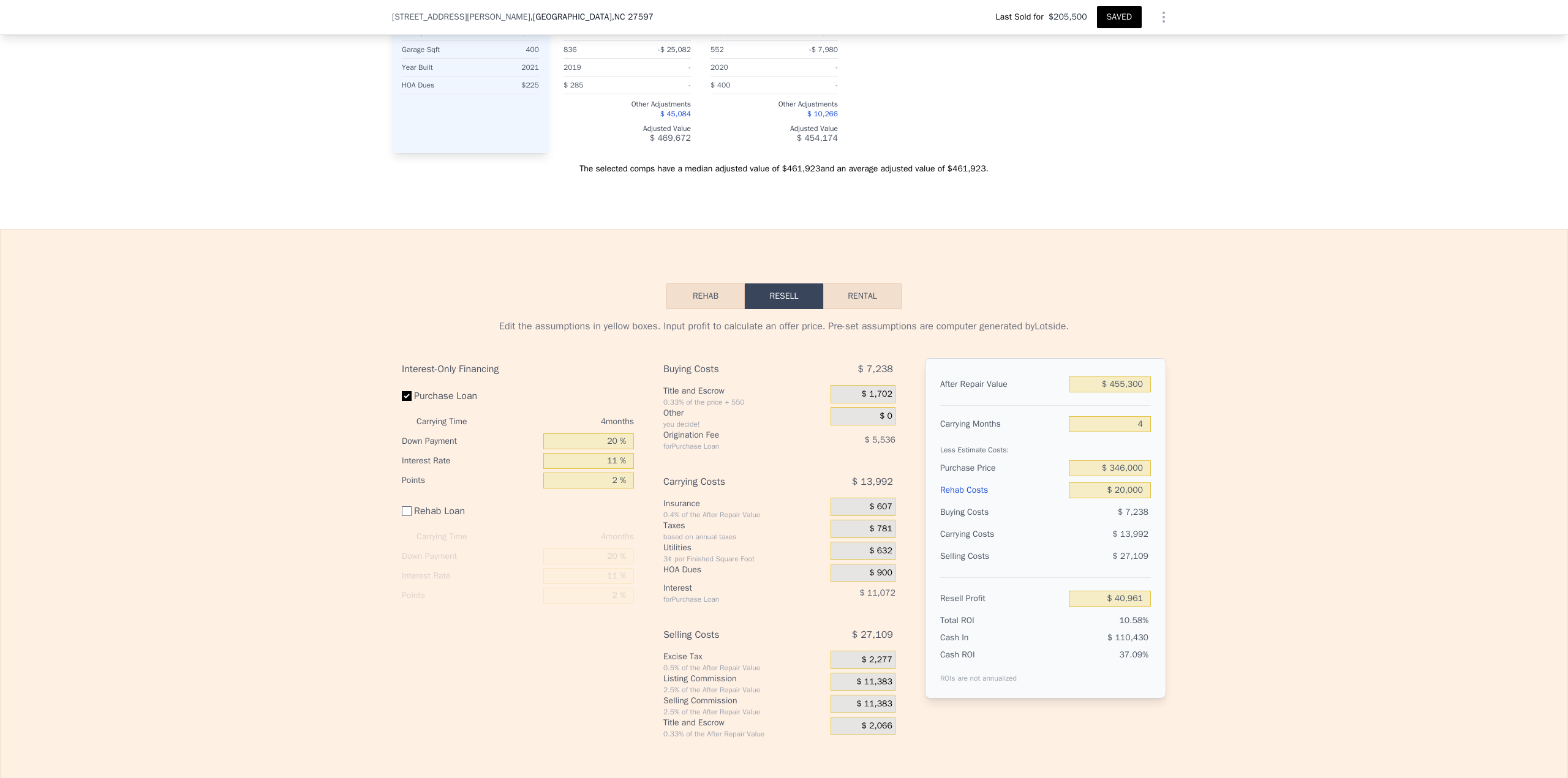 click on "Rehab" at bounding box center [706, 296] 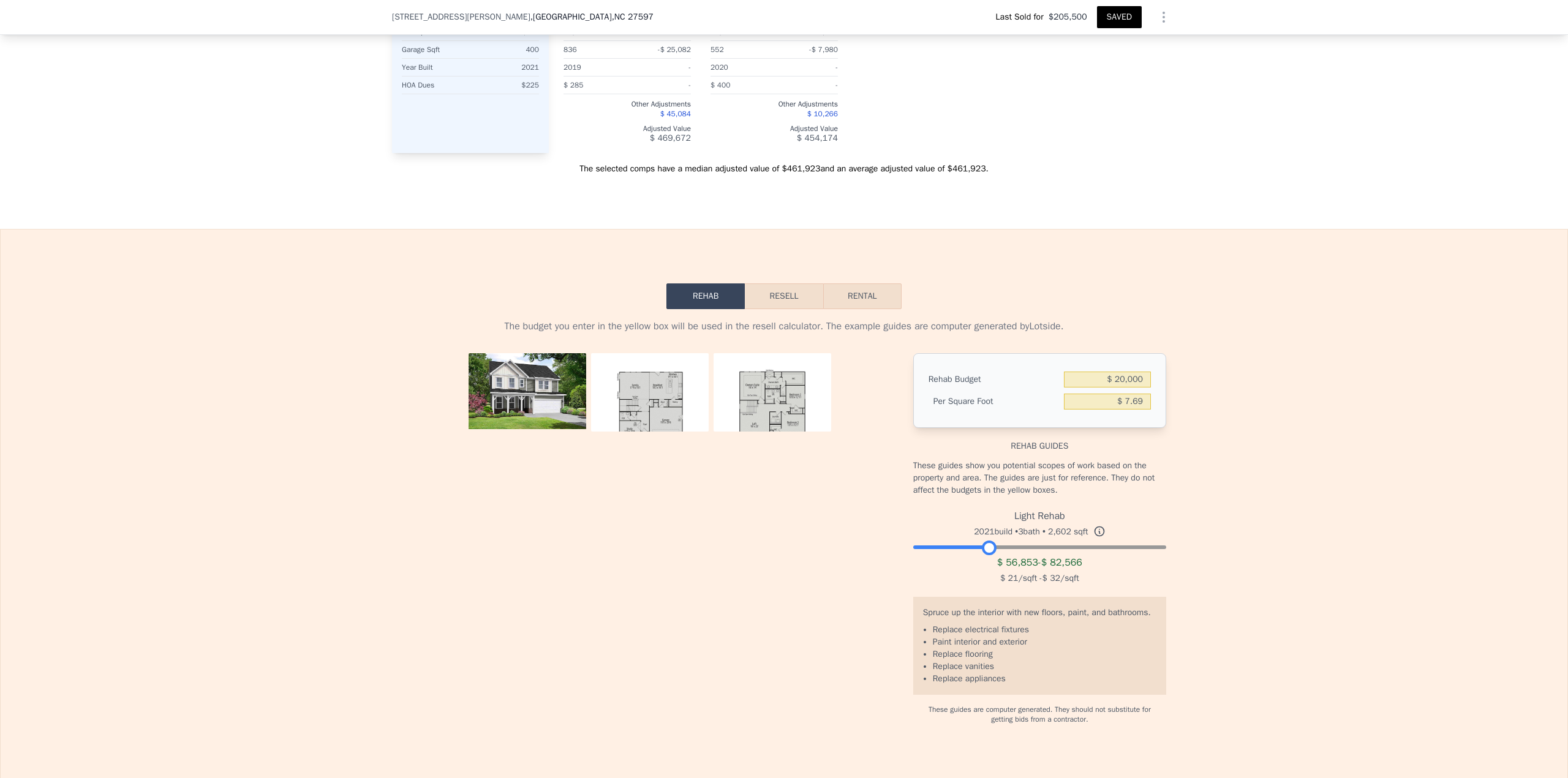 click at bounding box center [1039, 544] 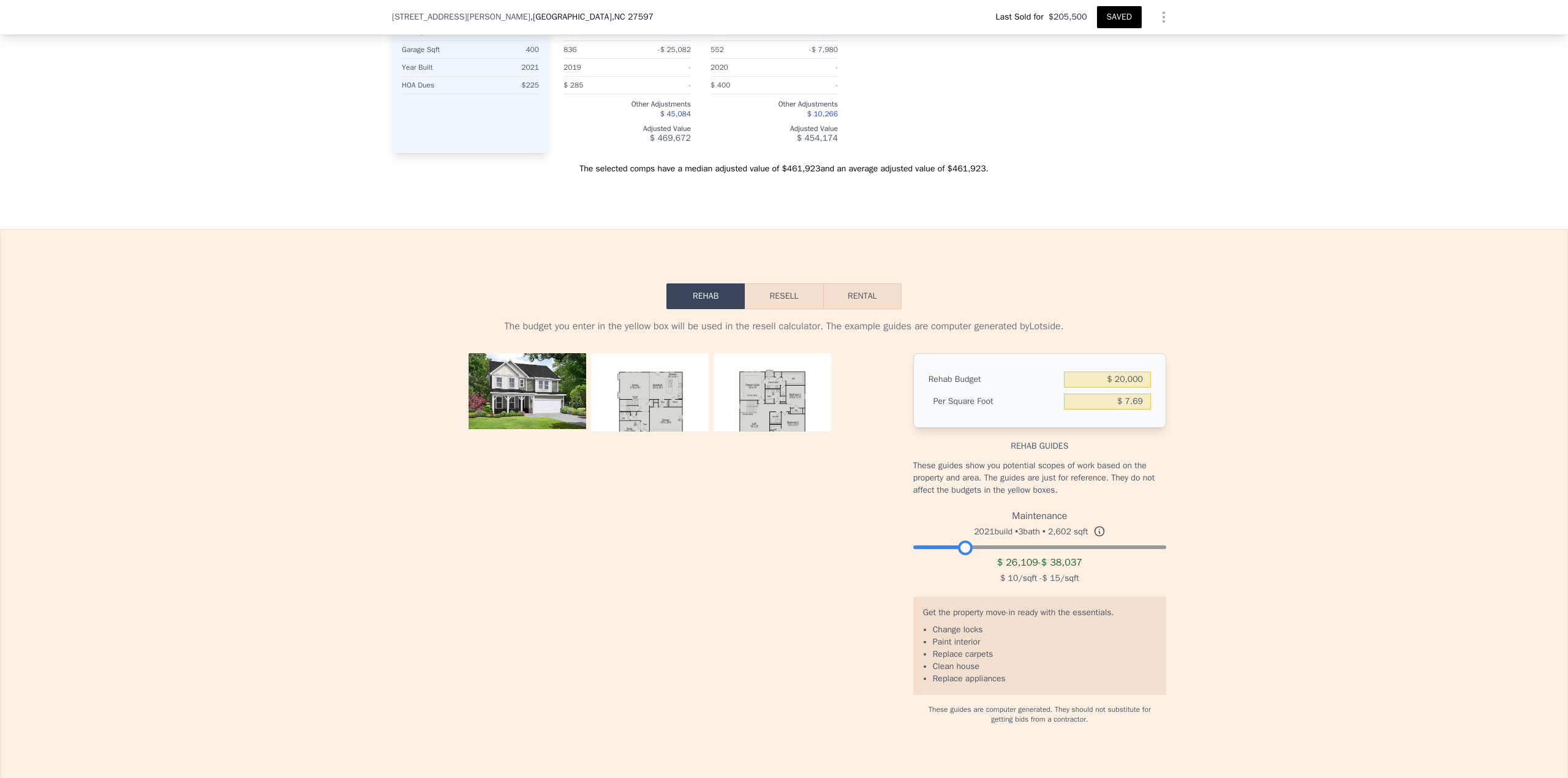 click at bounding box center (1039, 544) 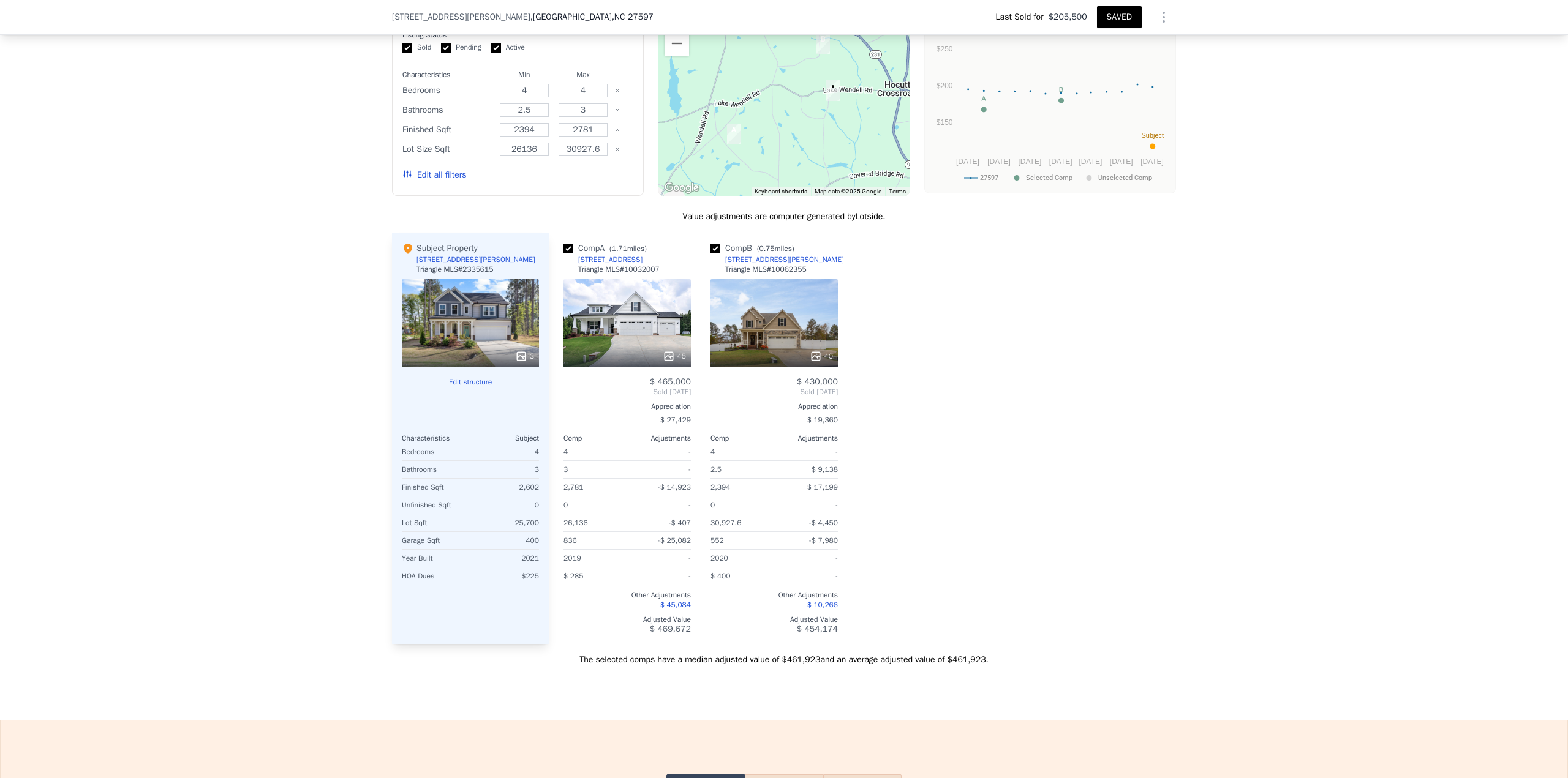 scroll, scrollTop: 1027, scrollLeft: 0, axis: vertical 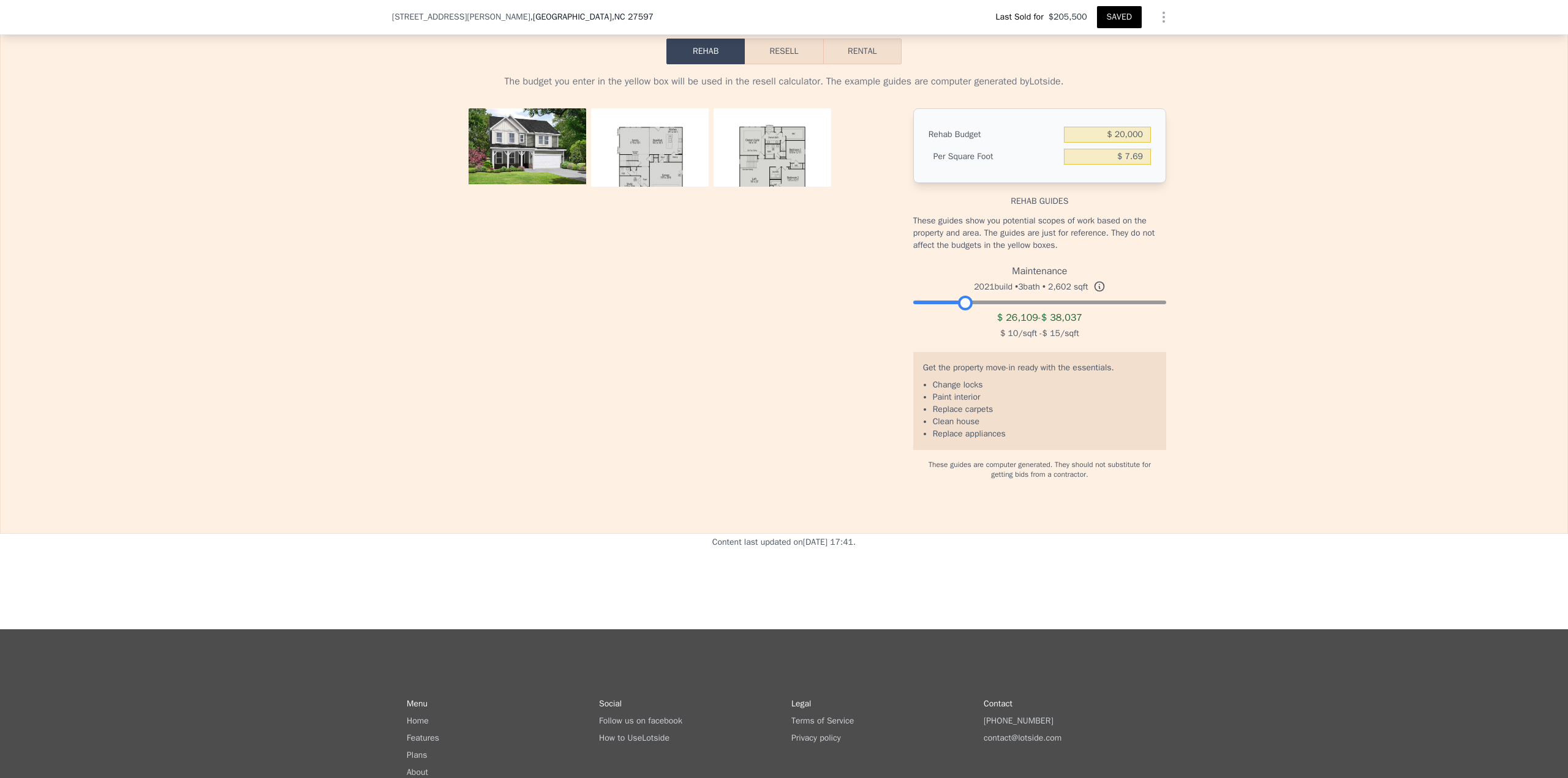 click on "Resell" at bounding box center [783, 51] 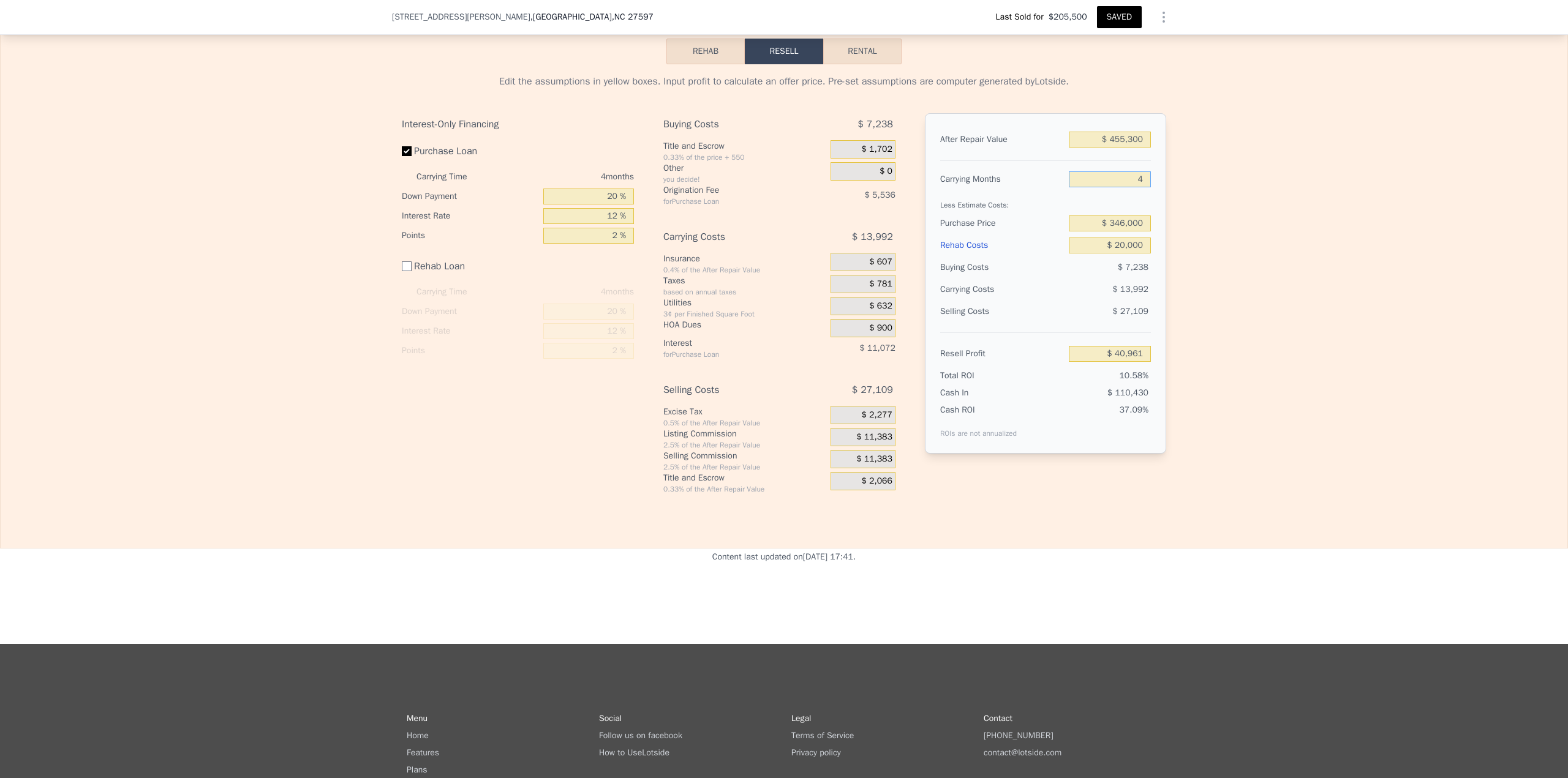drag, startPoint x: 1123, startPoint y: 179, endPoint x: 1158, endPoint y: 179, distance: 35 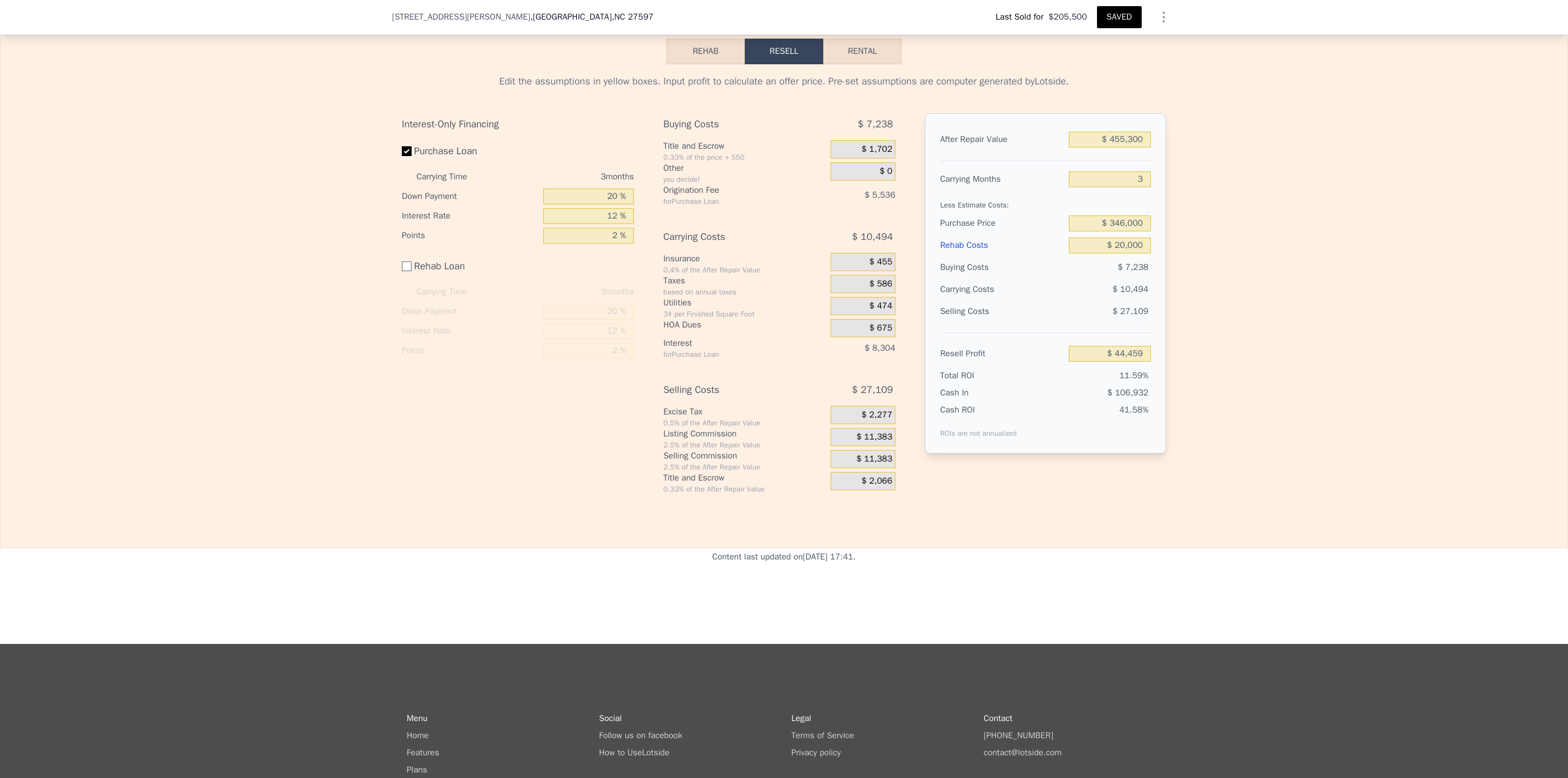 click on "SAVED" at bounding box center [1119, 17] 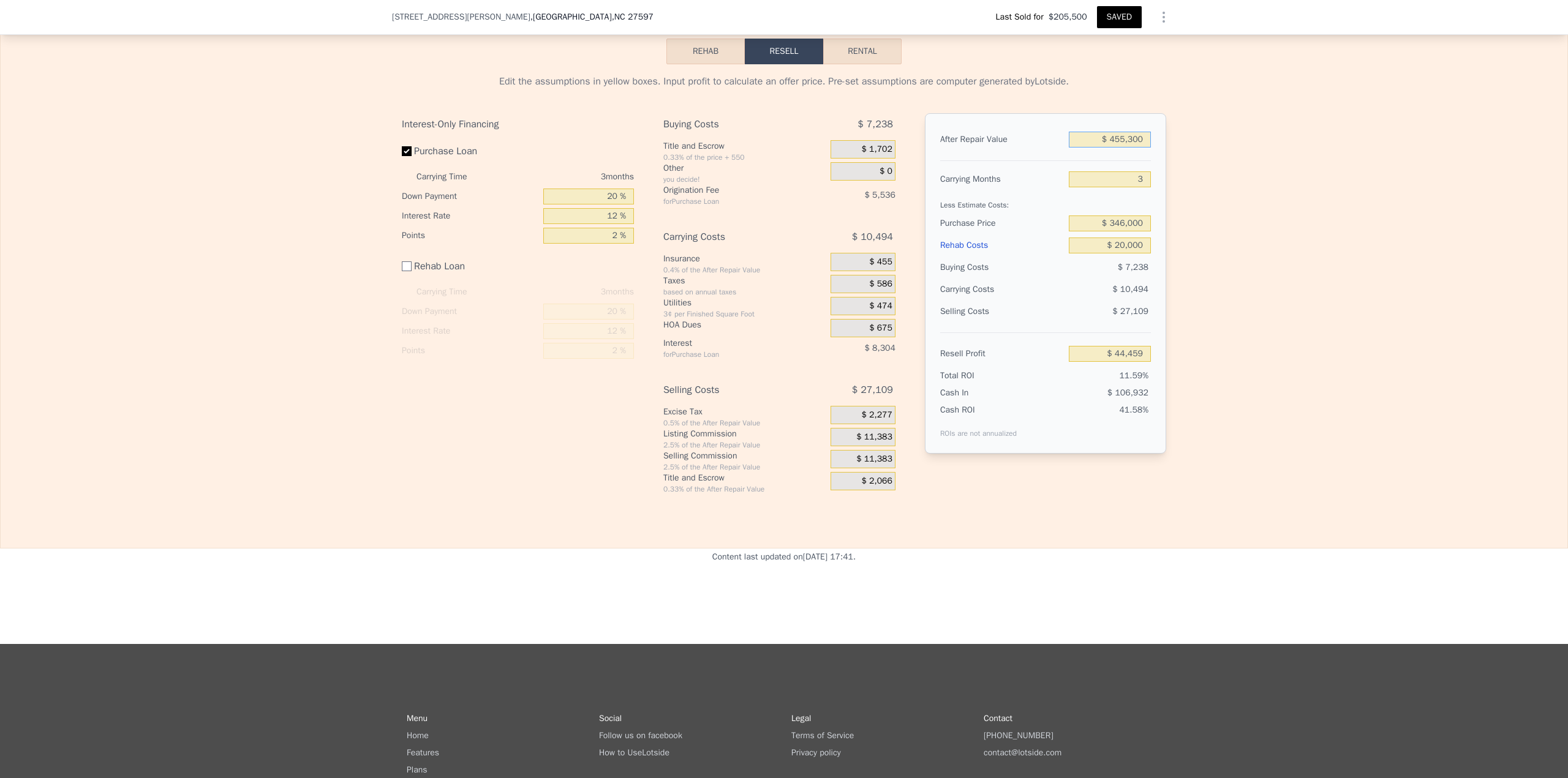 click on "$ 455,300" at bounding box center (1110, 140) 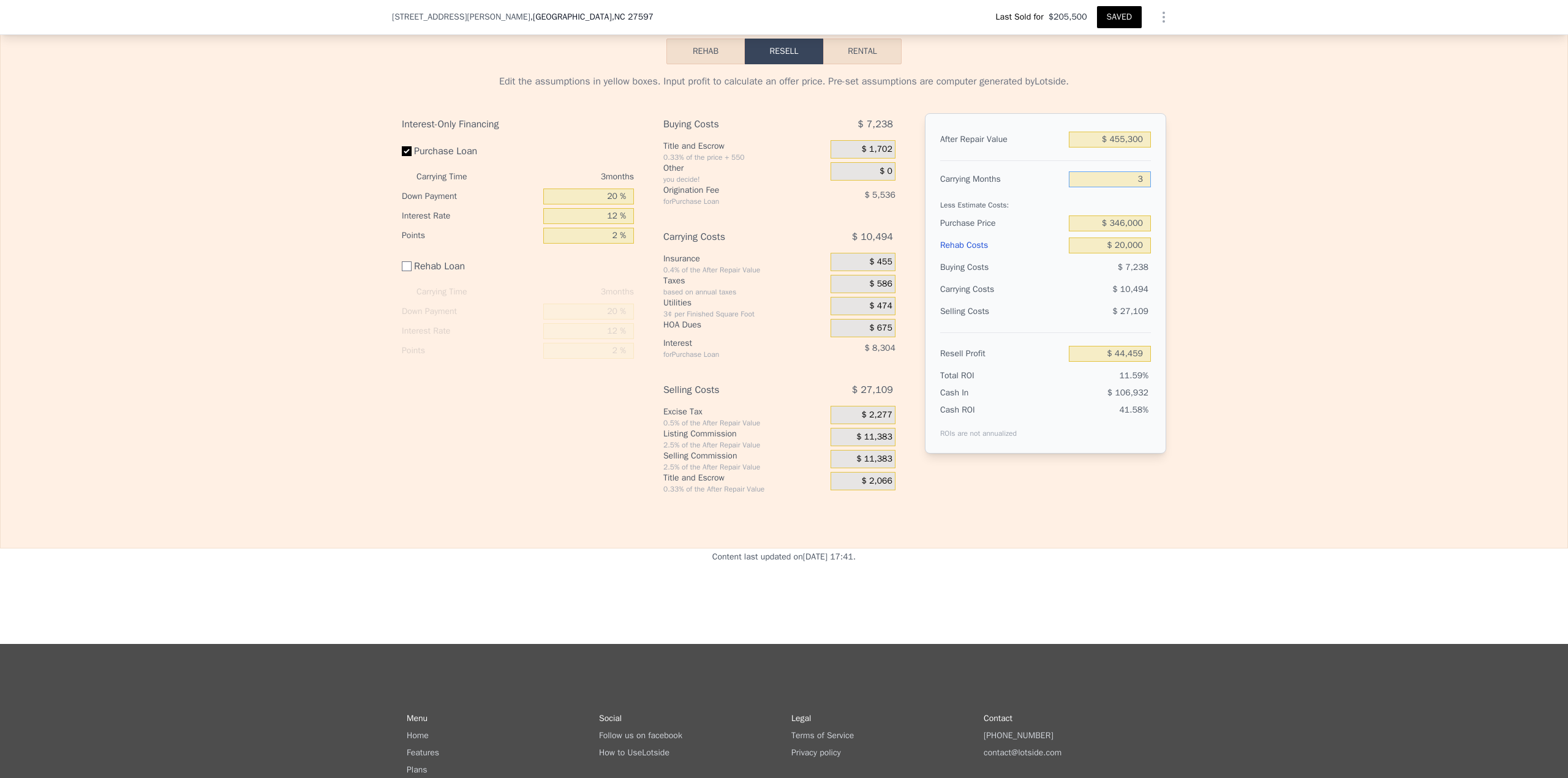 click on "3" at bounding box center (1110, 179) 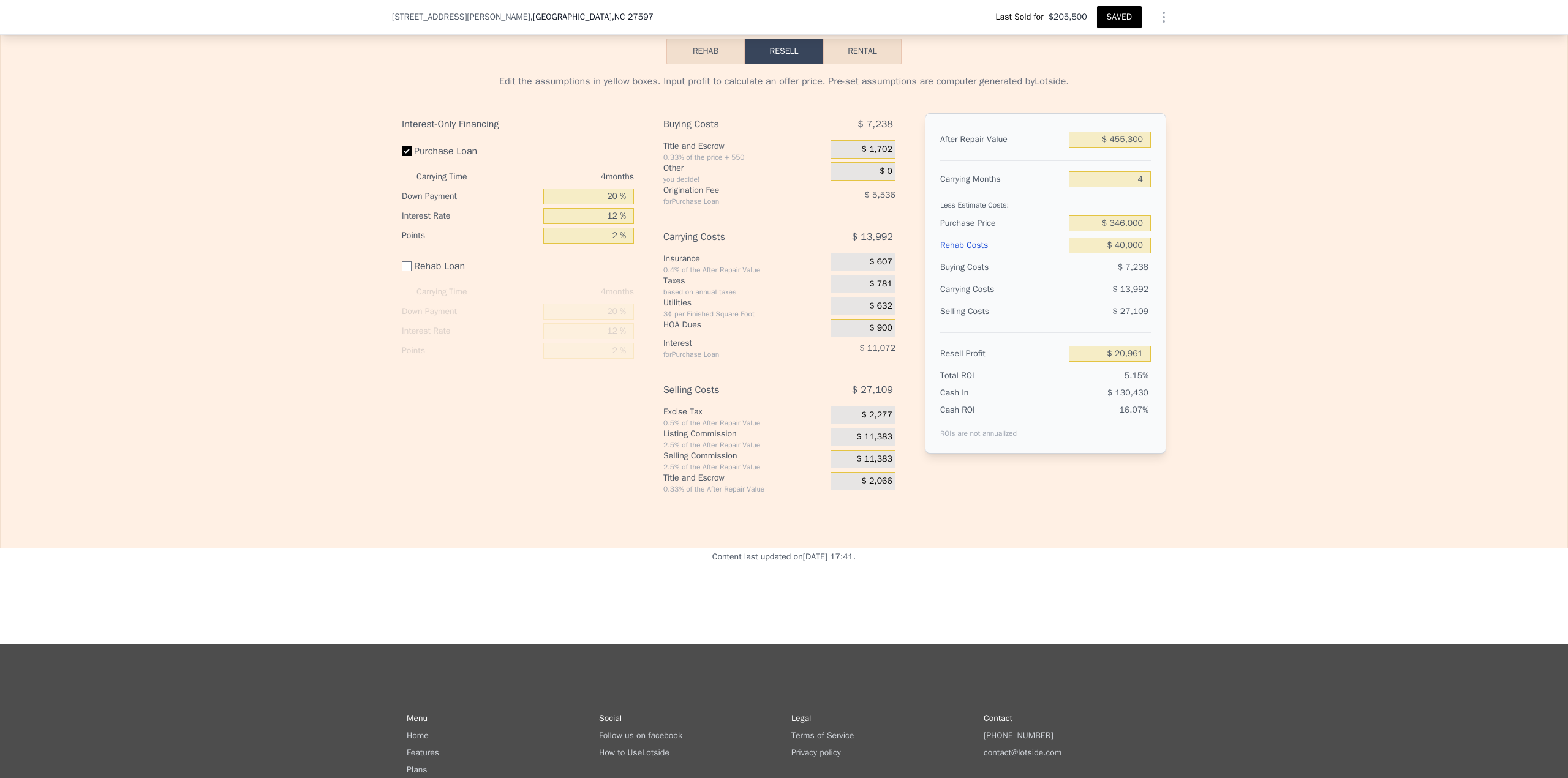 click on "SAVED" at bounding box center (1119, 17) 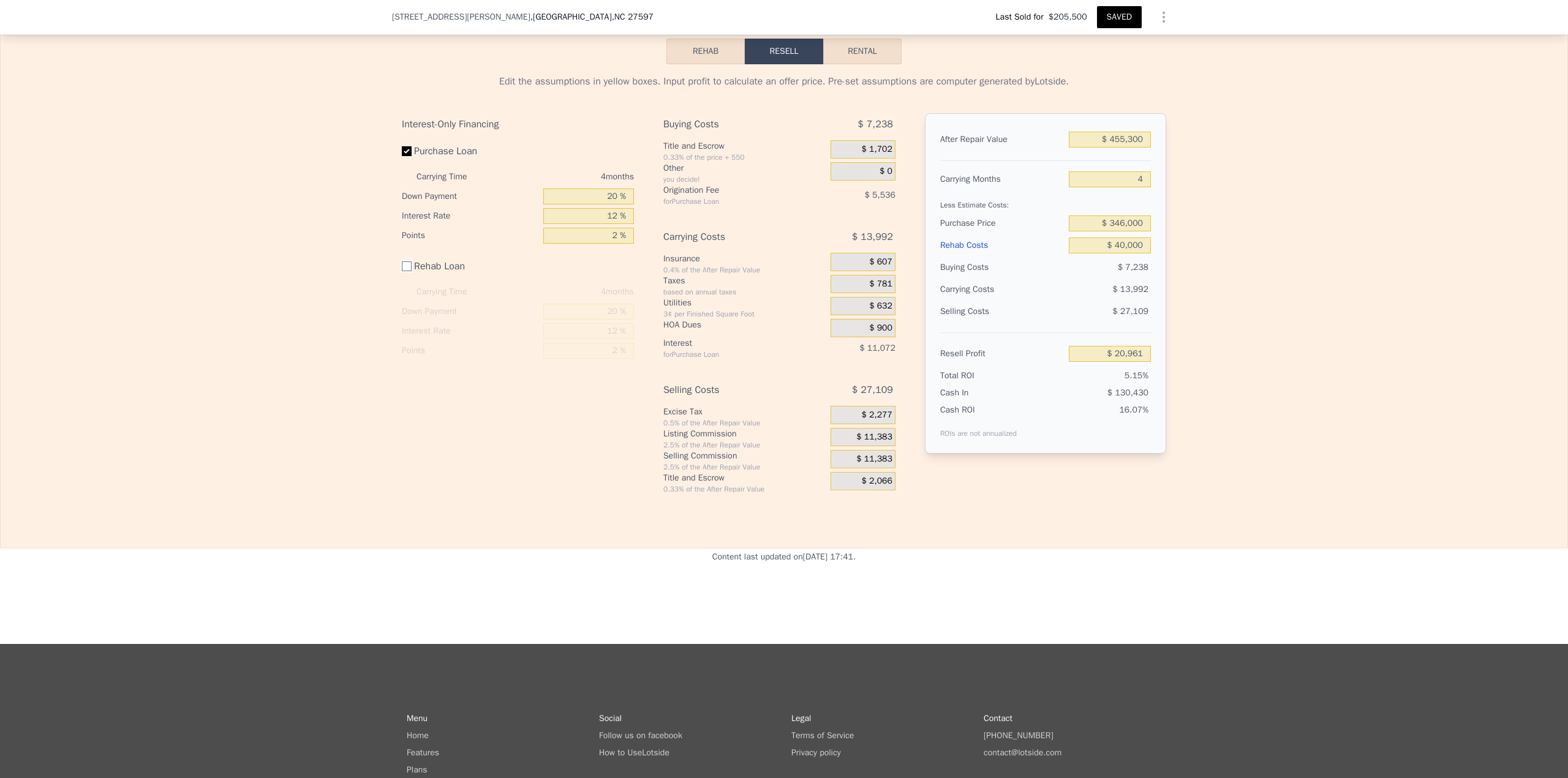 click on "Rehab Loan" at bounding box center (407, 266) 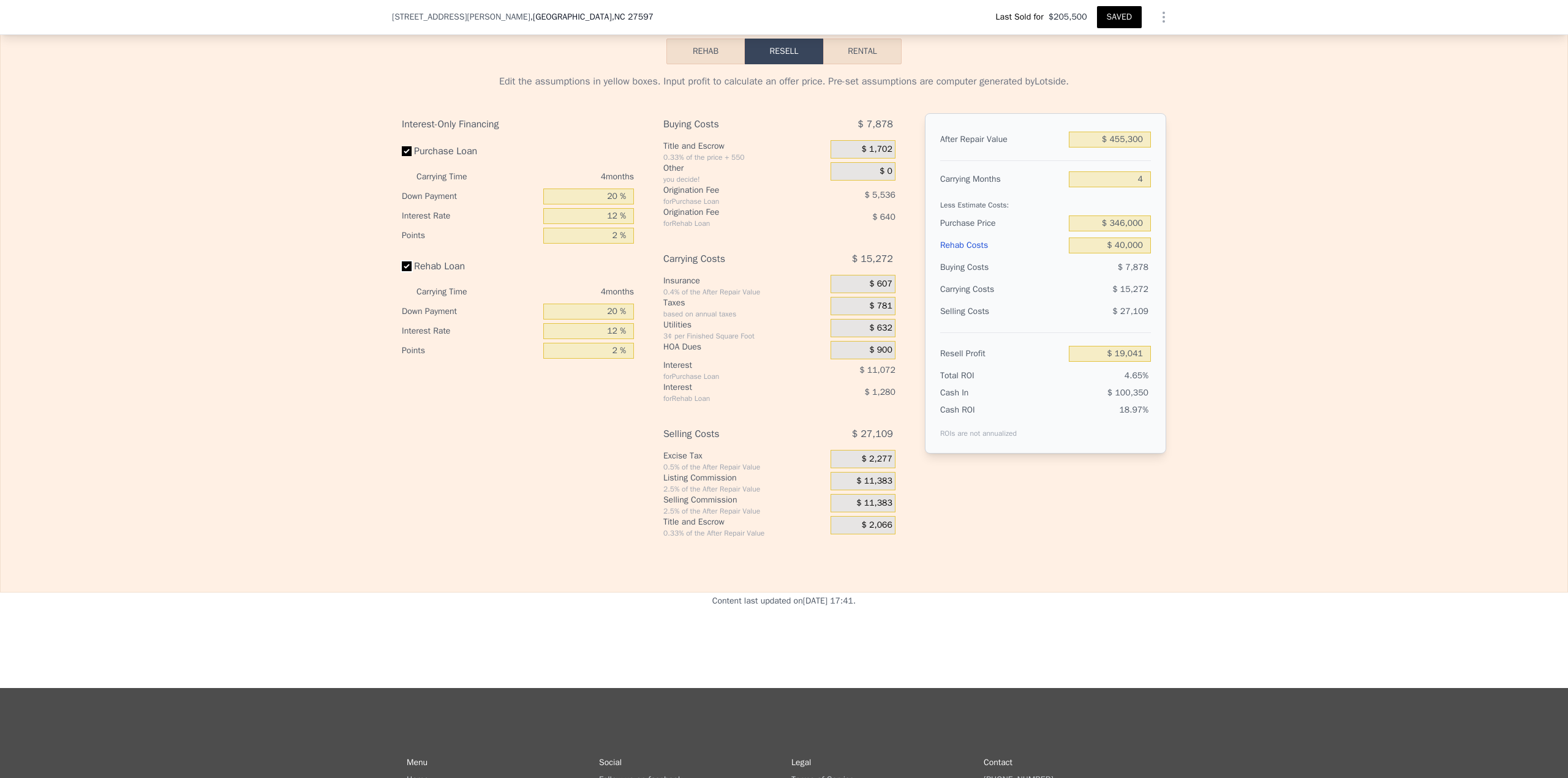 scroll, scrollTop: 1700, scrollLeft: 0, axis: vertical 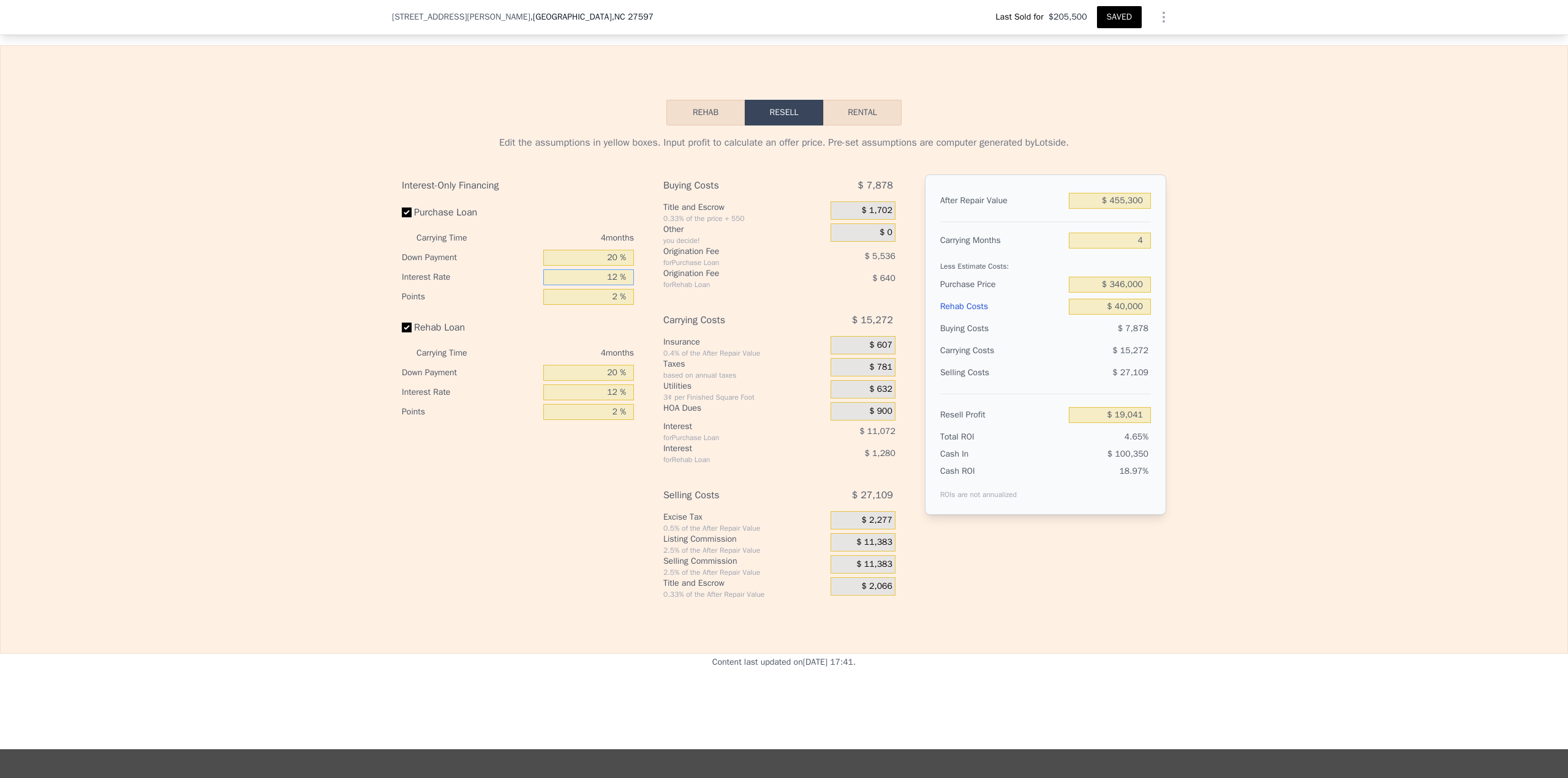 drag, startPoint x: 600, startPoint y: 274, endPoint x: 628, endPoint y: 277, distance: 28.160256 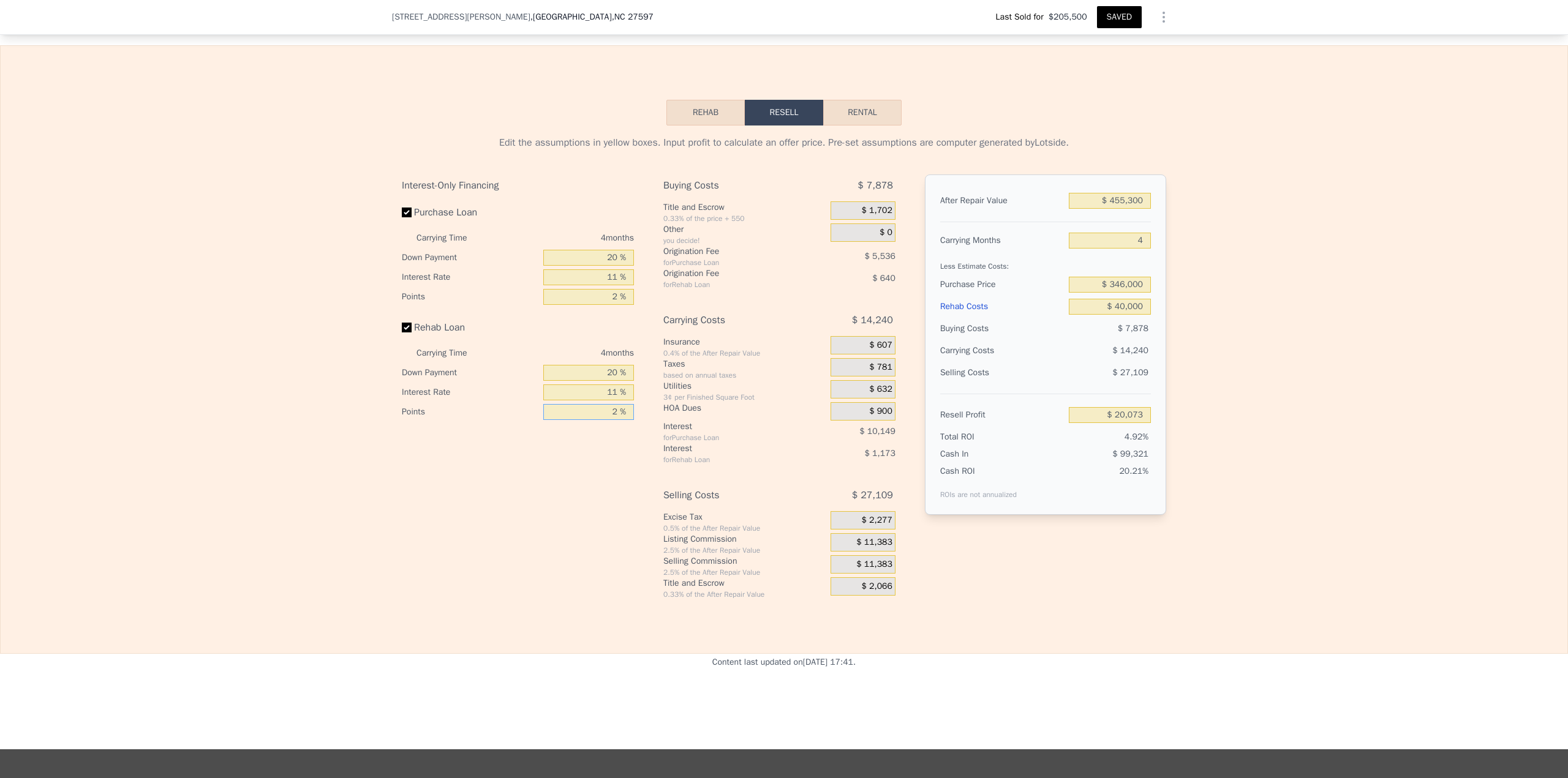 click on "2 %" at bounding box center [589, 412] 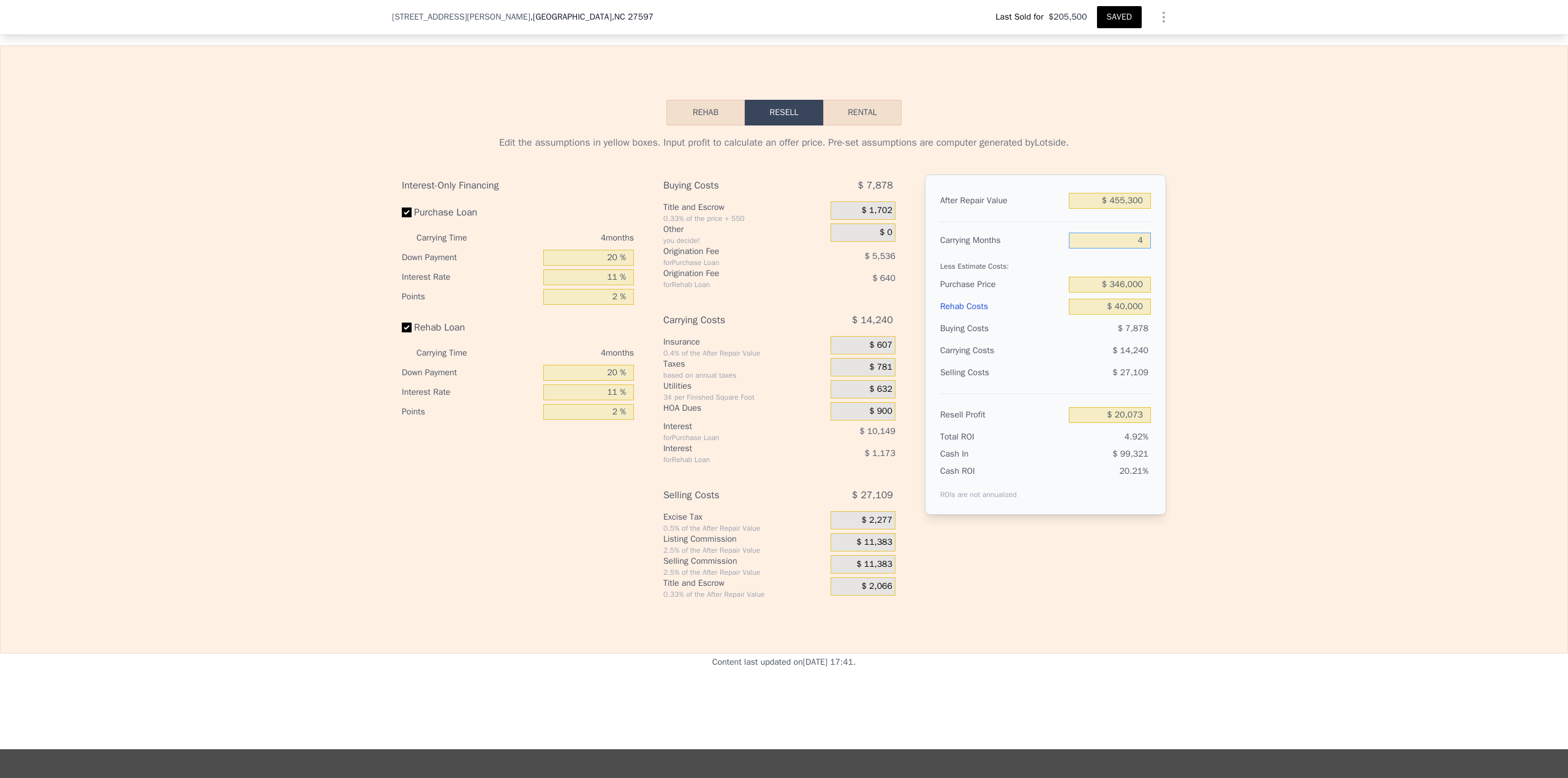 drag, startPoint x: 1129, startPoint y: 240, endPoint x: 1142, endPoint y: 240, distance: 13 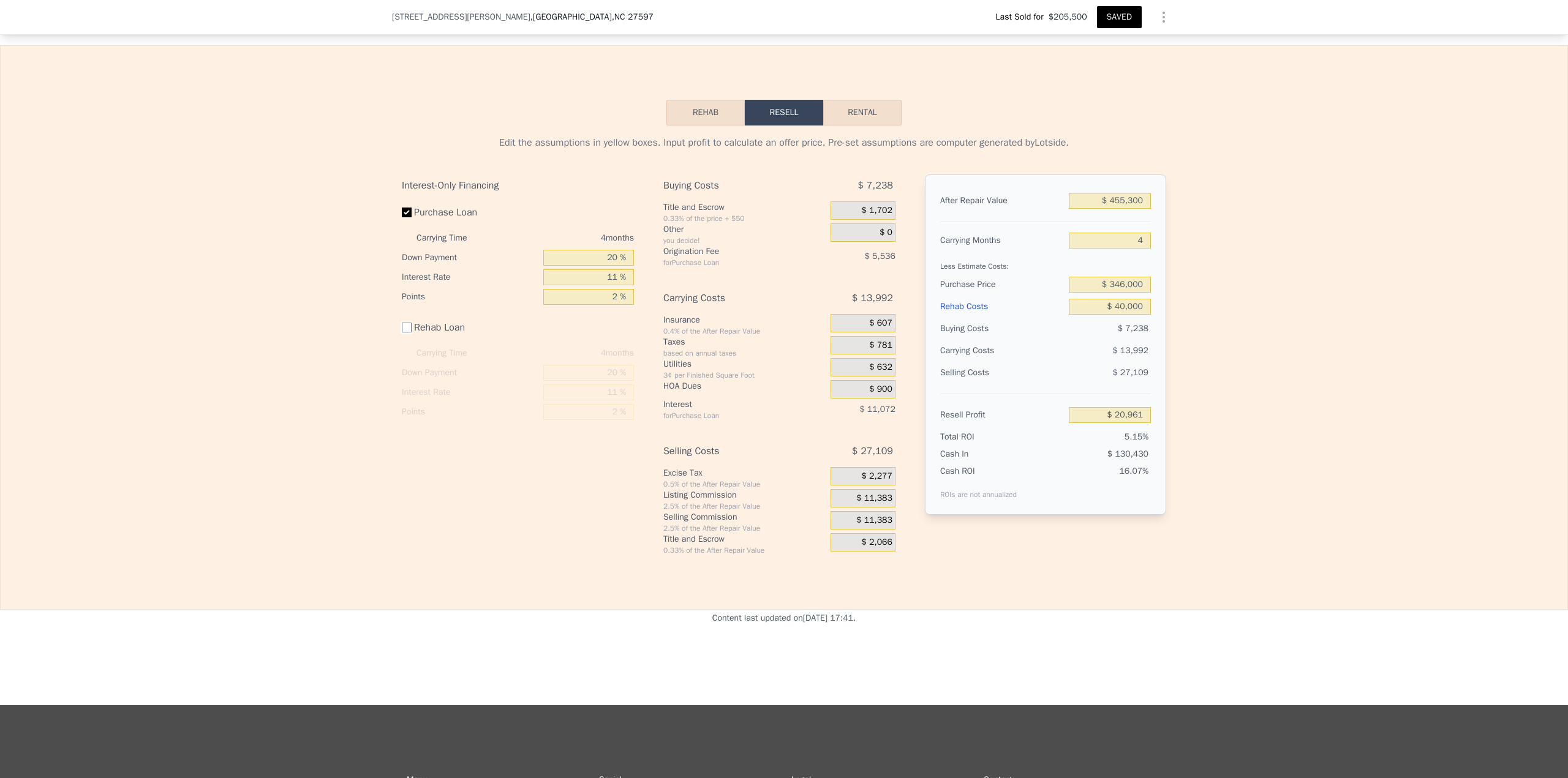 click on "Rehab Loan" at bounding box center [407, 327] 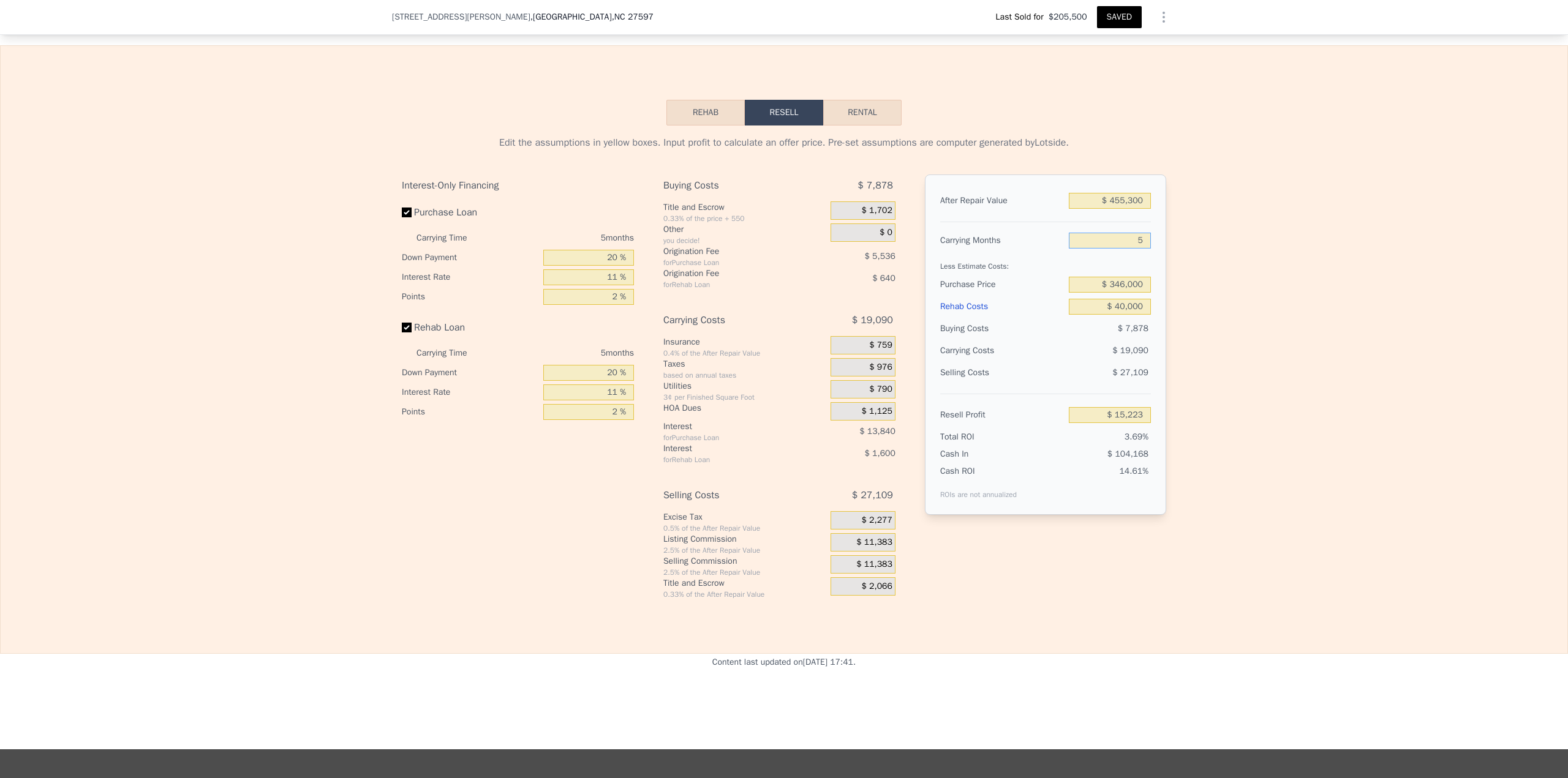 click on "5" at bounding box center (1110, 241) 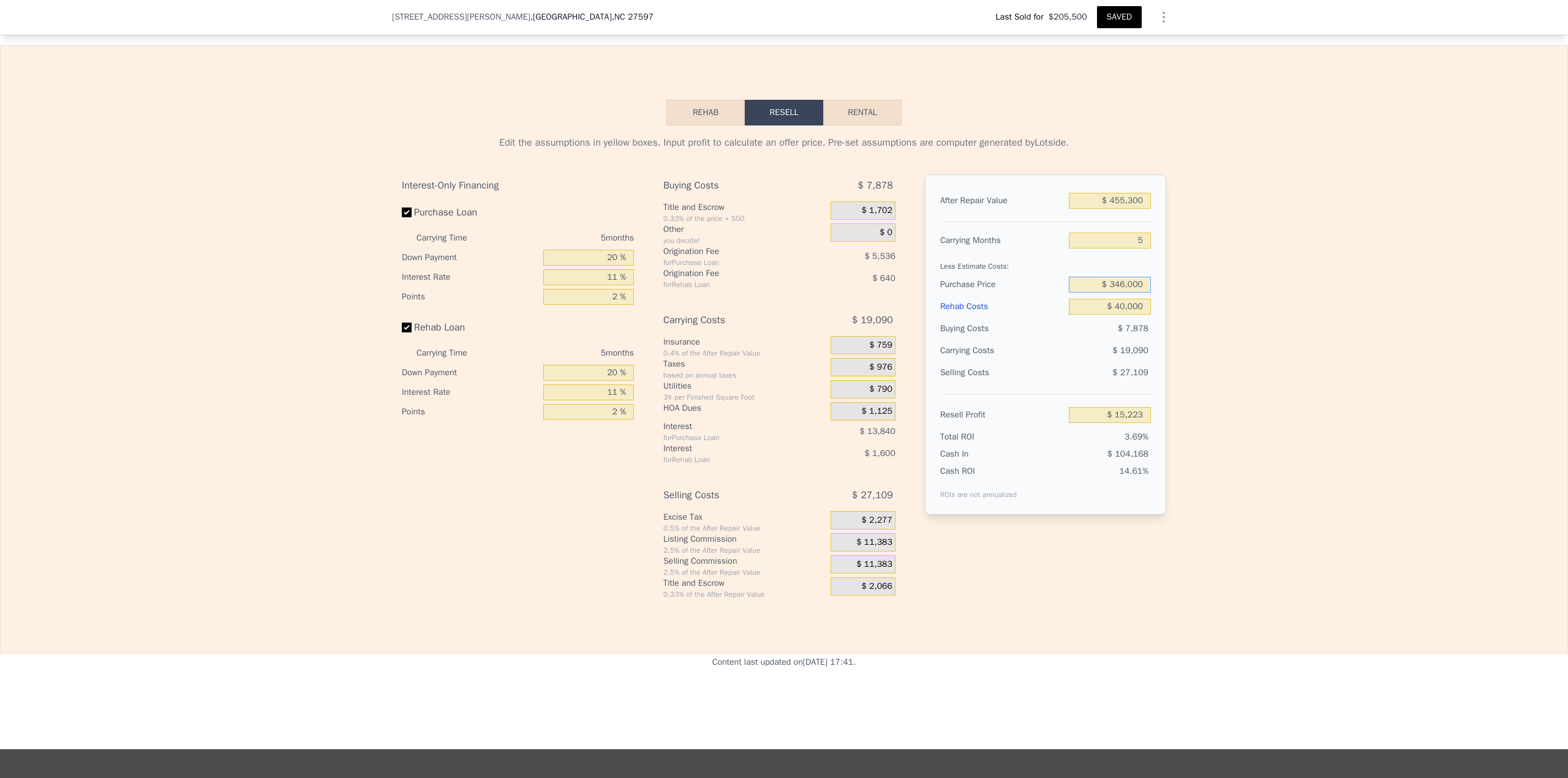 click on "$ 346,000" at bounding box center (1110, 285) 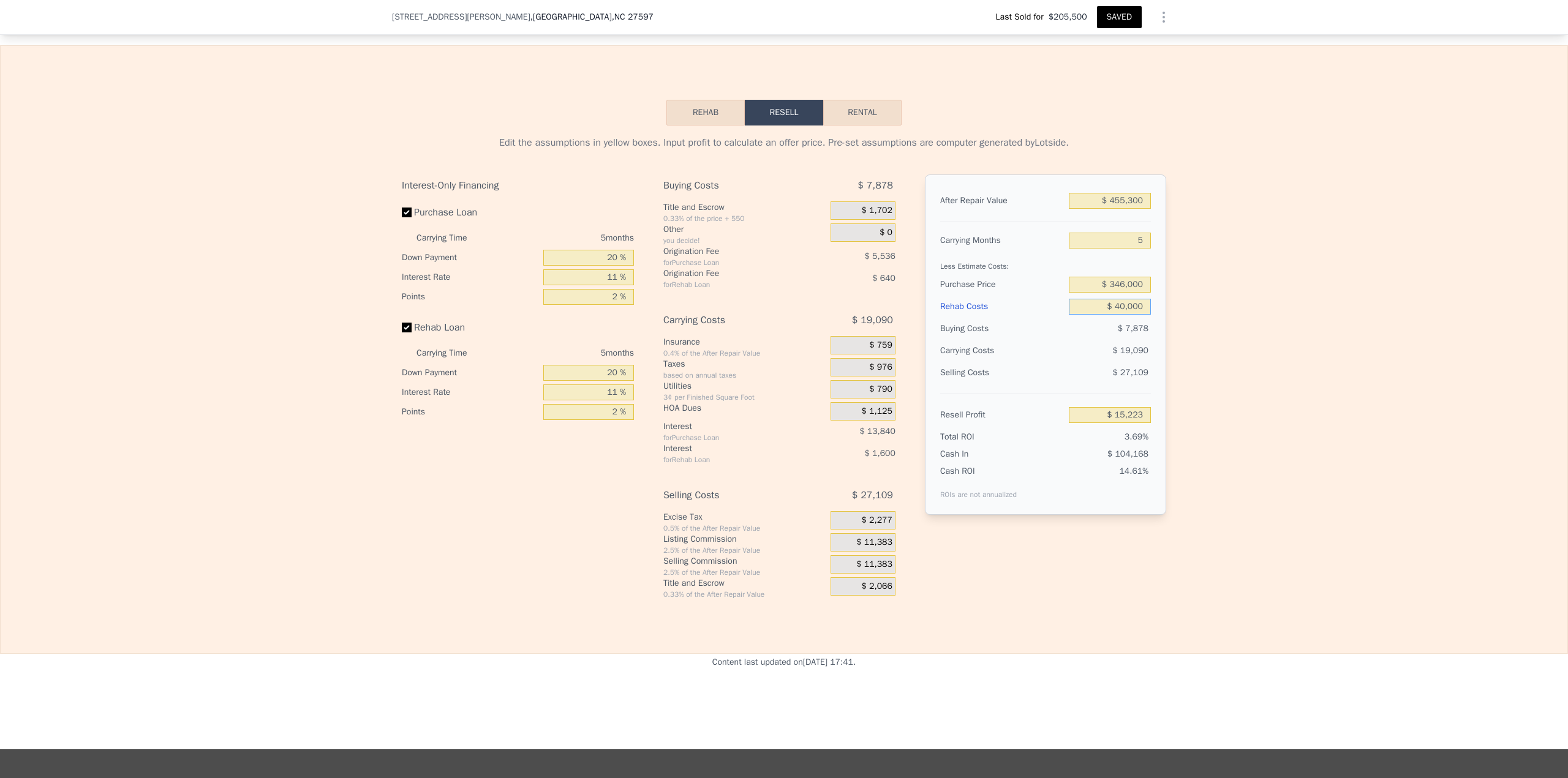 click on "$ 40,000" at bounding box center [1110, 307] 